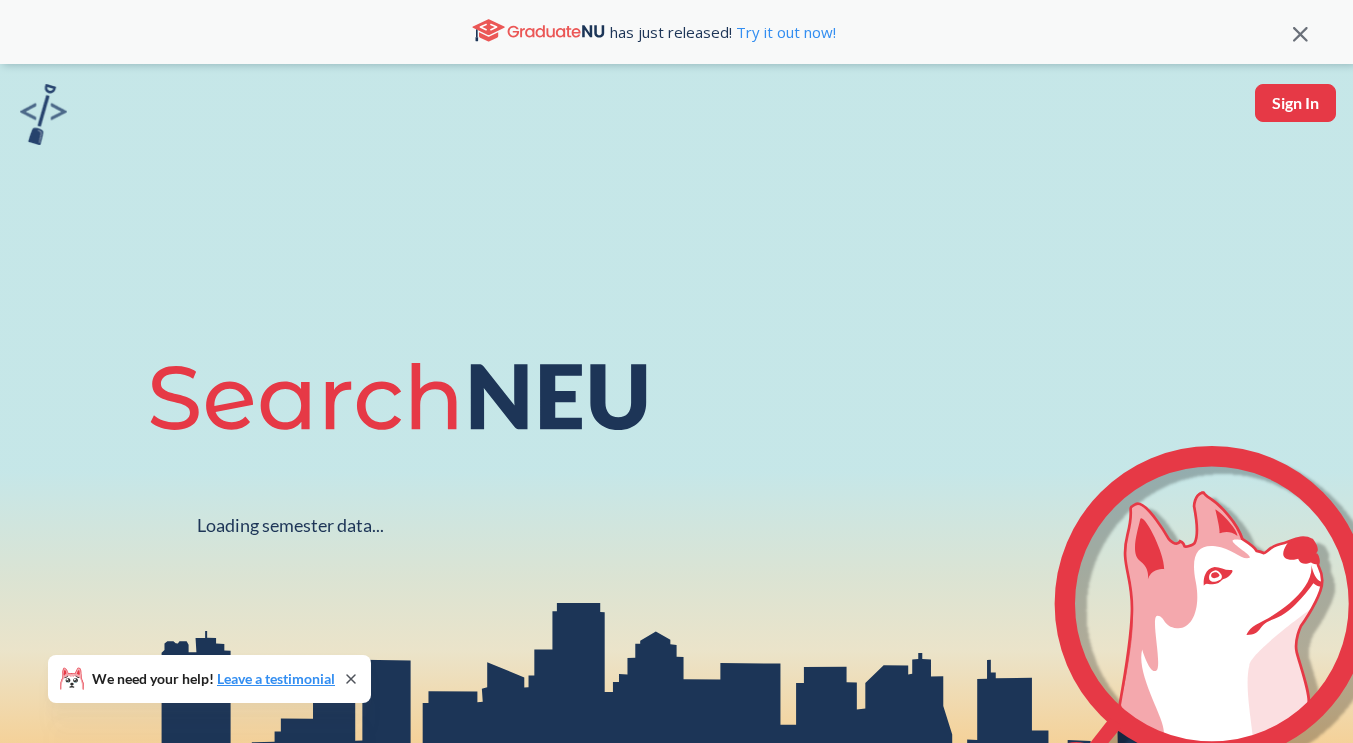 scroll, scrollTop: 0, scrollLeft: 0, axis: both 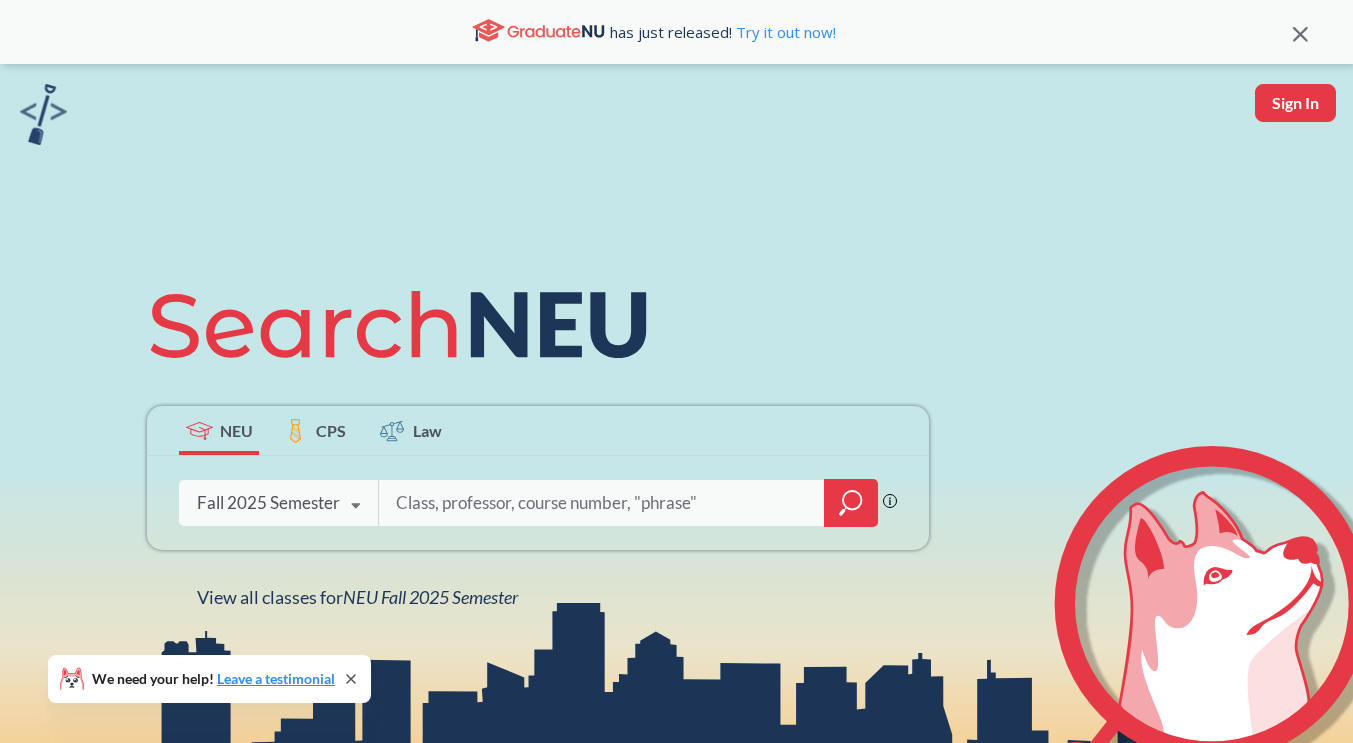 click at bounding box center (602, 503) 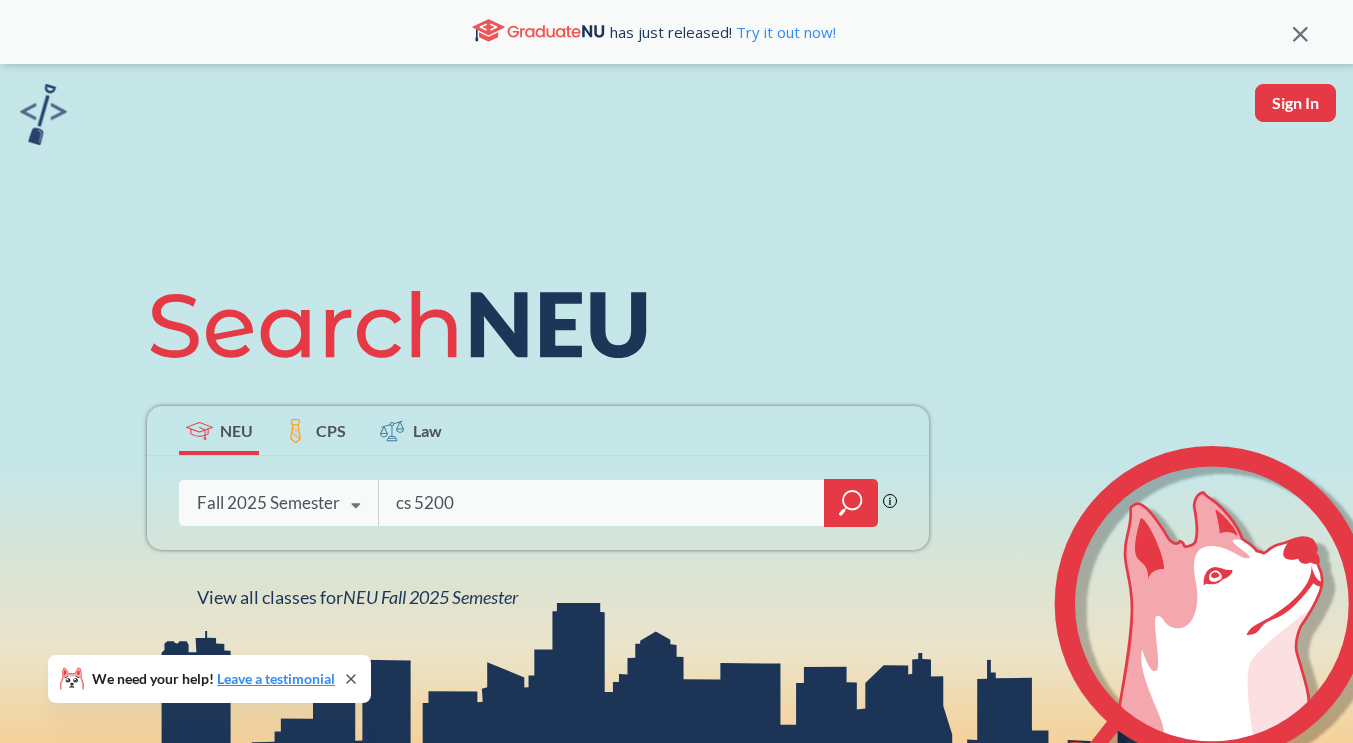 type on "cs 5200" 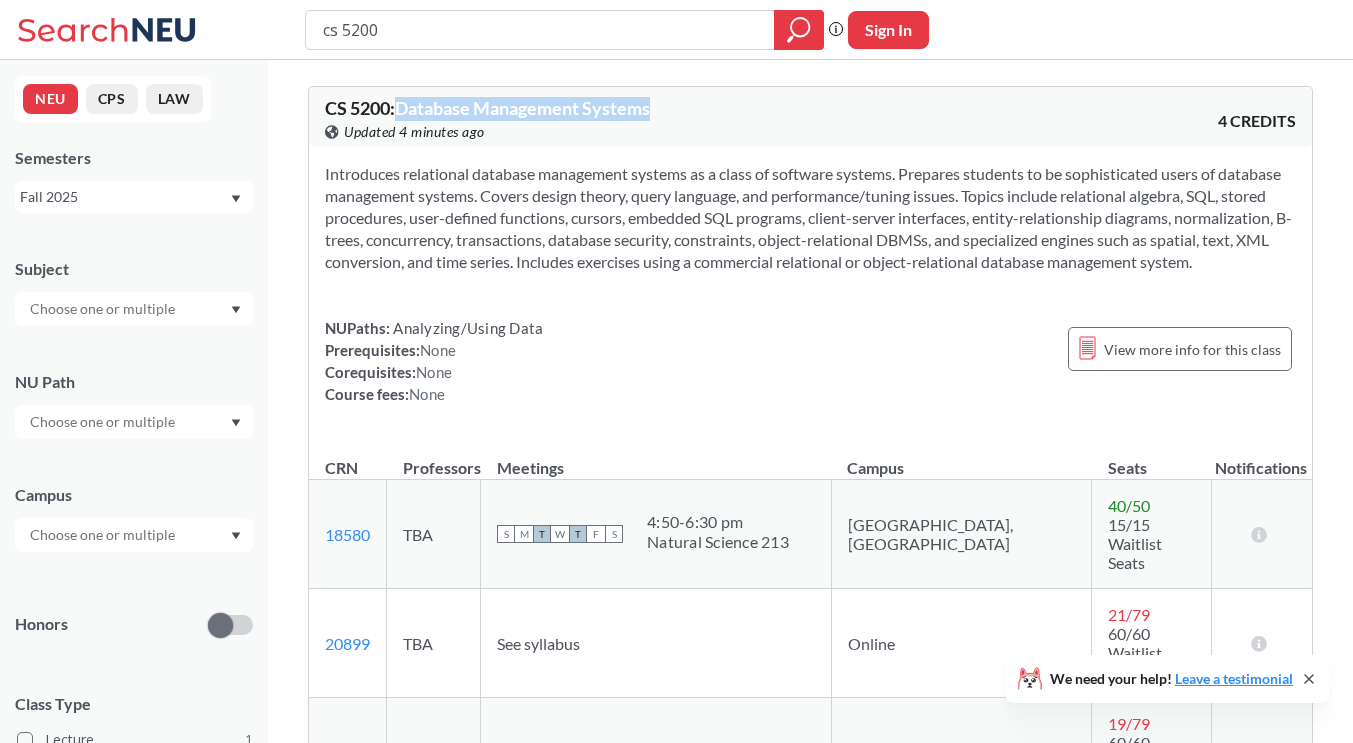 drag, startPoint x: 590, startPoint y: 120, endPoint x: 405, endPoint y: 111, distance: 185.2188 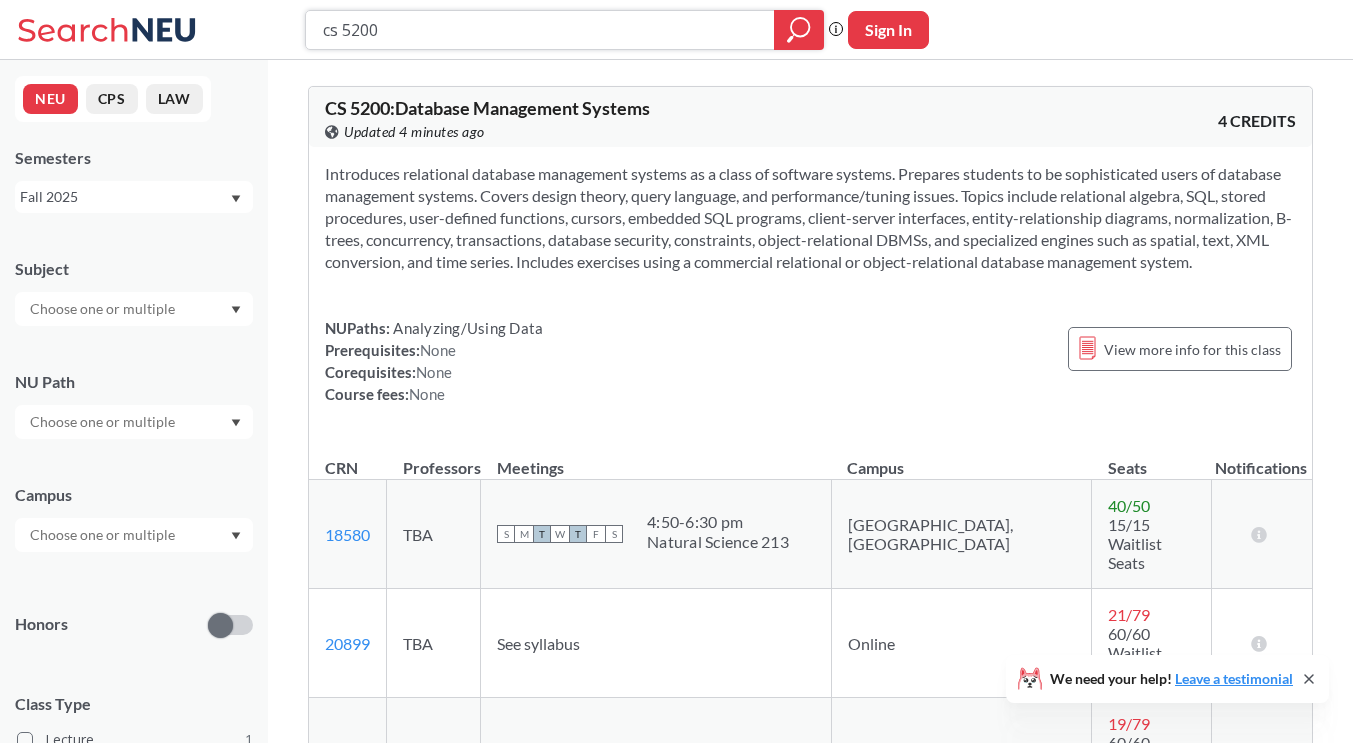 click on "cs 5200" at bounding box center (540, 30) 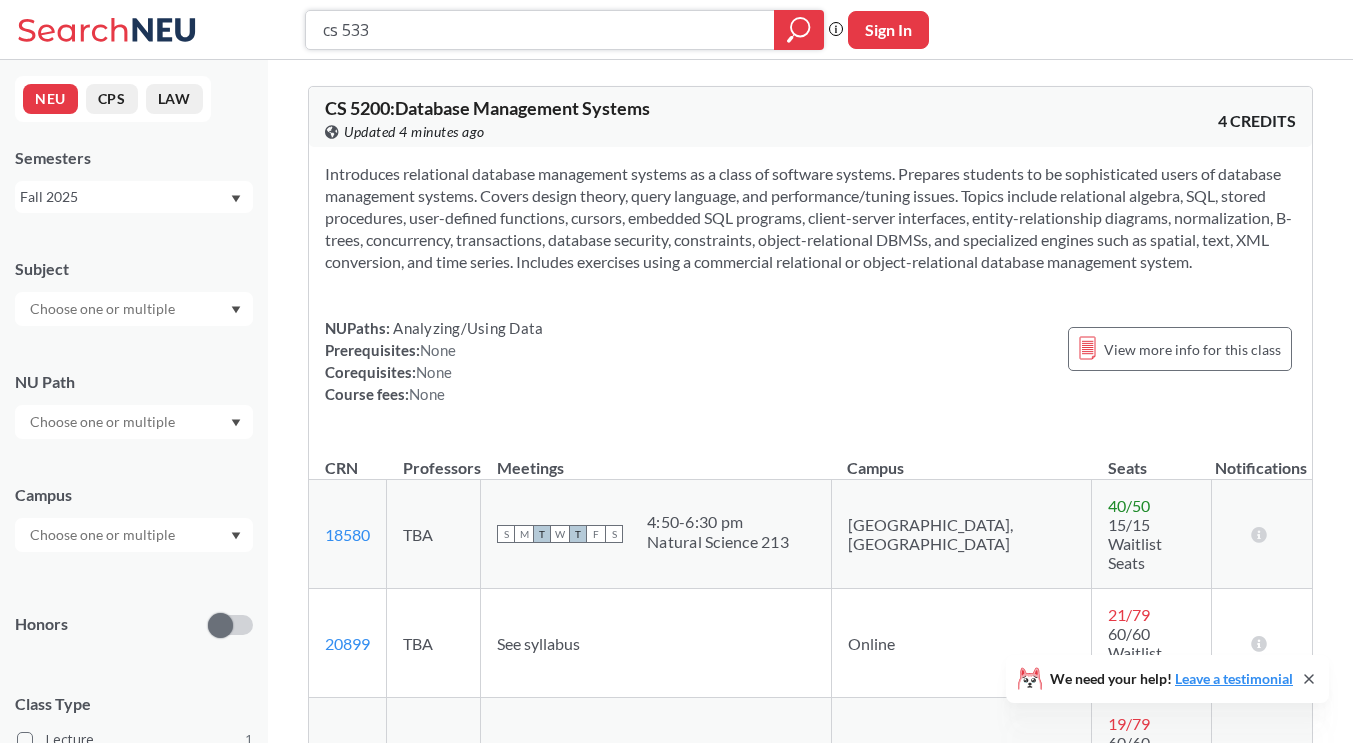 type on "cs 5330" 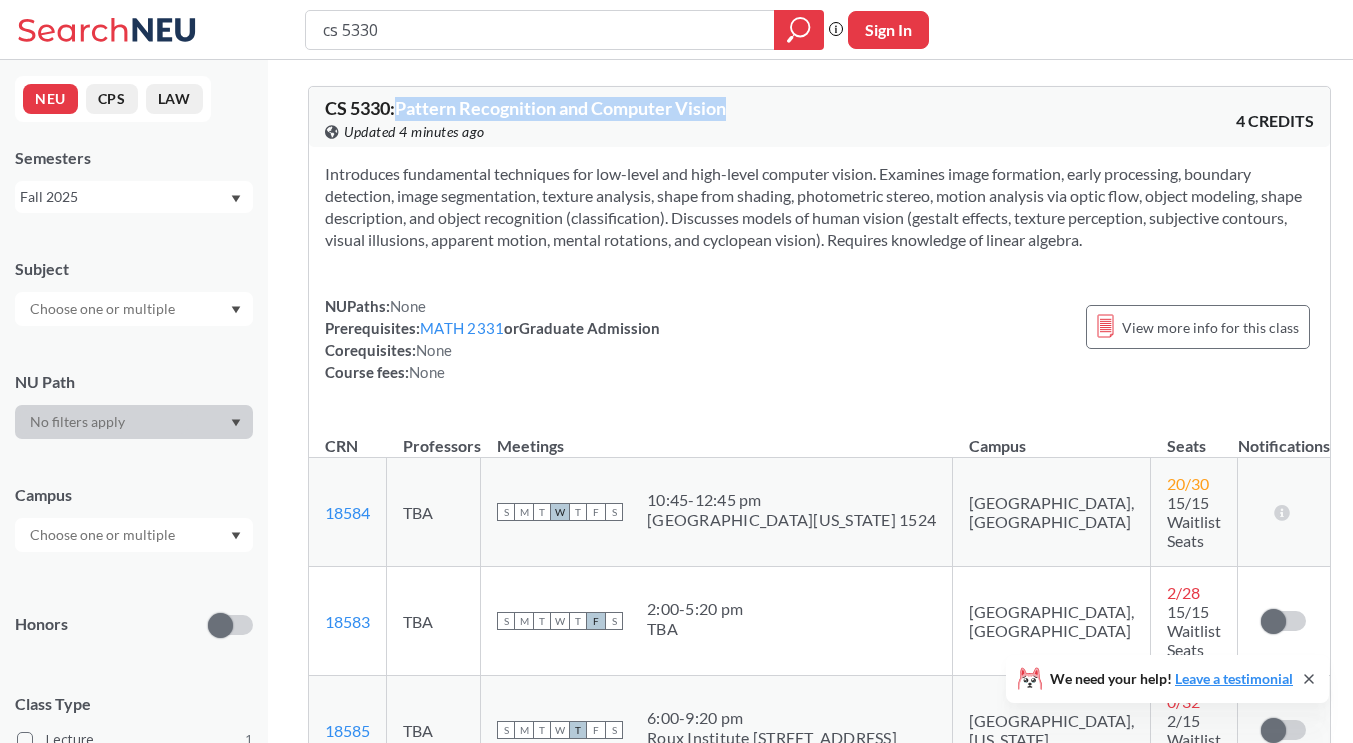 drag, startPoint x: 741, startPoint y: 108, endPoint x: 409, endPoint y: 112, distance: 332.0241 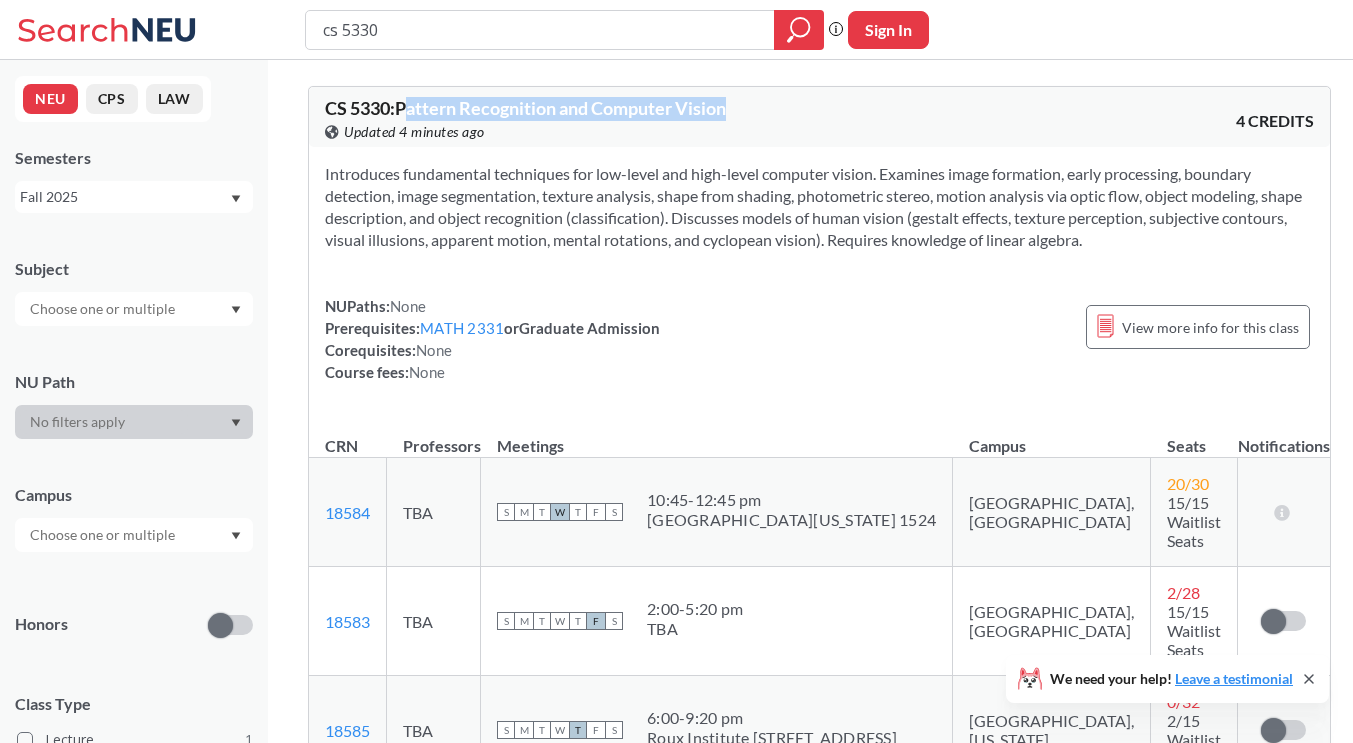 drag, startPoint x: 413, startPoint y: 110, endPoint x: 726, endPoint y: 112, distance: 313.00638 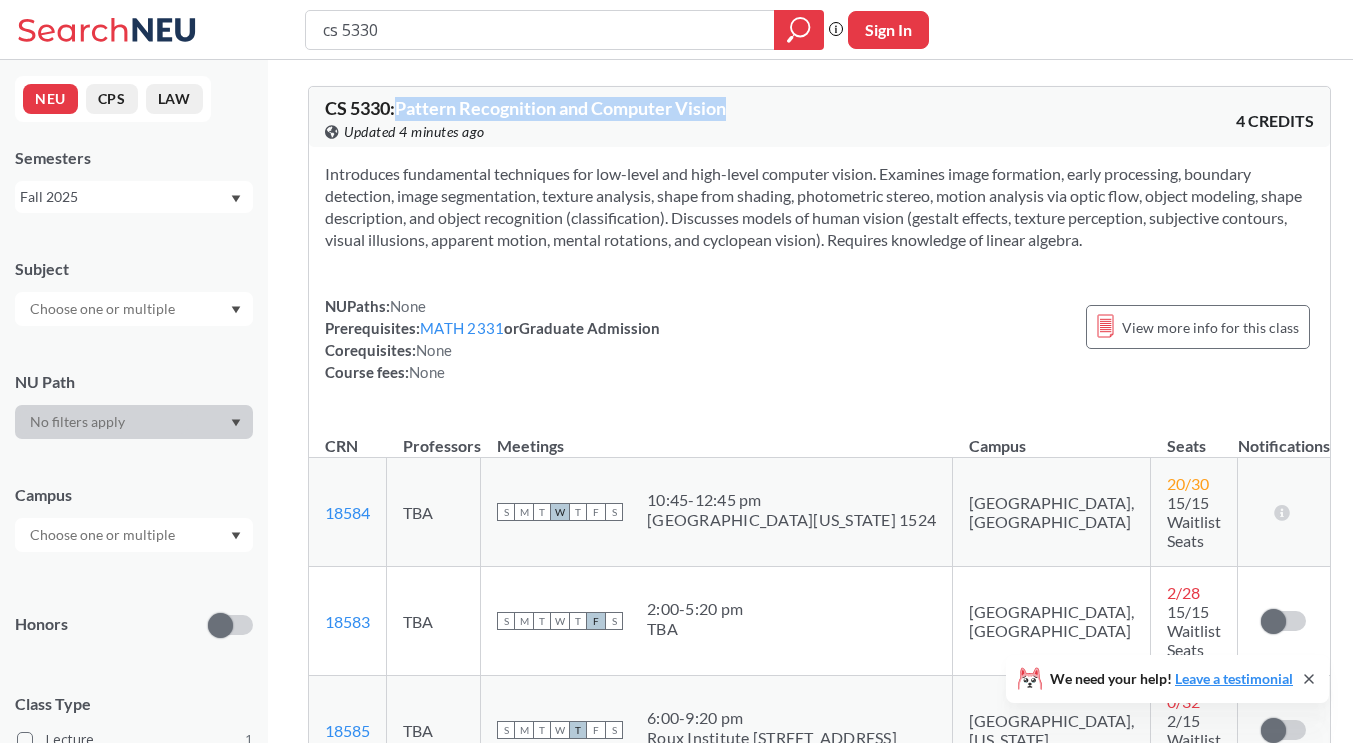 drag, startPoint x: 736, startPoint y: 109, endPoint x: 400, endPoint y: 111, distance: 336.00595 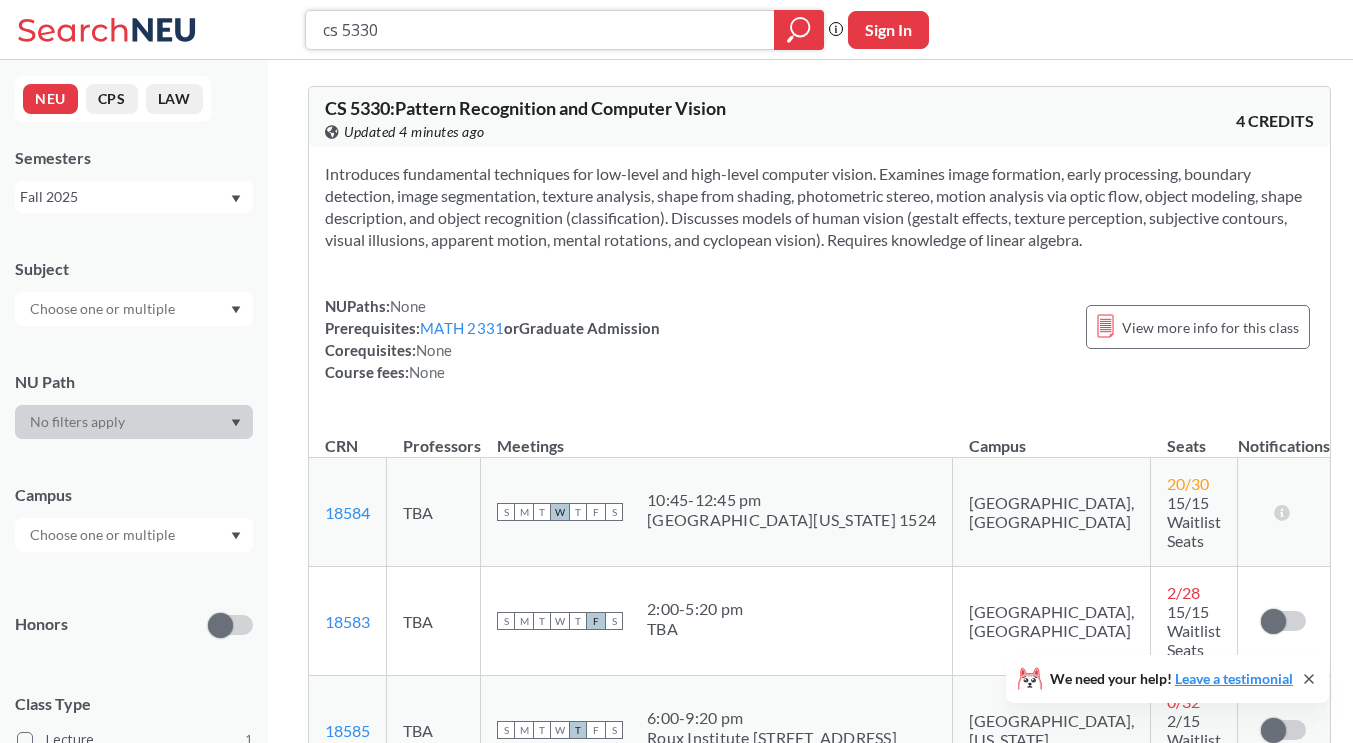 click on "cs 5330" at bounding box center [540, 30] 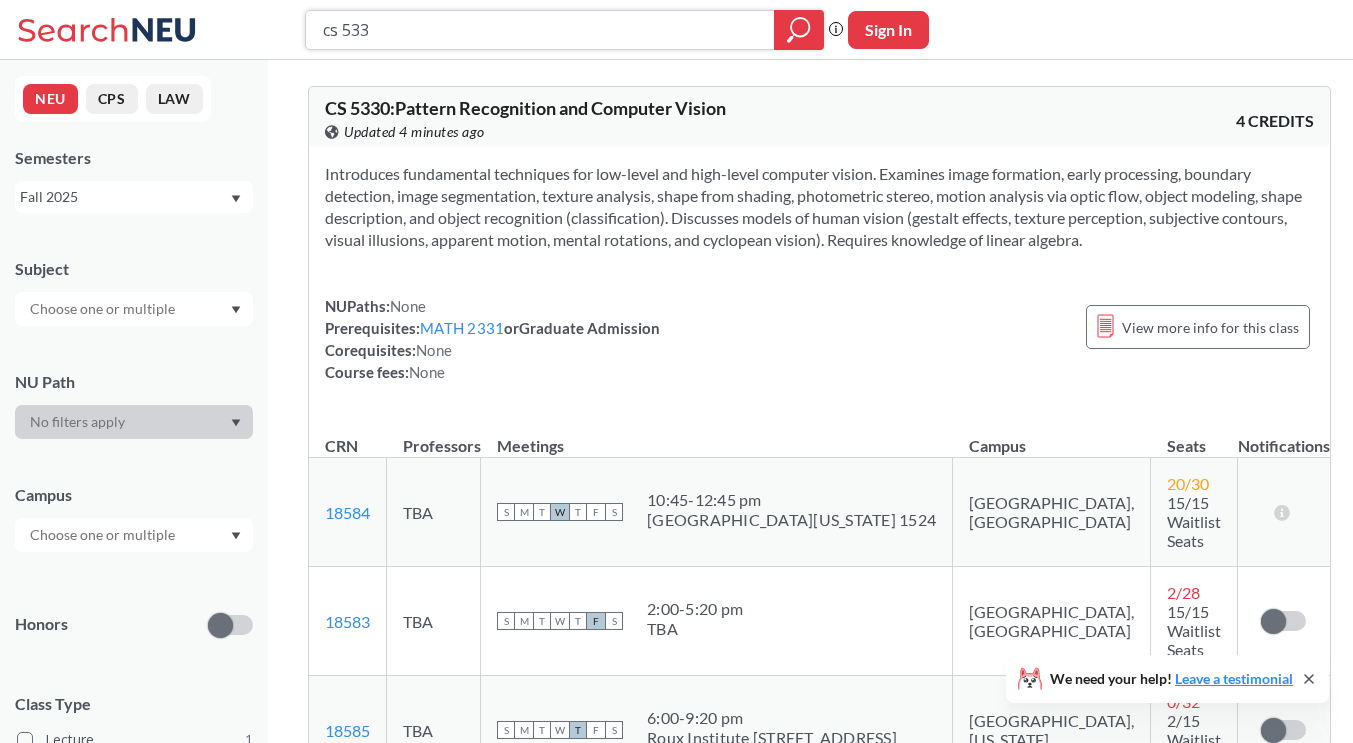 type on "cs 5335" 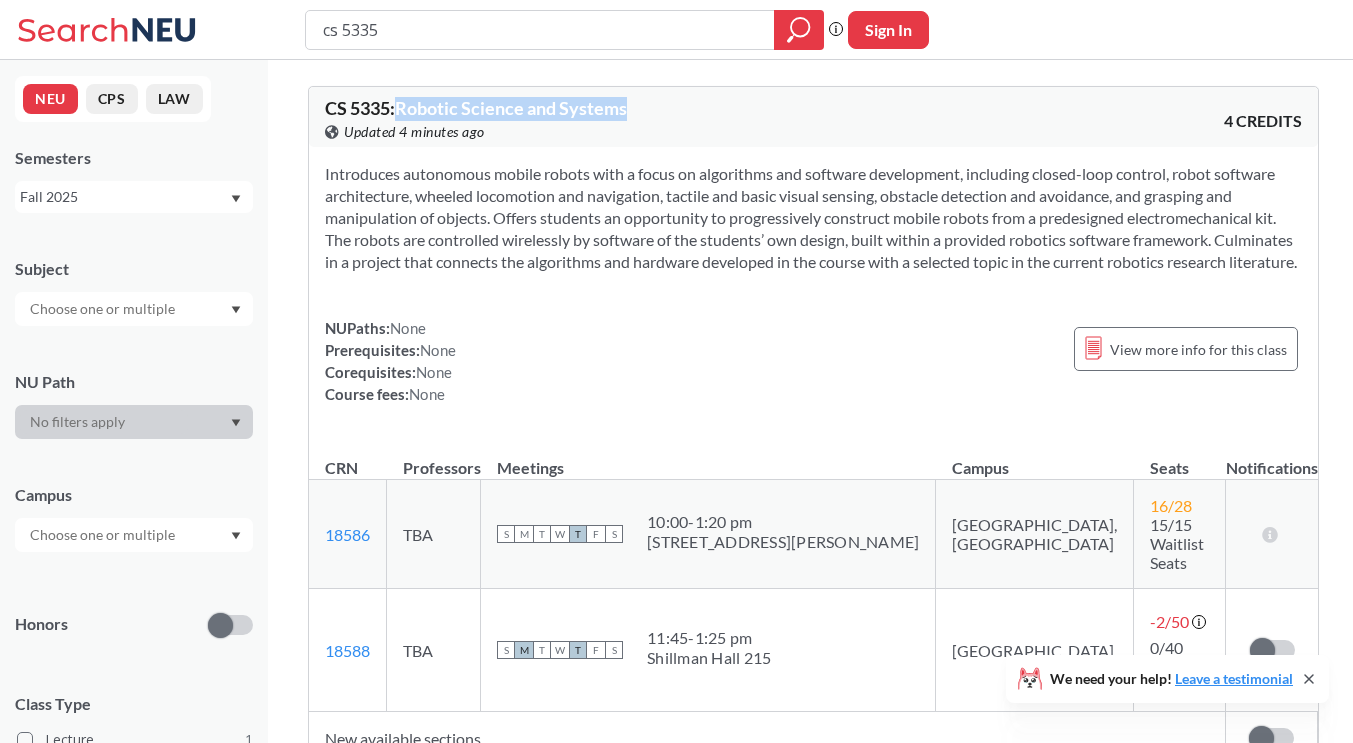 drag, startPoint x: 640, startPoint y: 111, endPoint x: 403, endPoint y: 110, distance: 237.0021 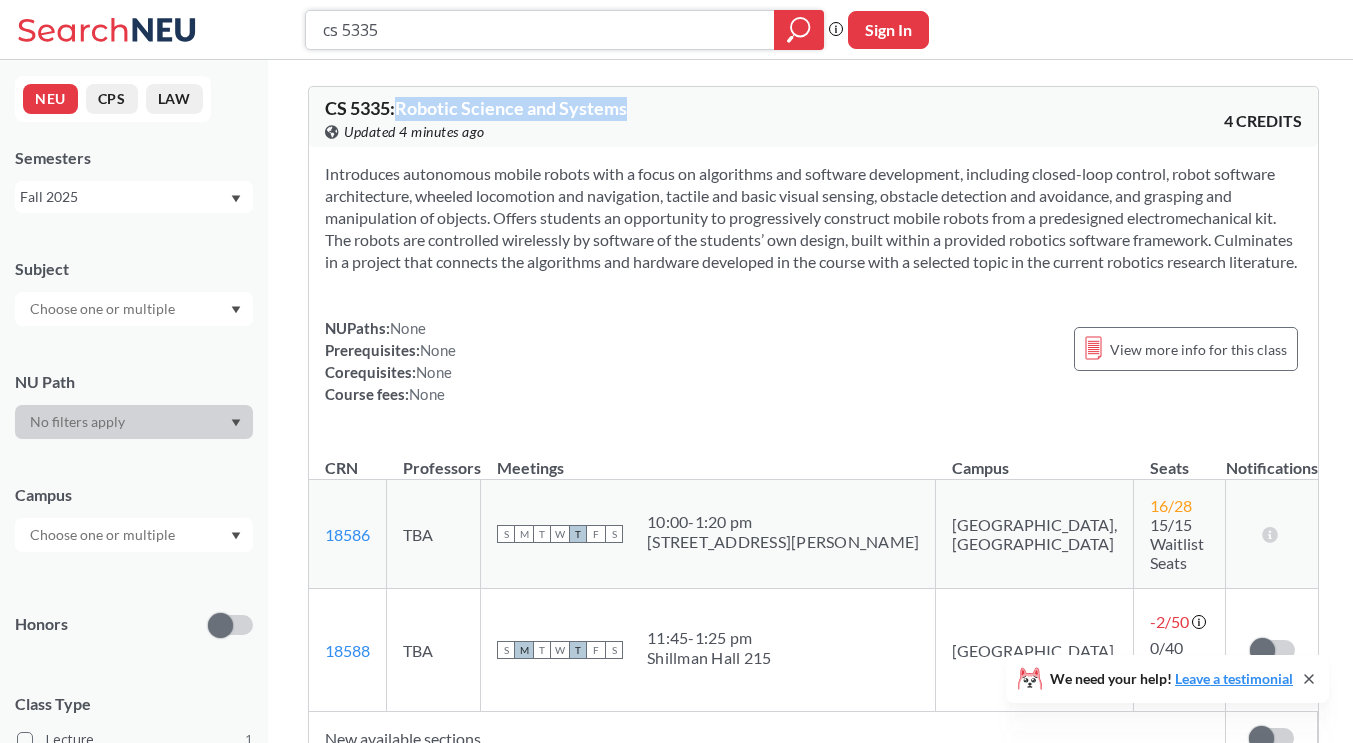 click on "cs 5335" at bounding box center (540, 30) 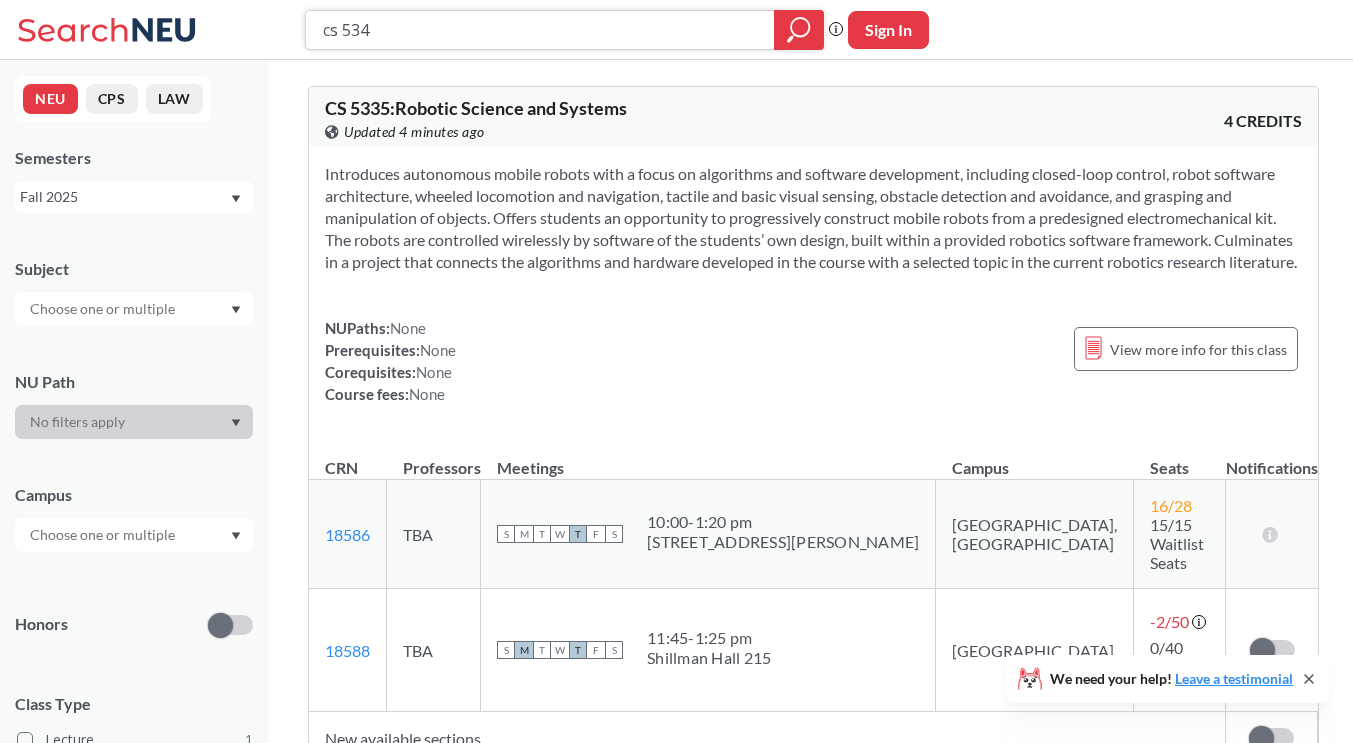 type on "cs 5340" 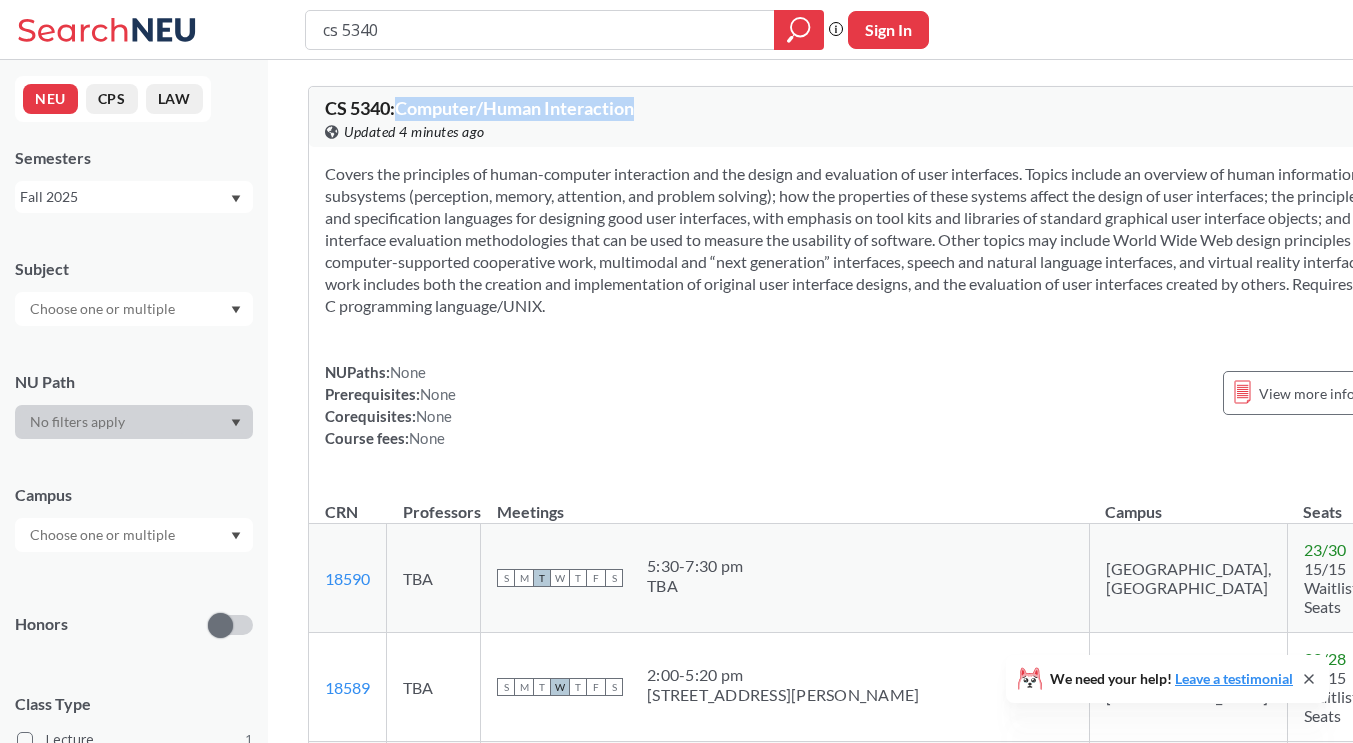 drag, startPoint x: 636, startPoint y: 109, endPoint x: 405, endPoint y: 116, distance: 231.10603 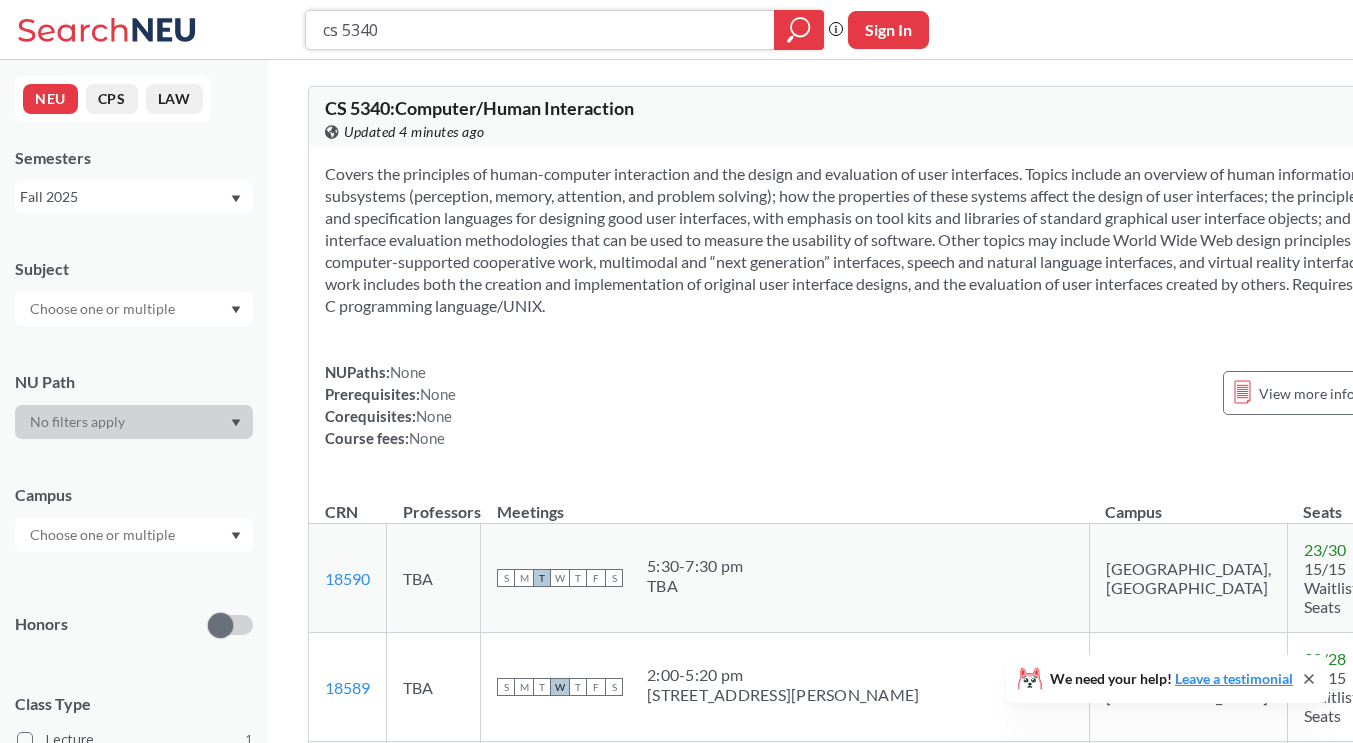 click on "cs 5340" at bounding box center [540, 30] 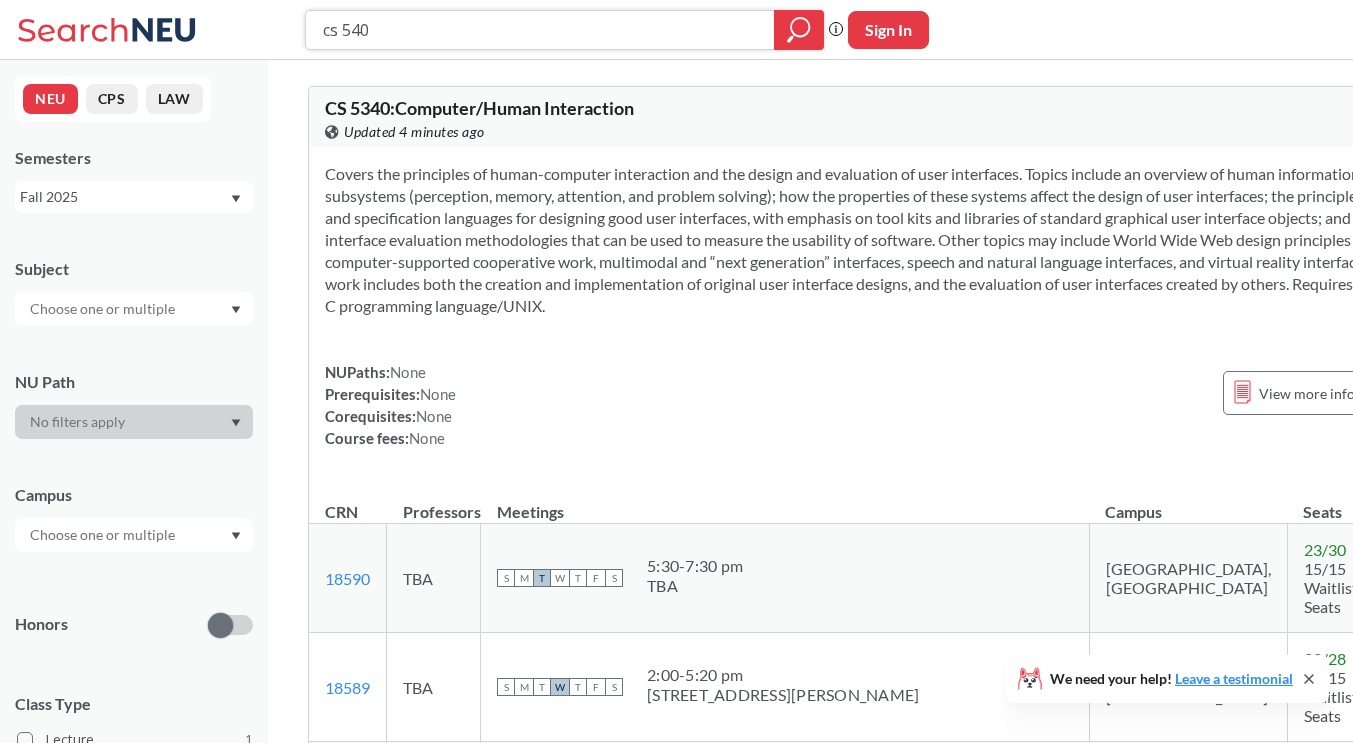 type on "cs 5400" 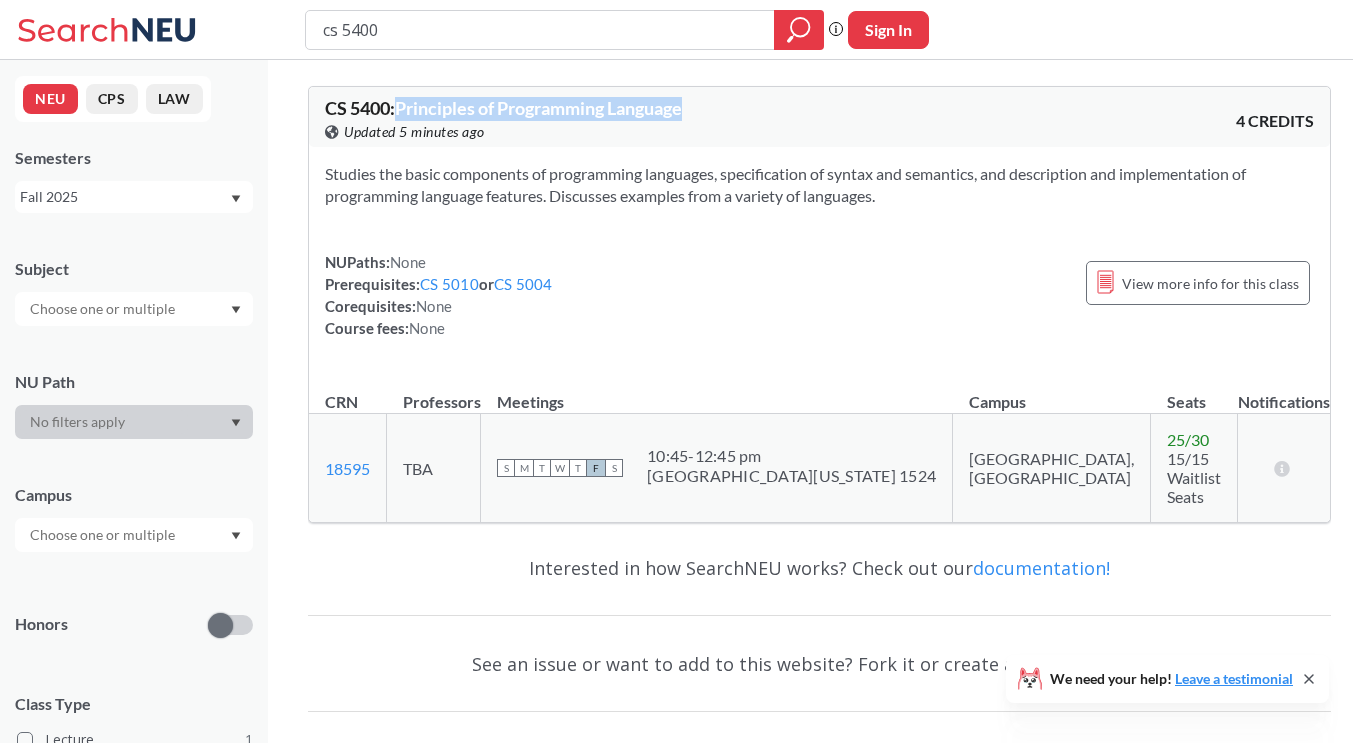 drag, startPoint x: 688, startPoint y: 111, endPoint x: 402, endPoint y: 115, distance: 286.02798 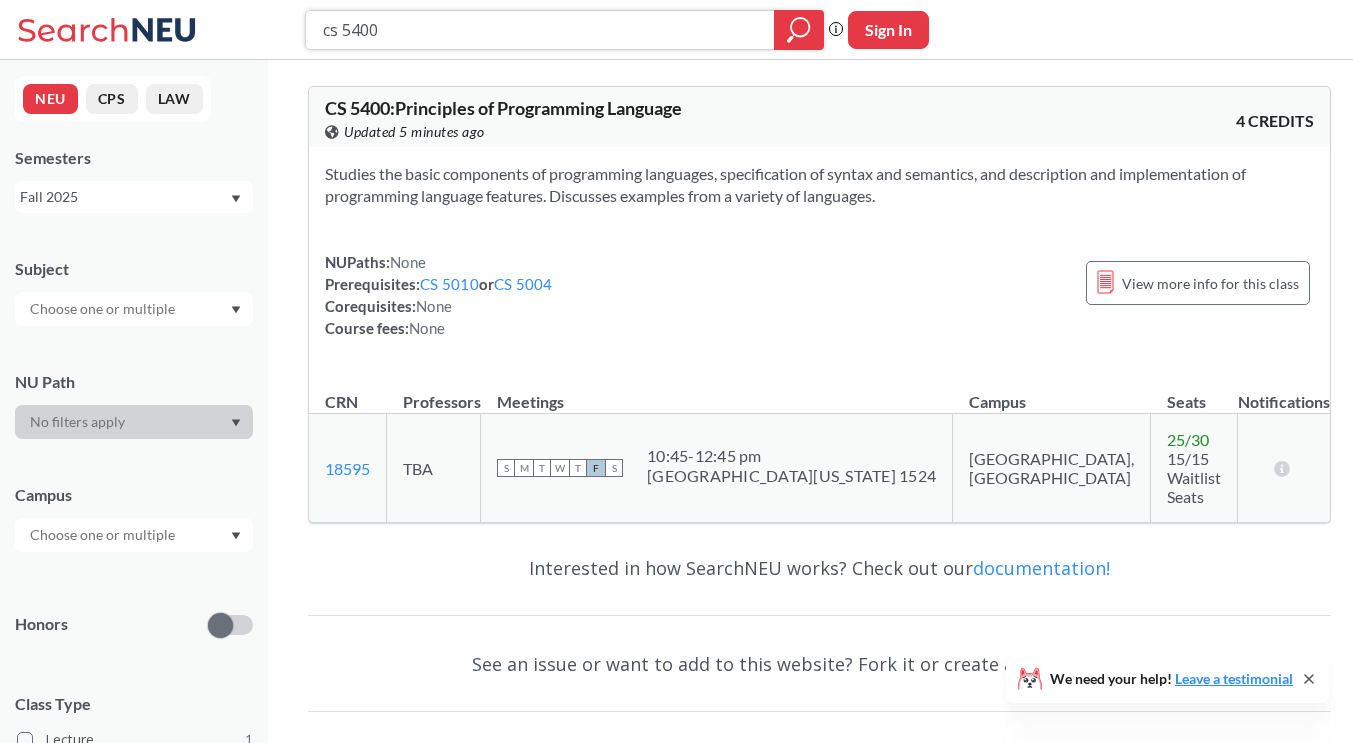 click on "cs 5400" at bounding box center [540, 30] 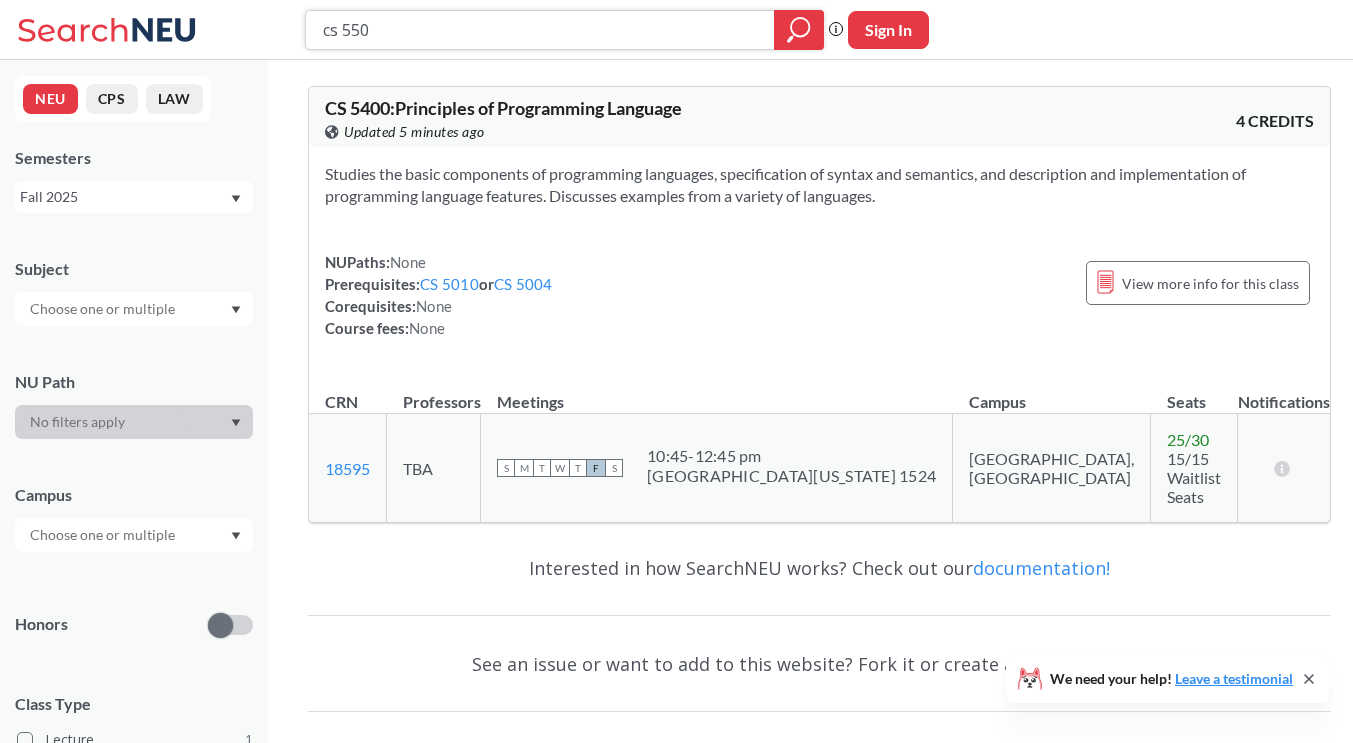 type on "cs 5500" 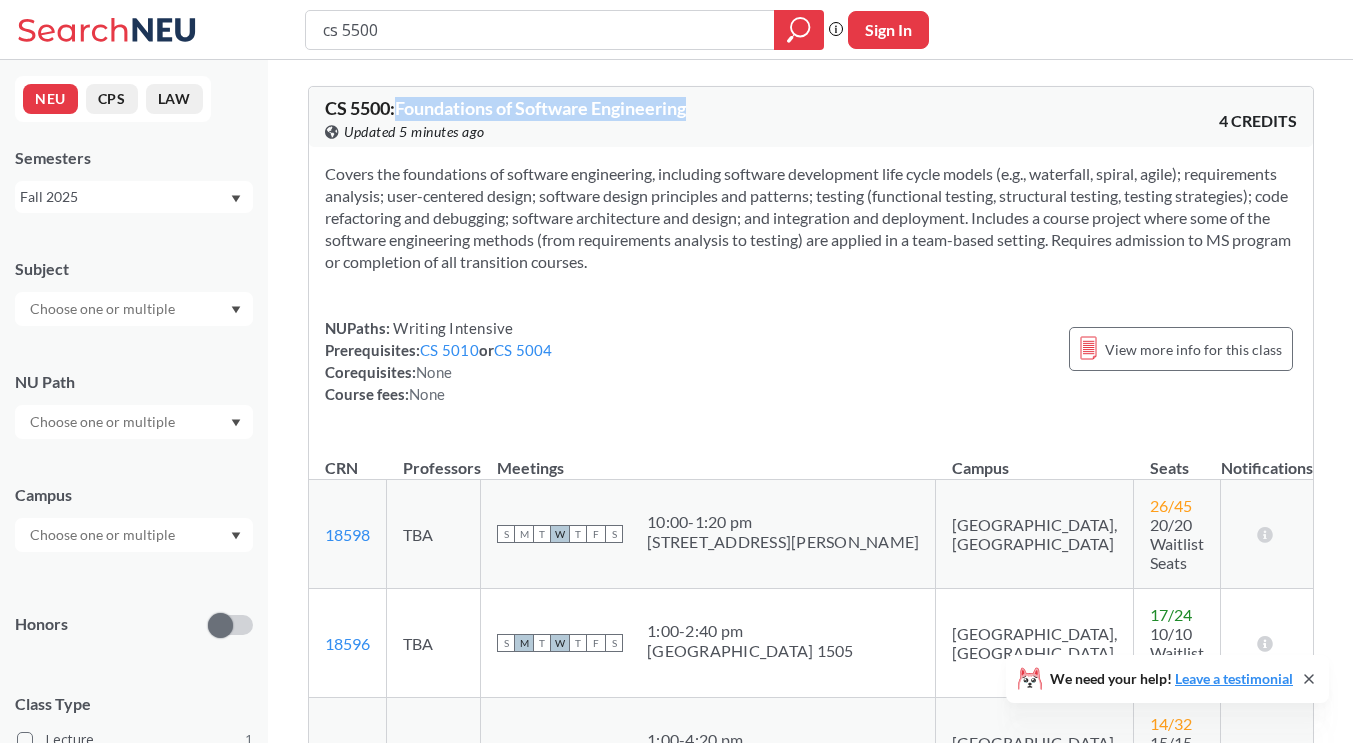 drag, startPoint x: 683, startPoint y: 109, endPoint x: 403, endPoint y: 109, distance: 280 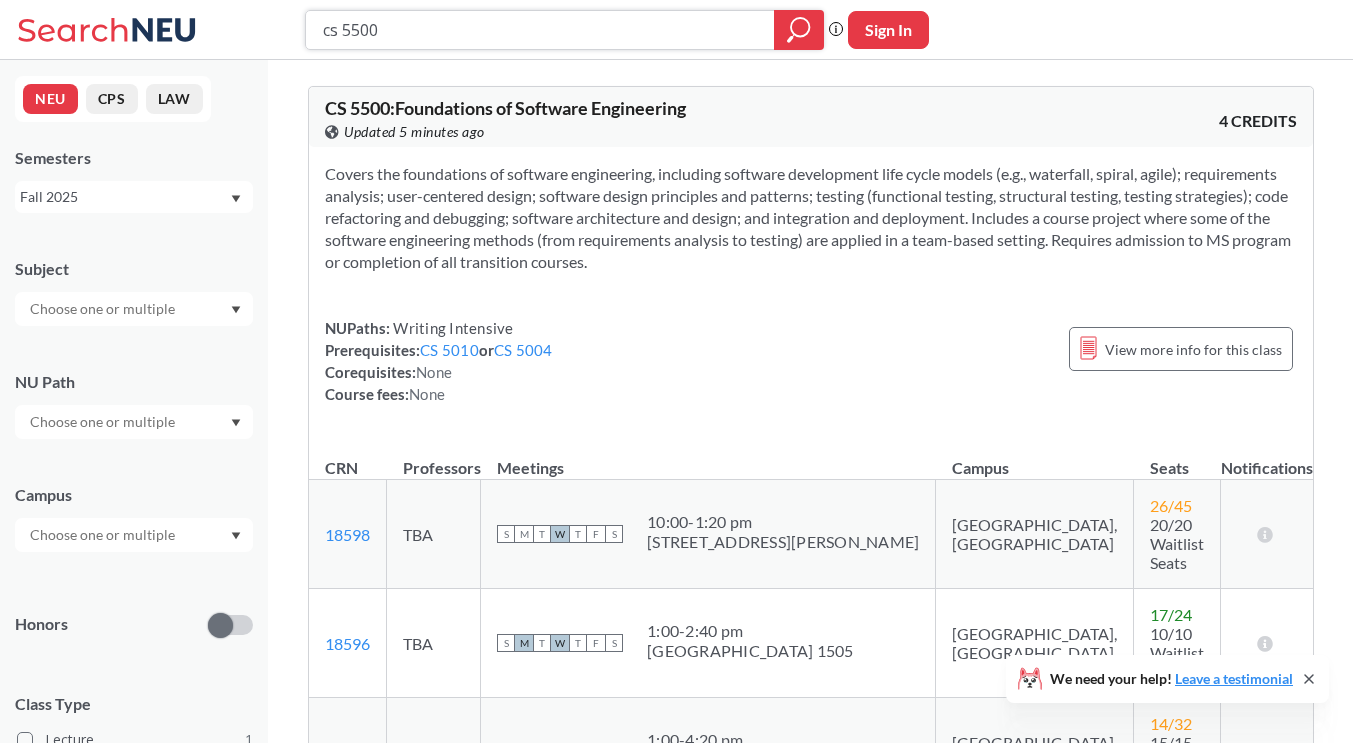 click on "cs 5500" at bounding box center (540, 30) 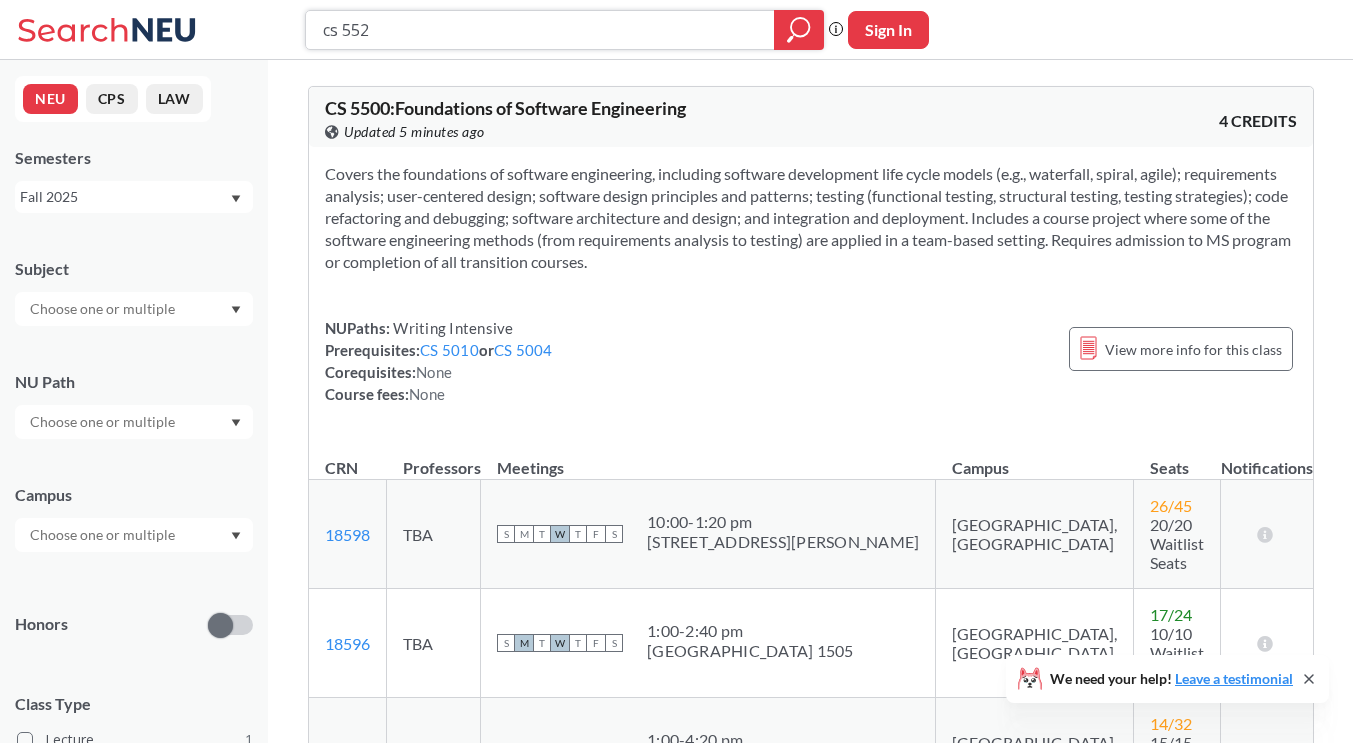 type on "cs 5520" 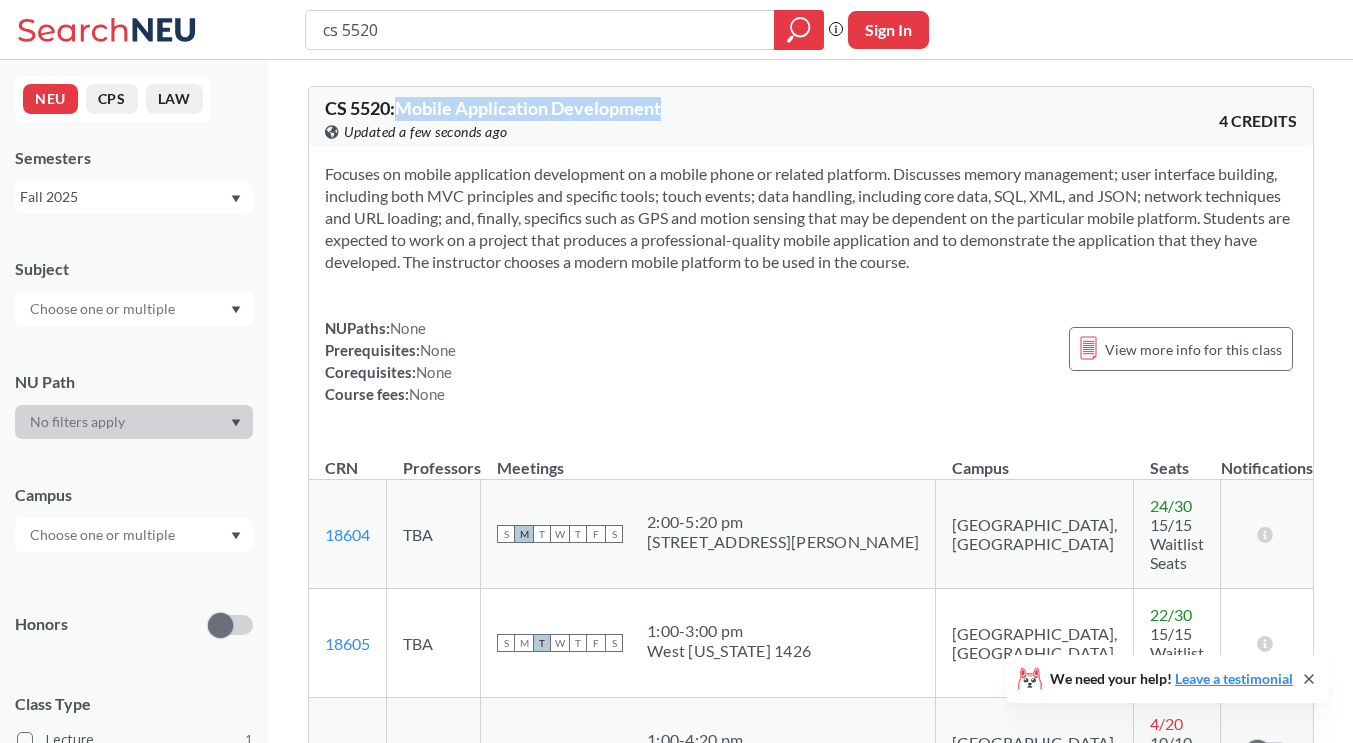 drag, startPoint x: 690, startPoint y: 100, endPoint x: 415, endPoint y: 104, distance: 275.02908 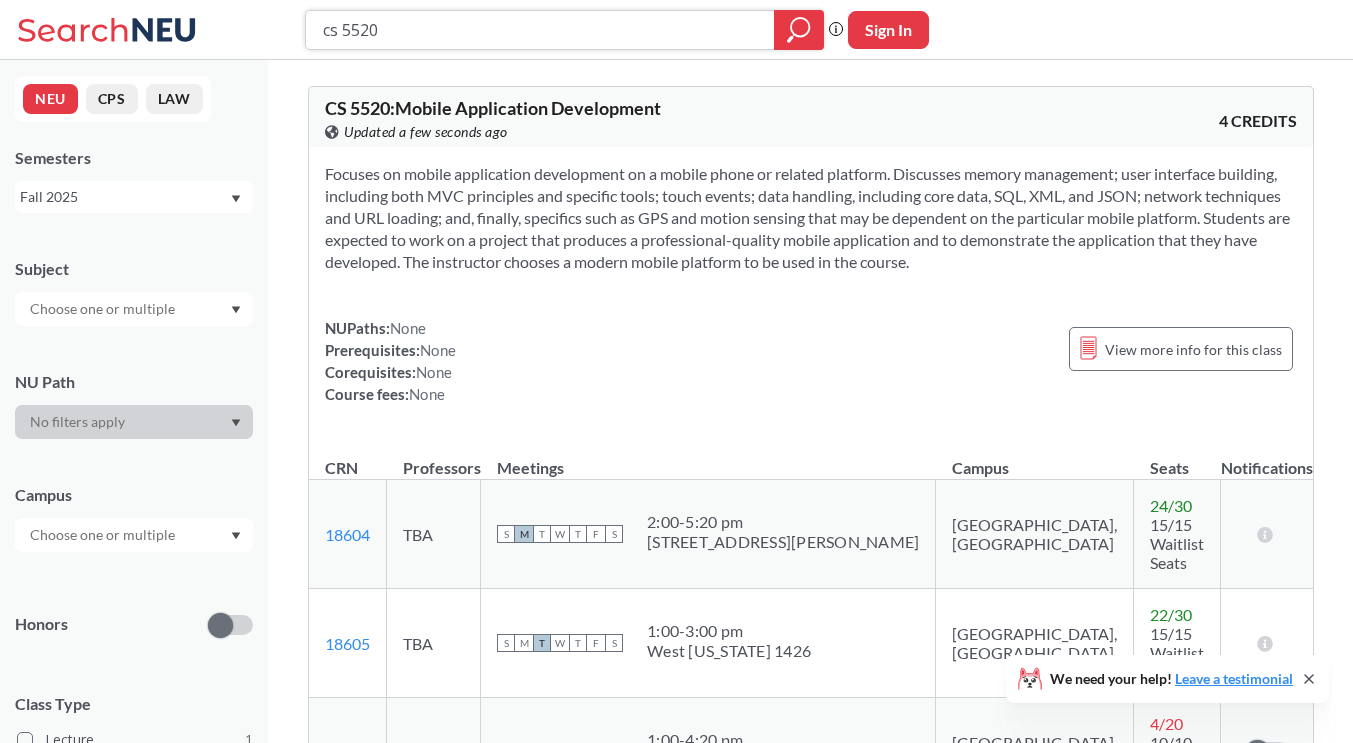 click on "cs 5520" at bounding box center [540, 30] 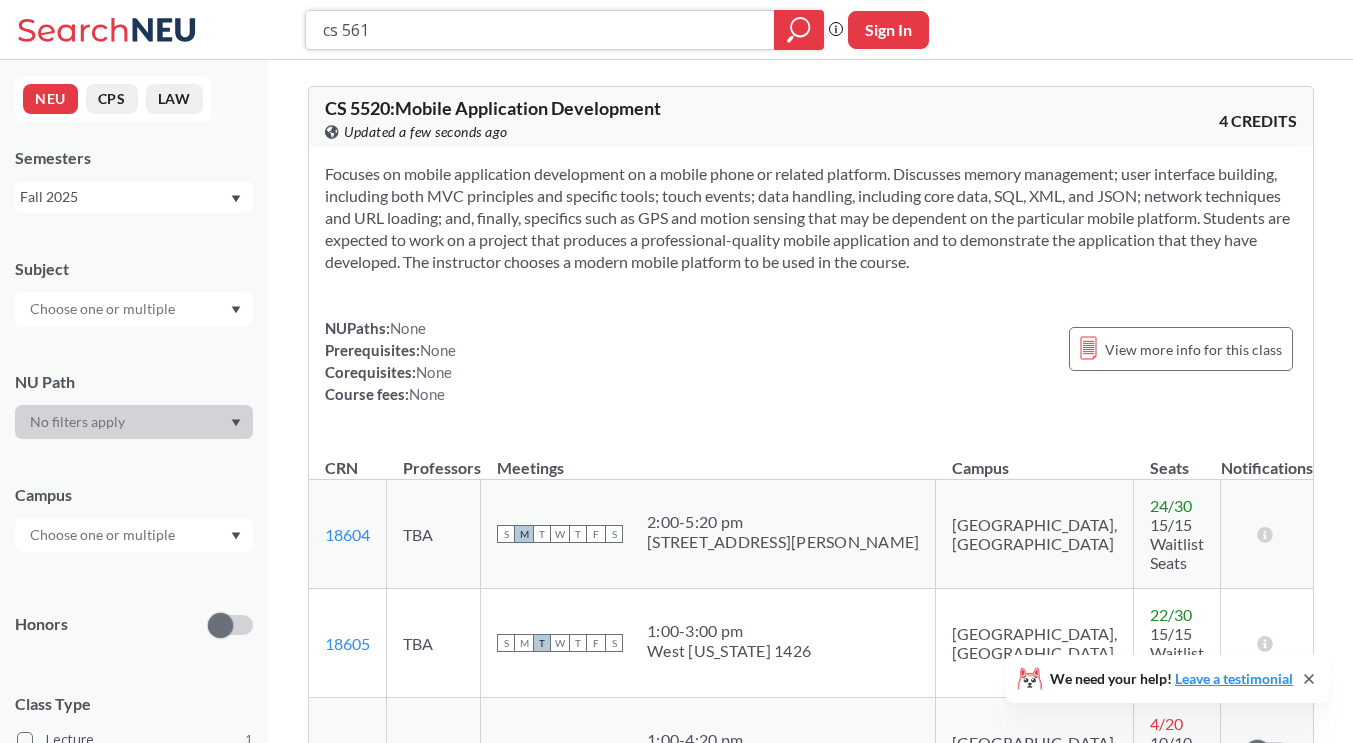 type on "cs 5610" 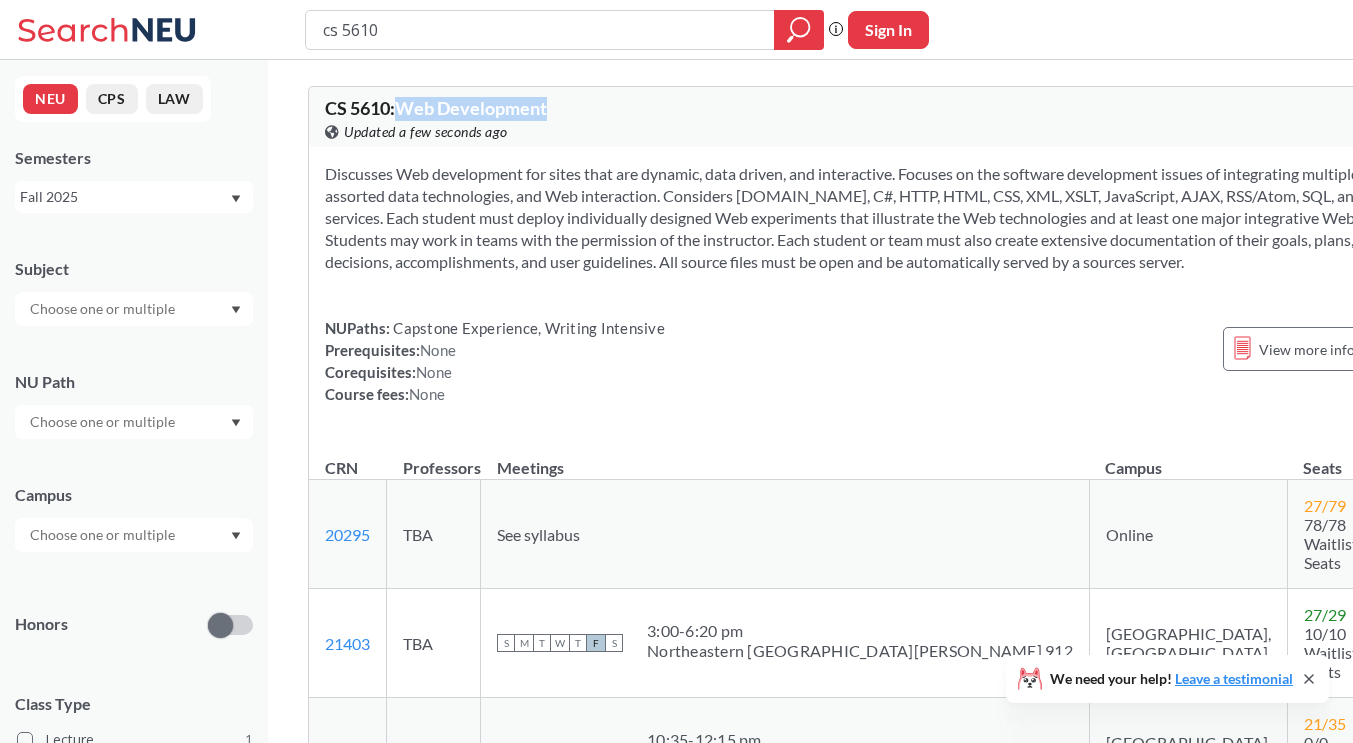 drag, startPoint x: 498, startPoint y: 105, endPoint x: 402, endPoint y: 109, distance: 96.0833 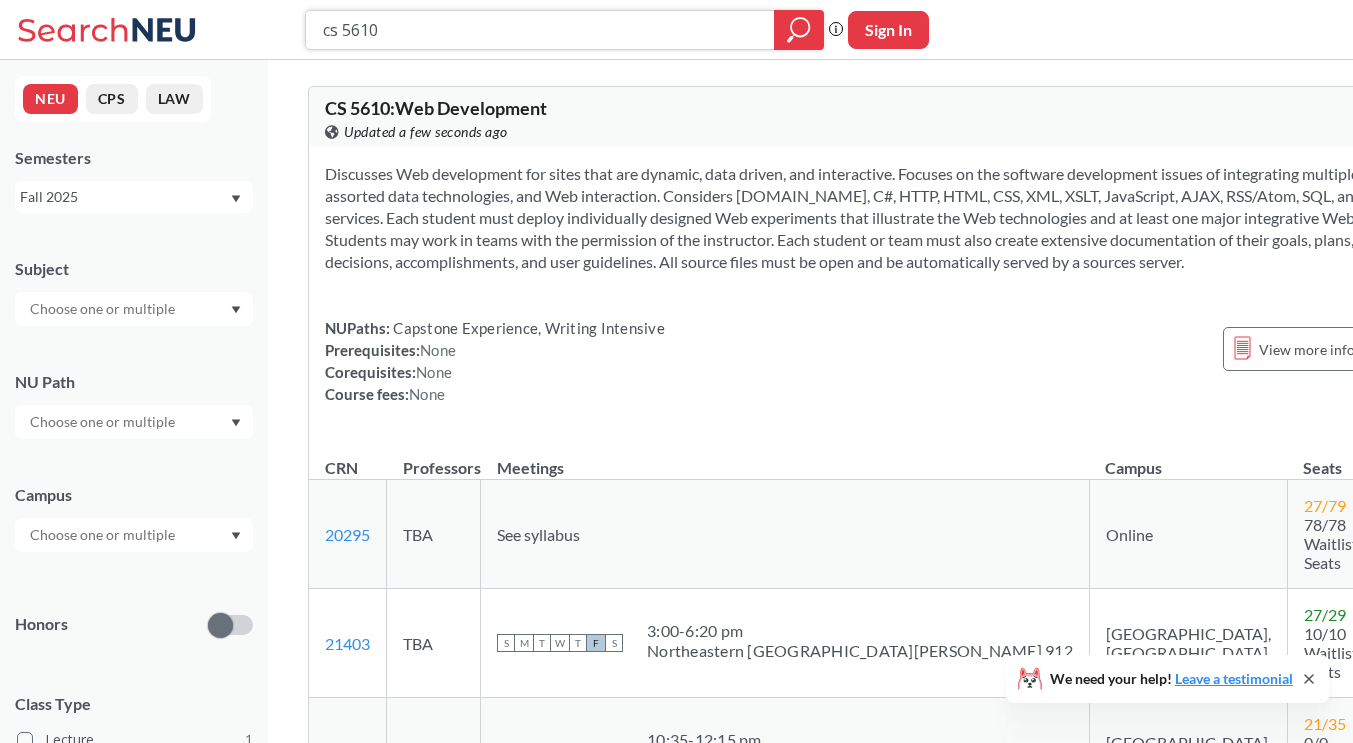 click on "cs 5610" at bounding box center [540, 30] 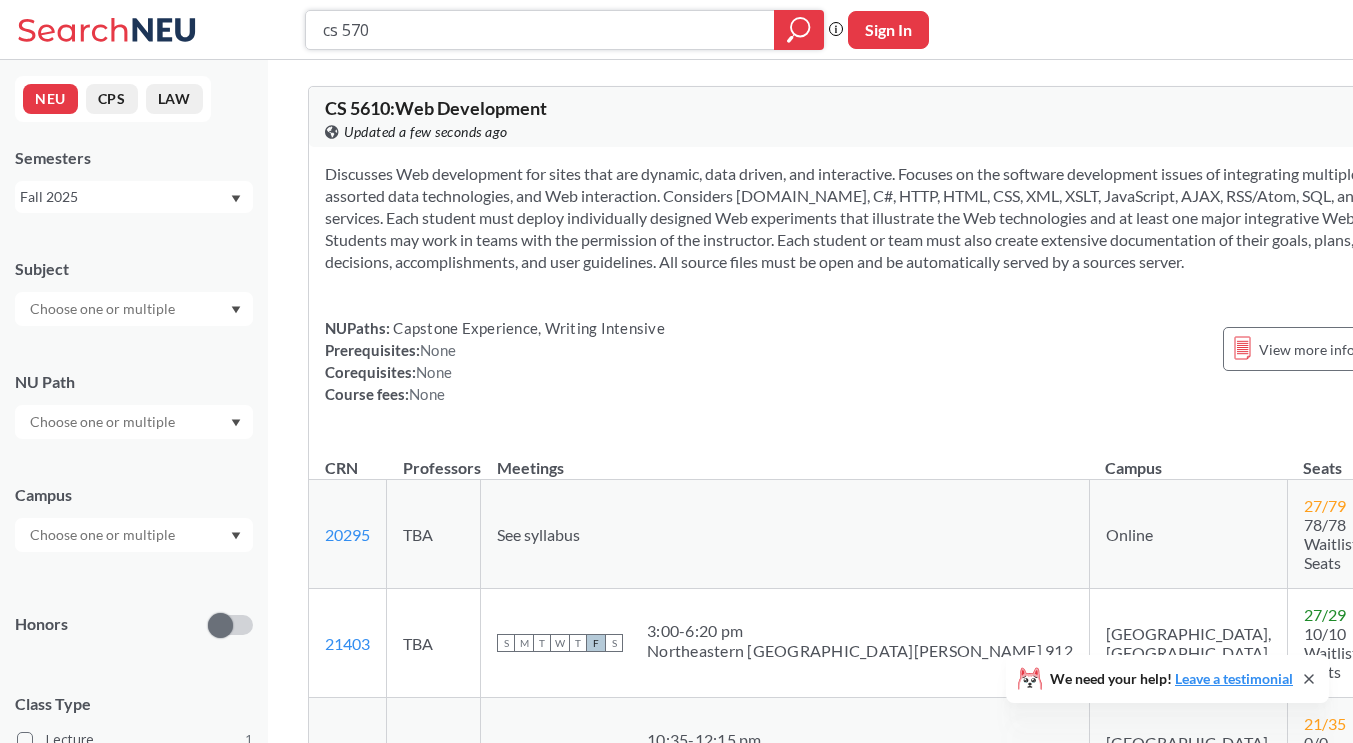 type on "cs 5700" 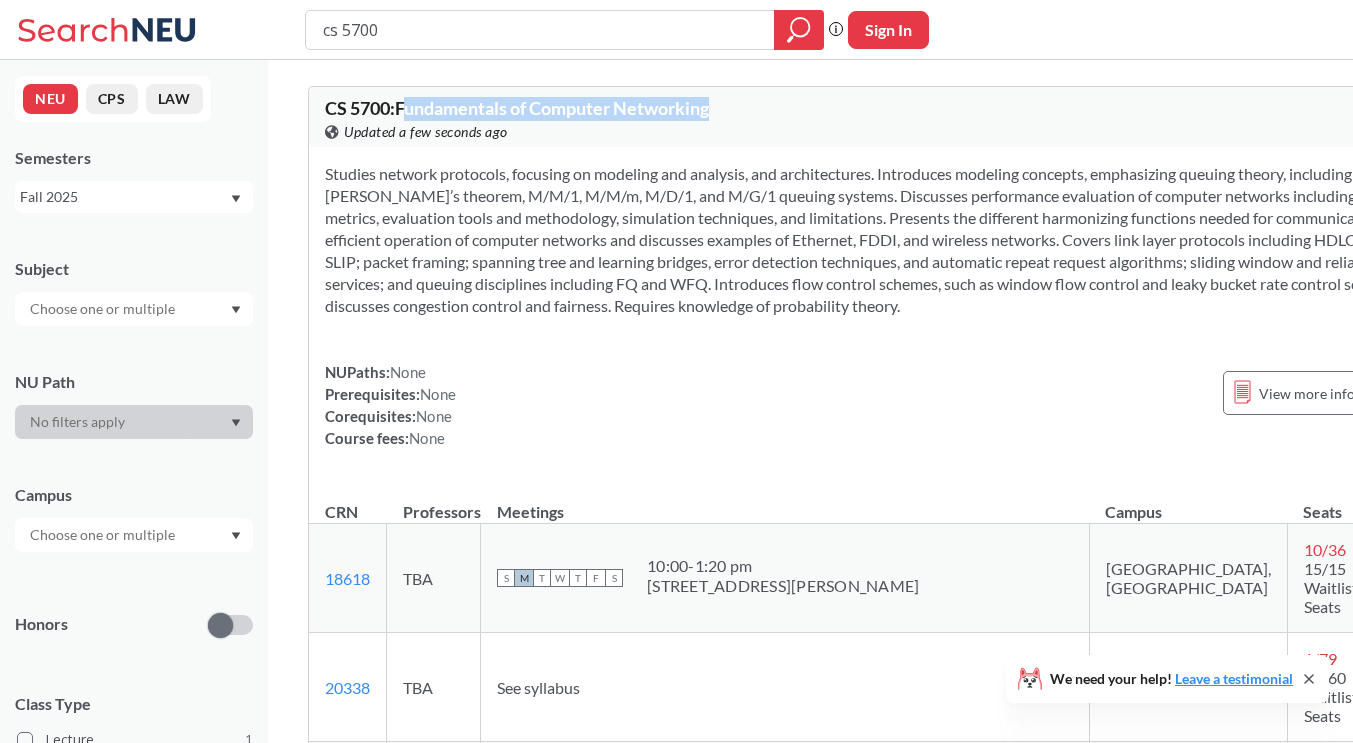 drag, startPoint x: 714, startPoint y: 112, endPoint x: 405, endPoint y: 110, distance: 309.00647 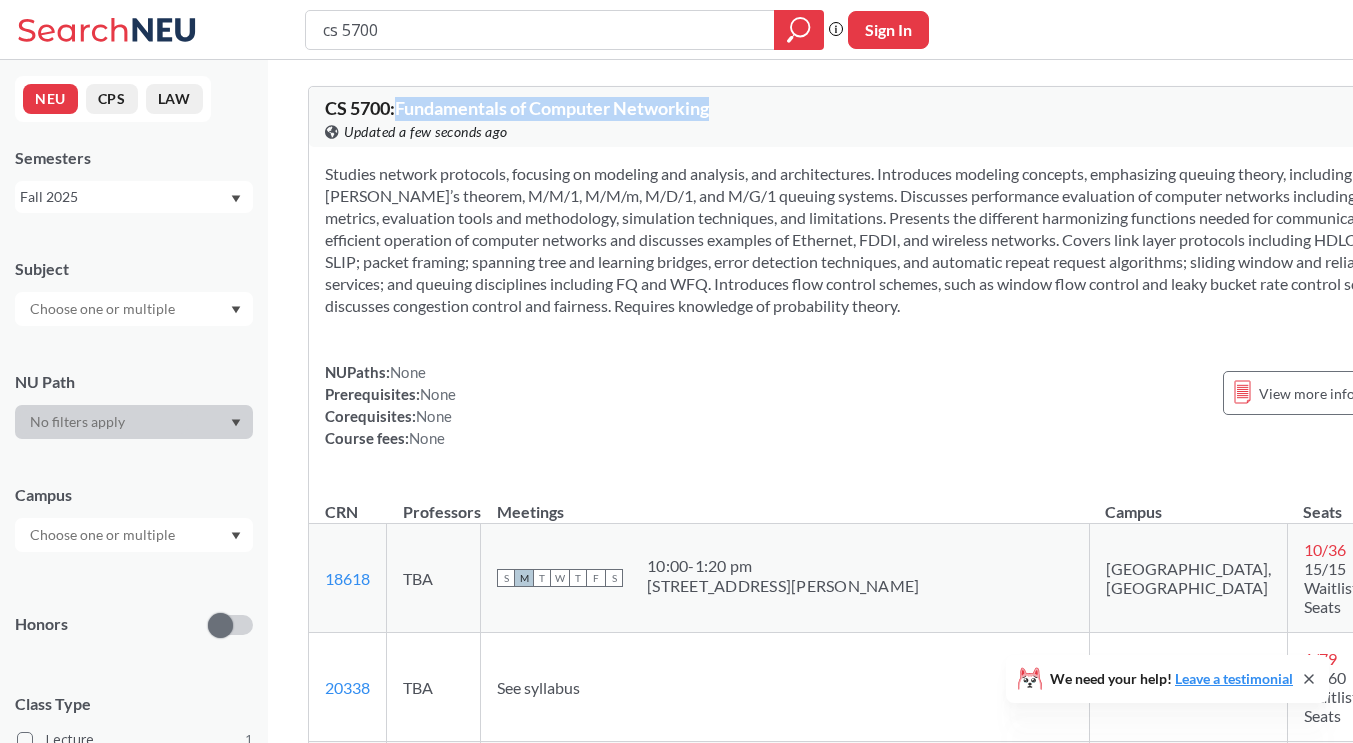 drag, startPoint x: 721, startPoint y: 108, endPoint x: 402, endPoint y: 100, distance: 319.1003 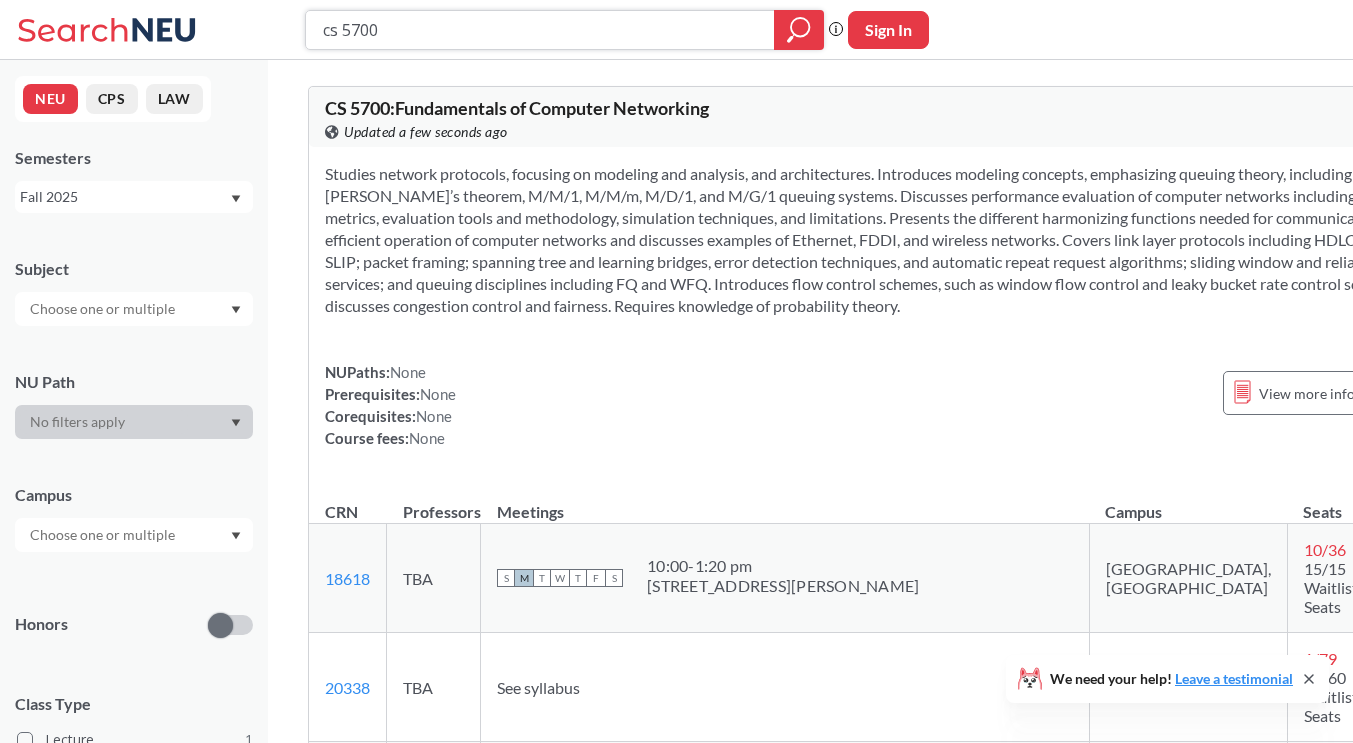 click on "cs 5700" at bounding box center (540, 30) 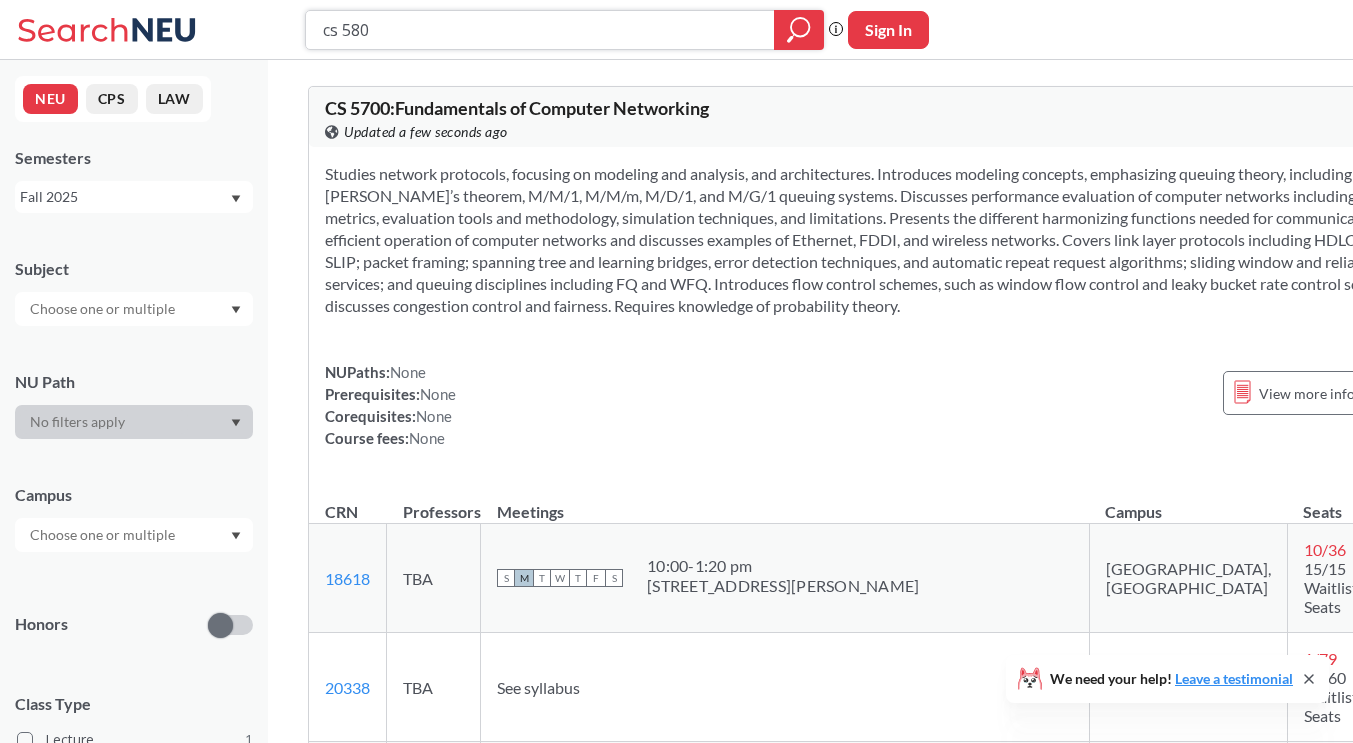 type on "cs 5800" 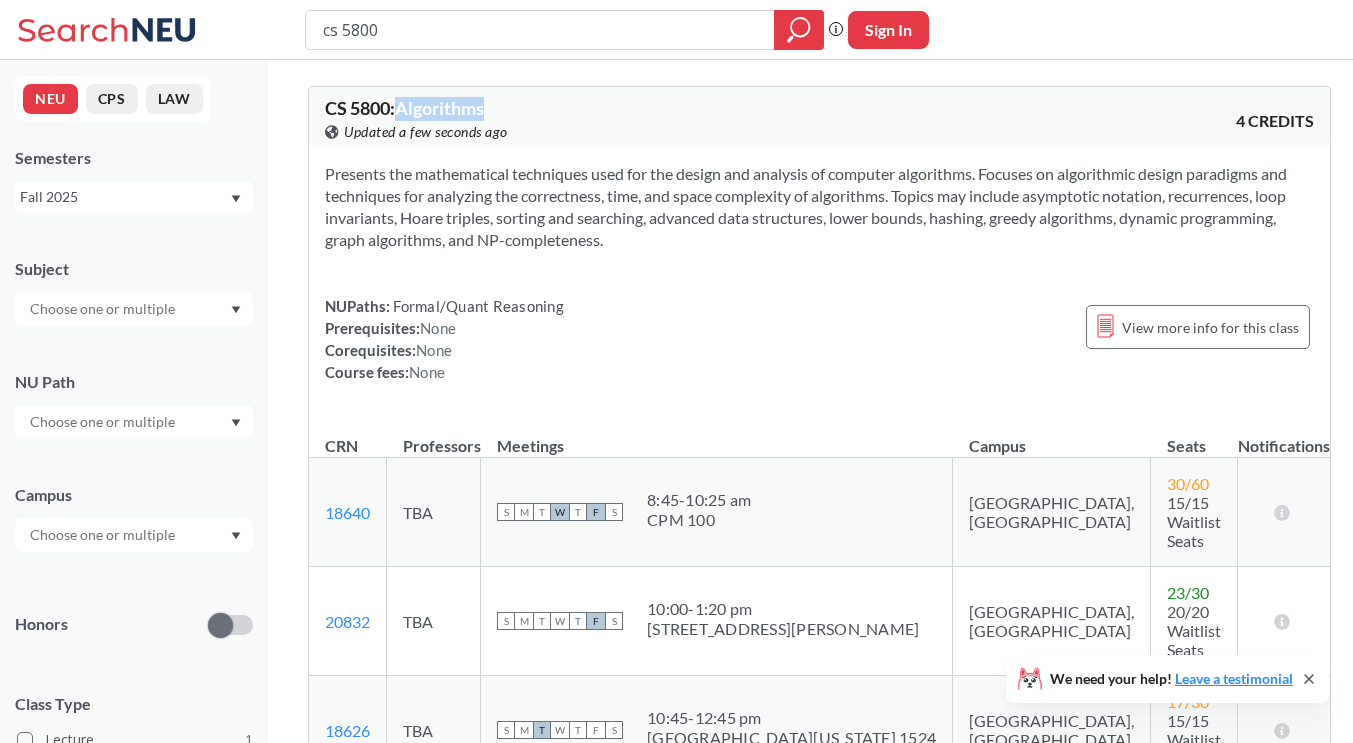 drag, startPoint x: 490, startPoint y: 108, endPoint x: 403, endPoint y: 108, distance: 87 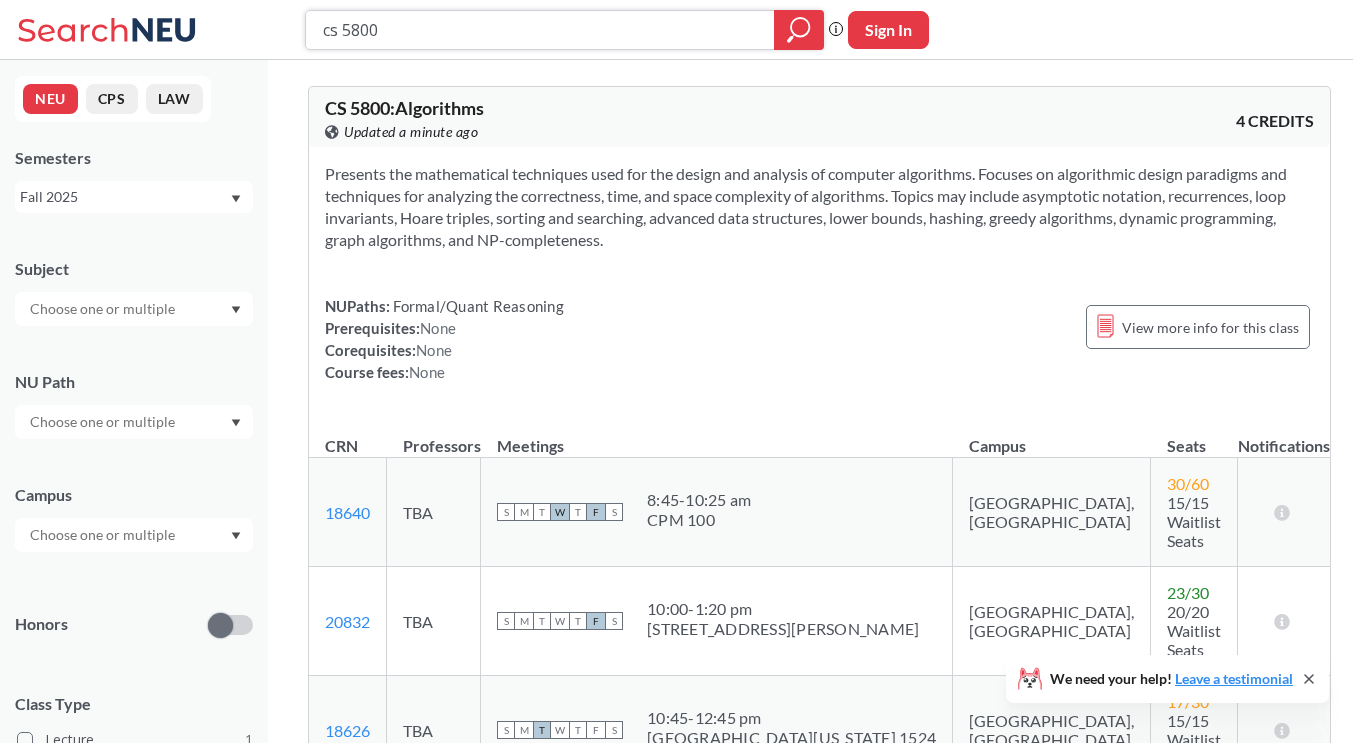 click on "cs 5800" at bounding box center [540, 30] 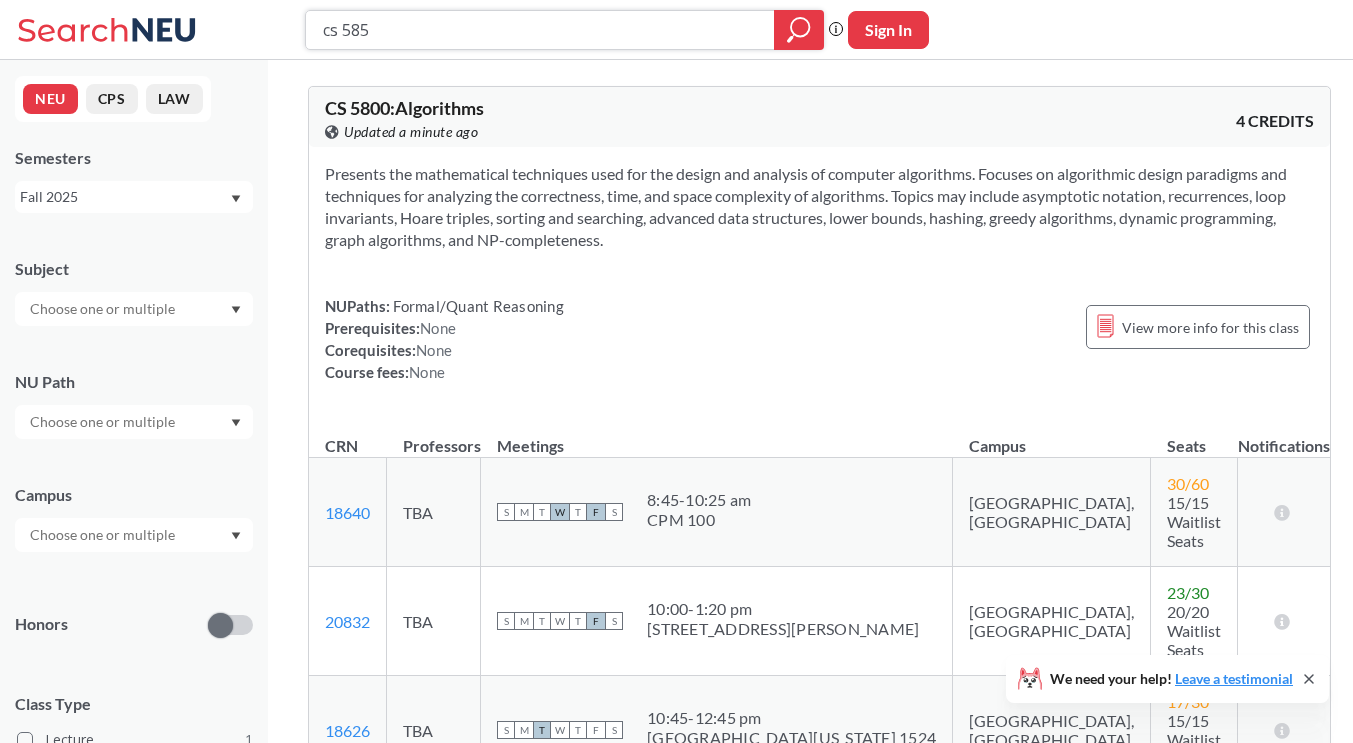 type on "cs 5850" 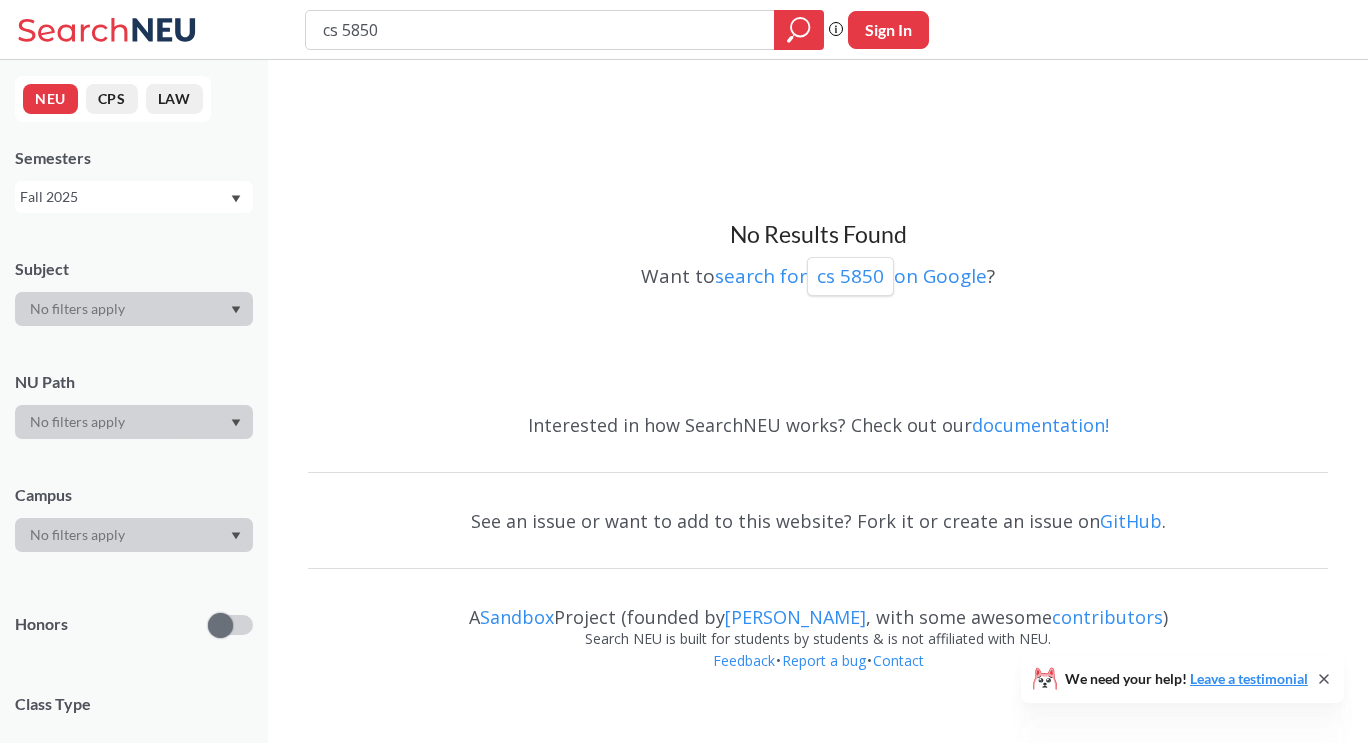 click on "Fall 2025" at bounding box center (124, 197) 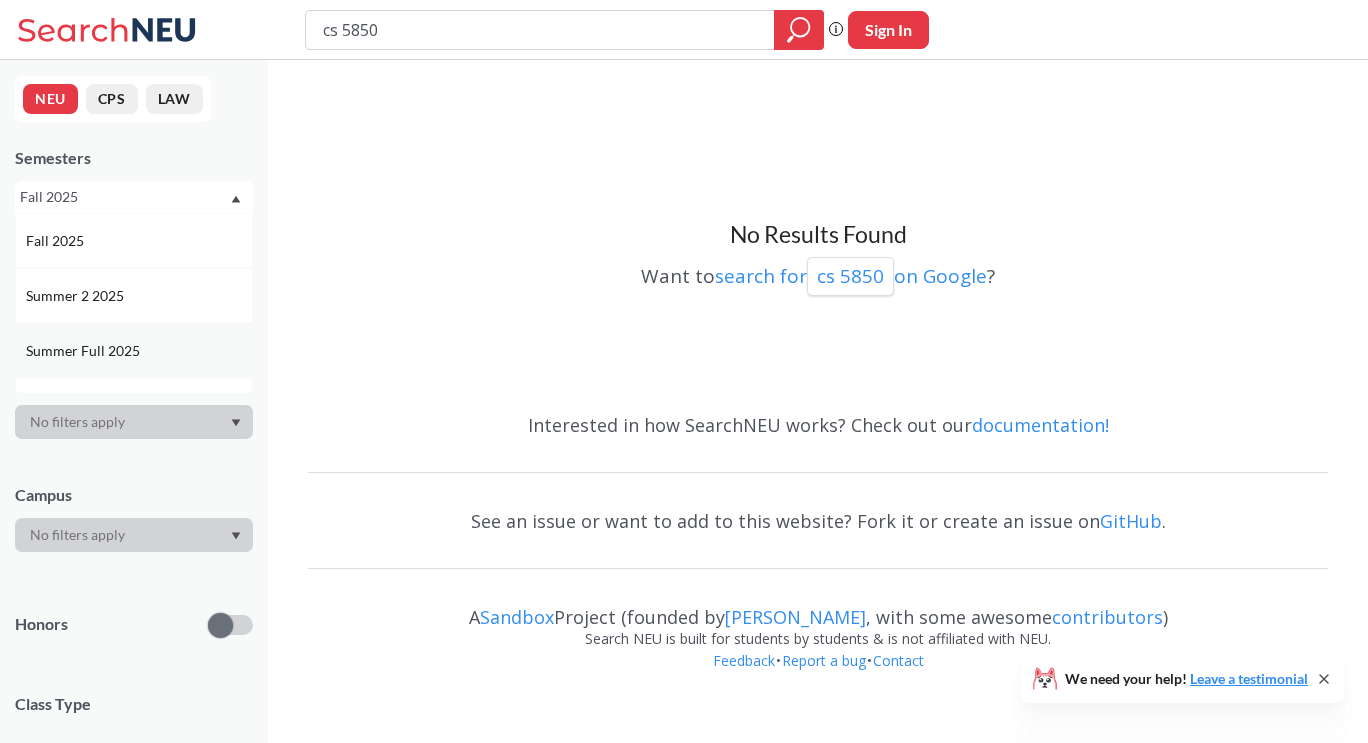 click on "Summer Full 2025" at bounding box center [85, 351] 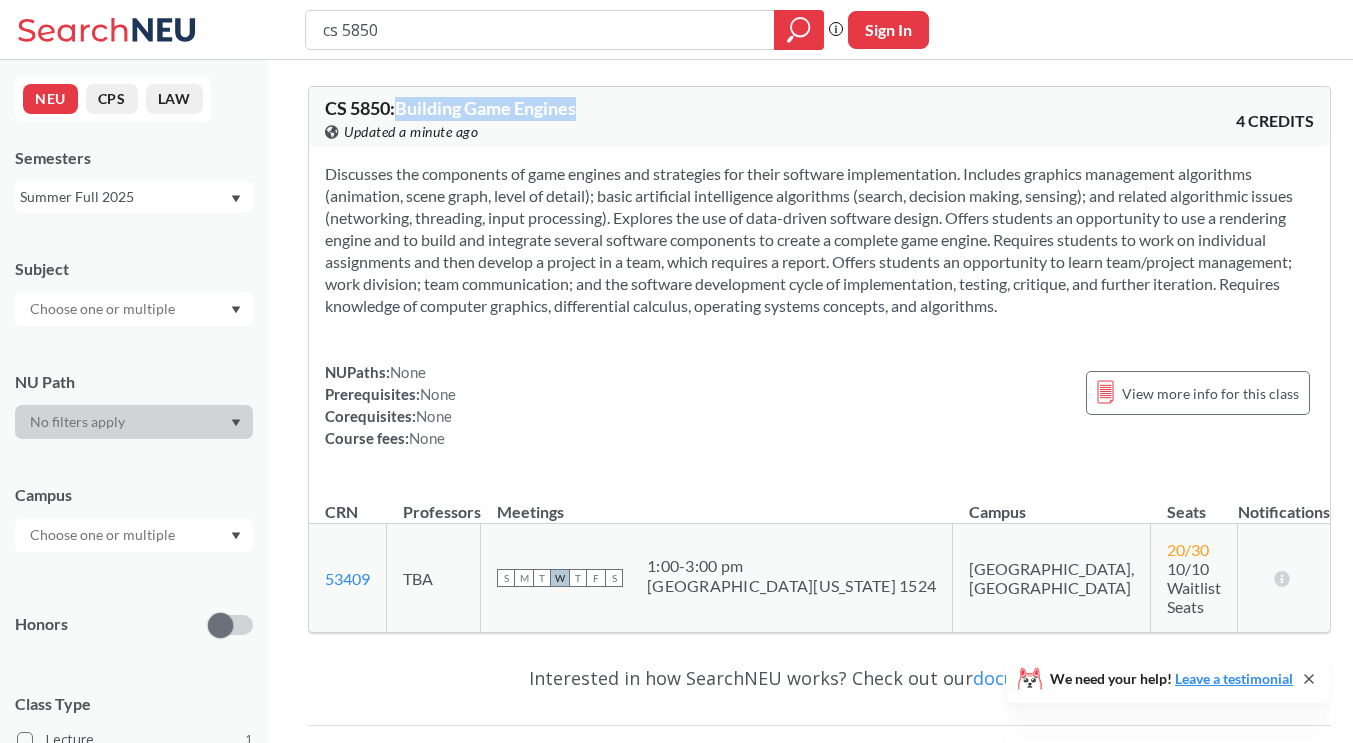 drag, startPoint x: 587, startPoint y: 108, endPoint x: 411, endPoint y: 107, distance: 176.00284 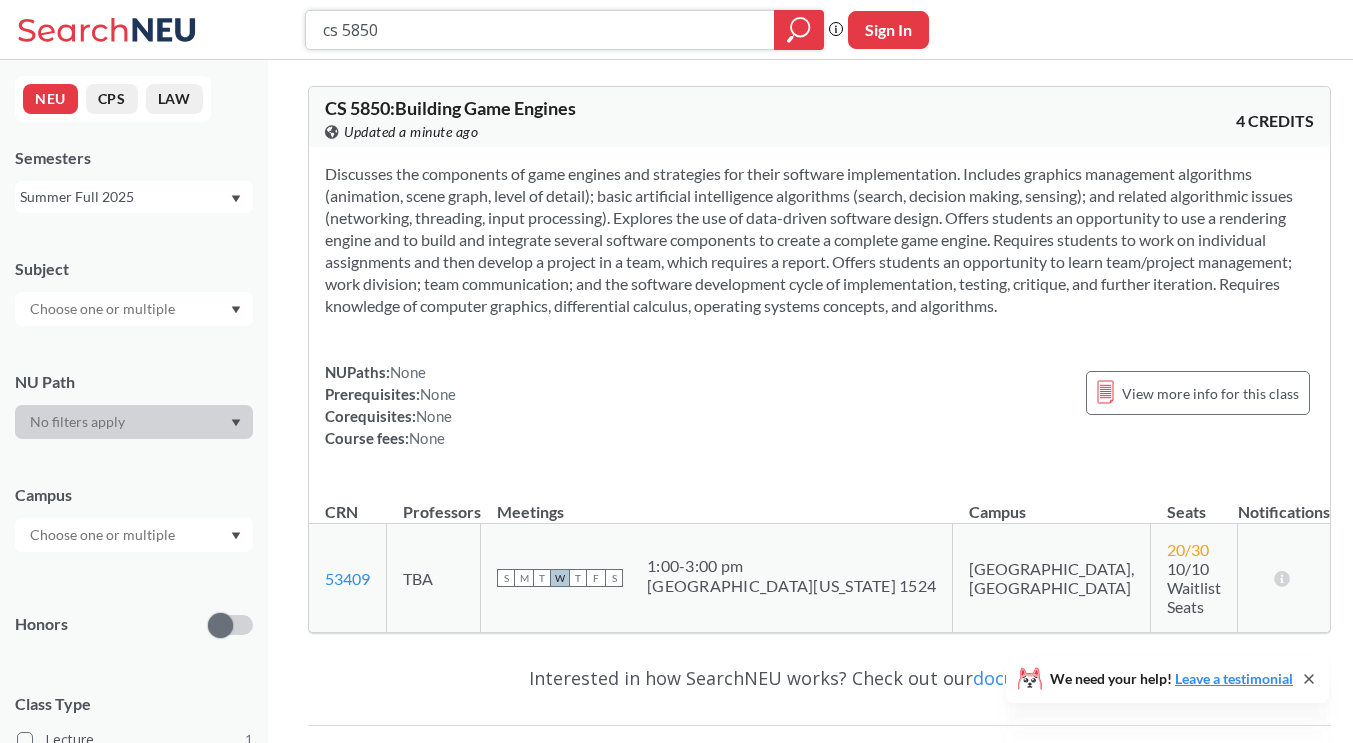 click on "cs 5850" at bounding box center (540, 30) 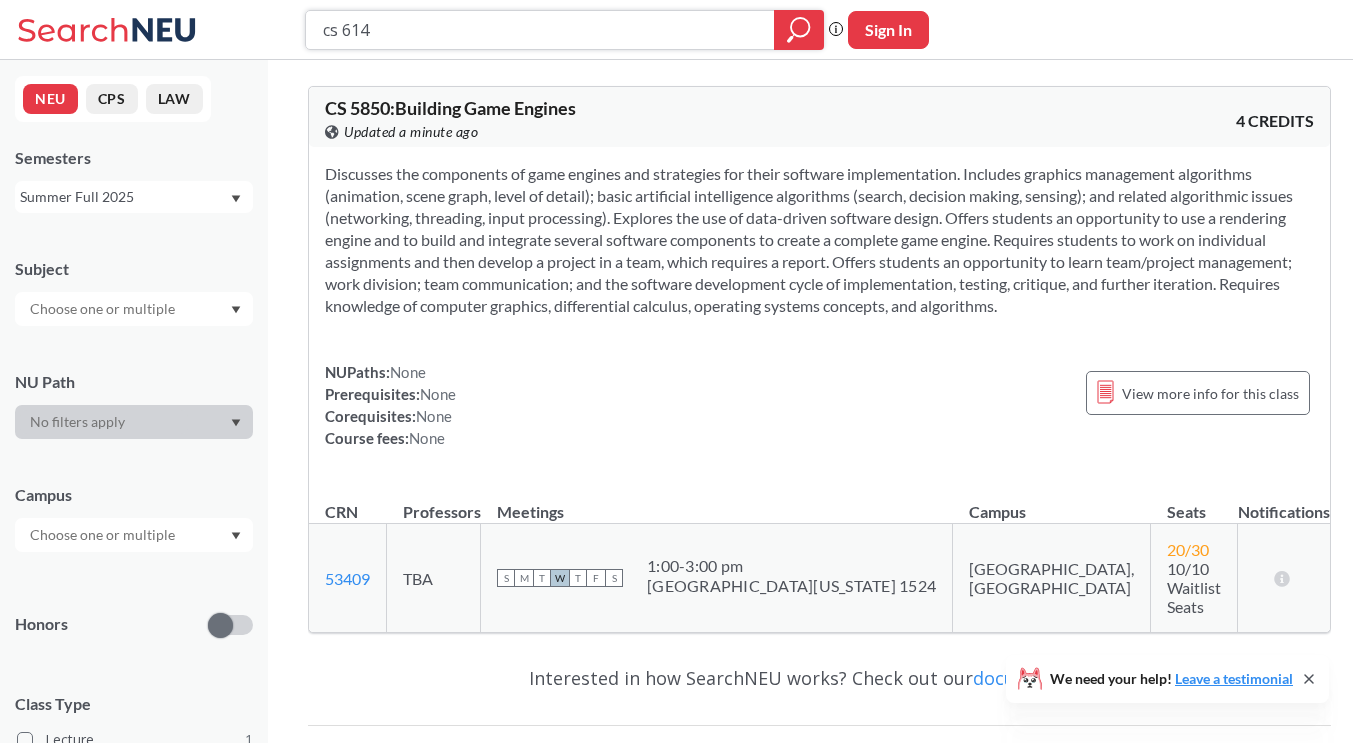 type on "cs 6140" 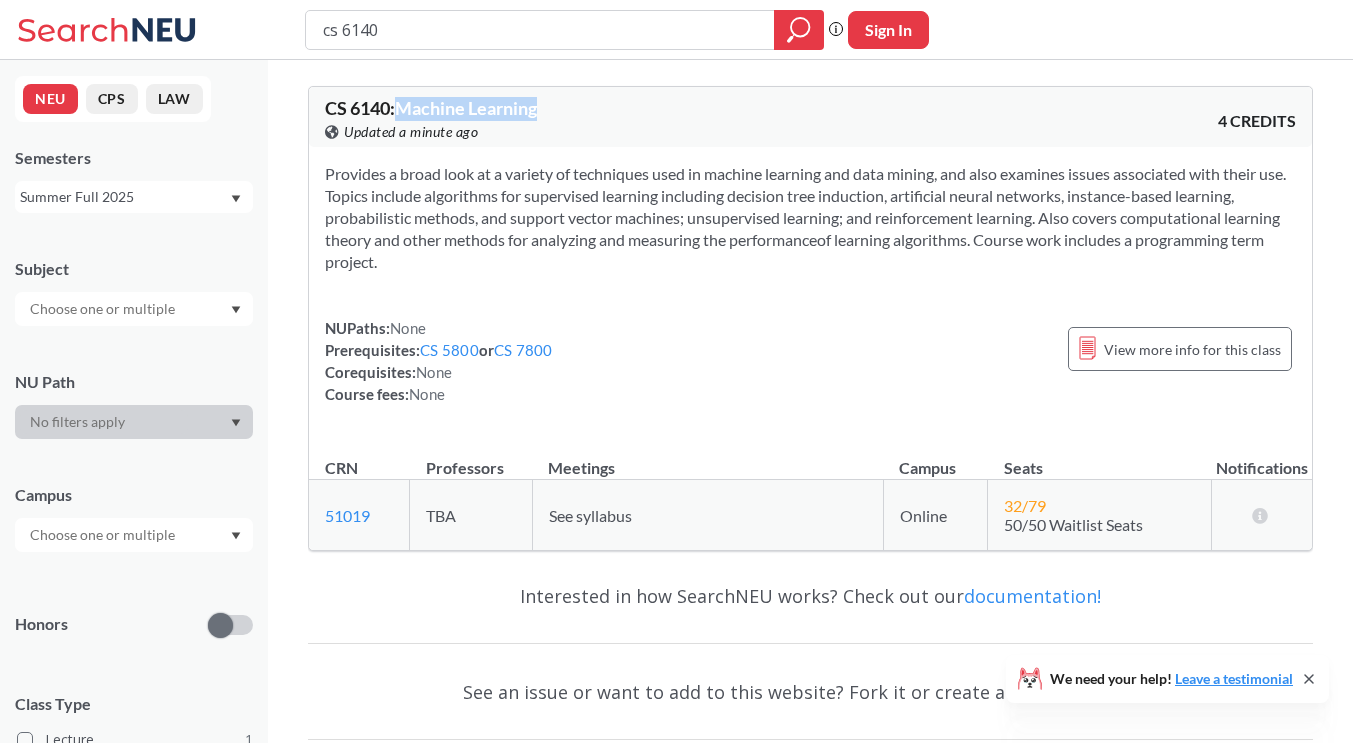drag, startPoint x: 549, startPoint y: 111, endPoint x: 402, endPoint y: 109, distance: 147.01361 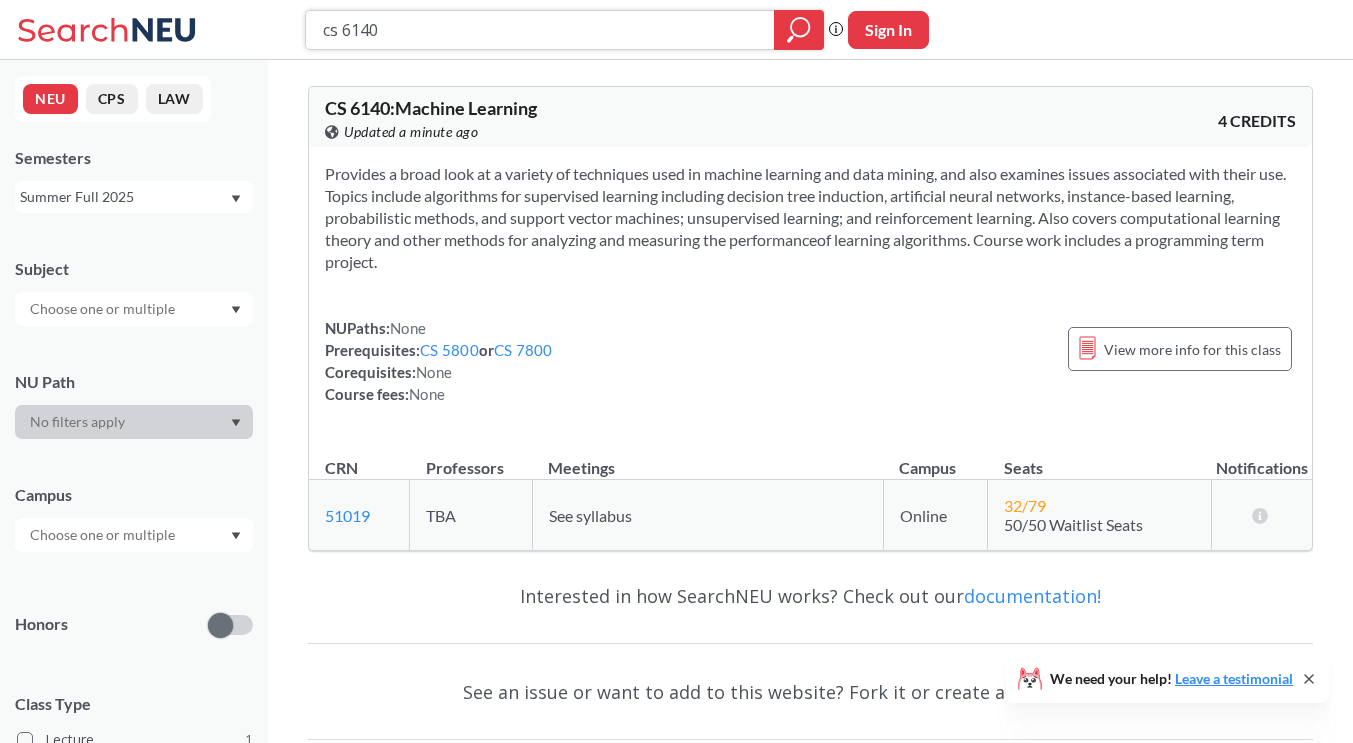 click on "cs 6140" at bounding box center [540, 30] 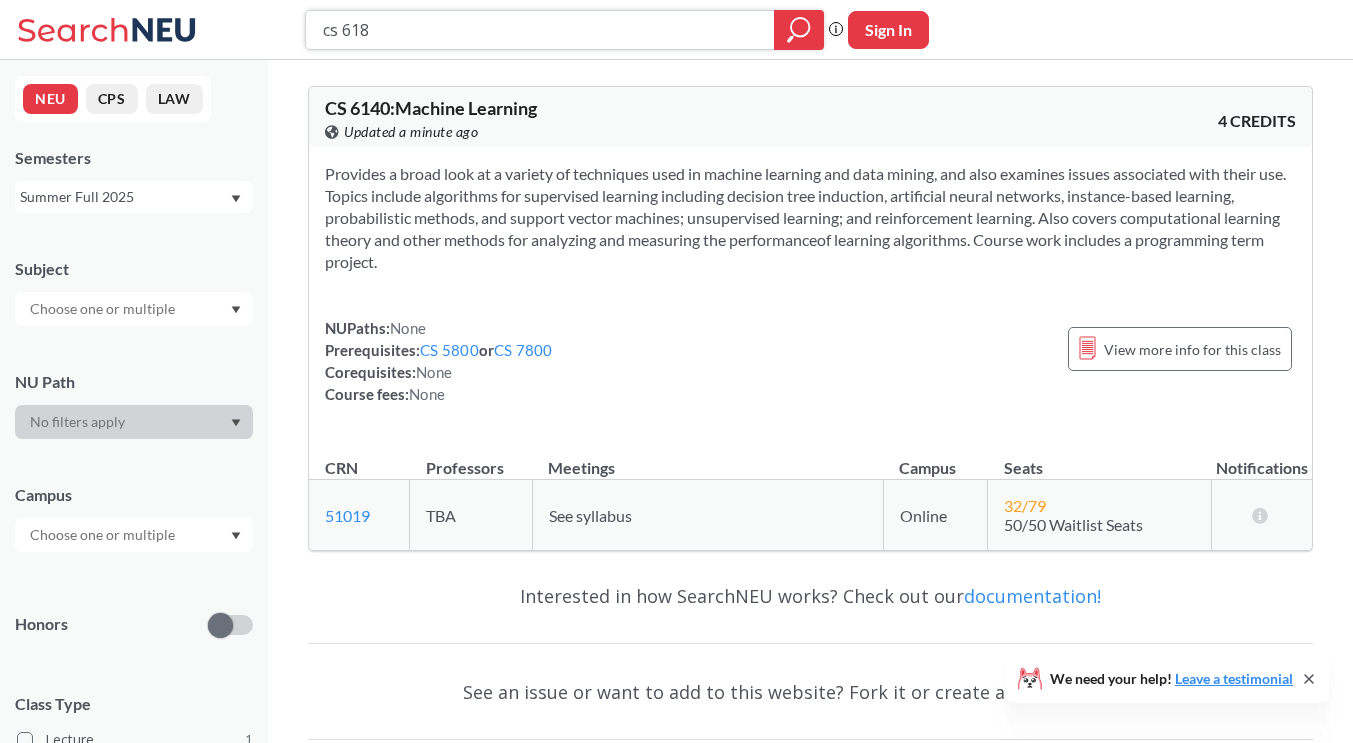 type on "cs 6180" 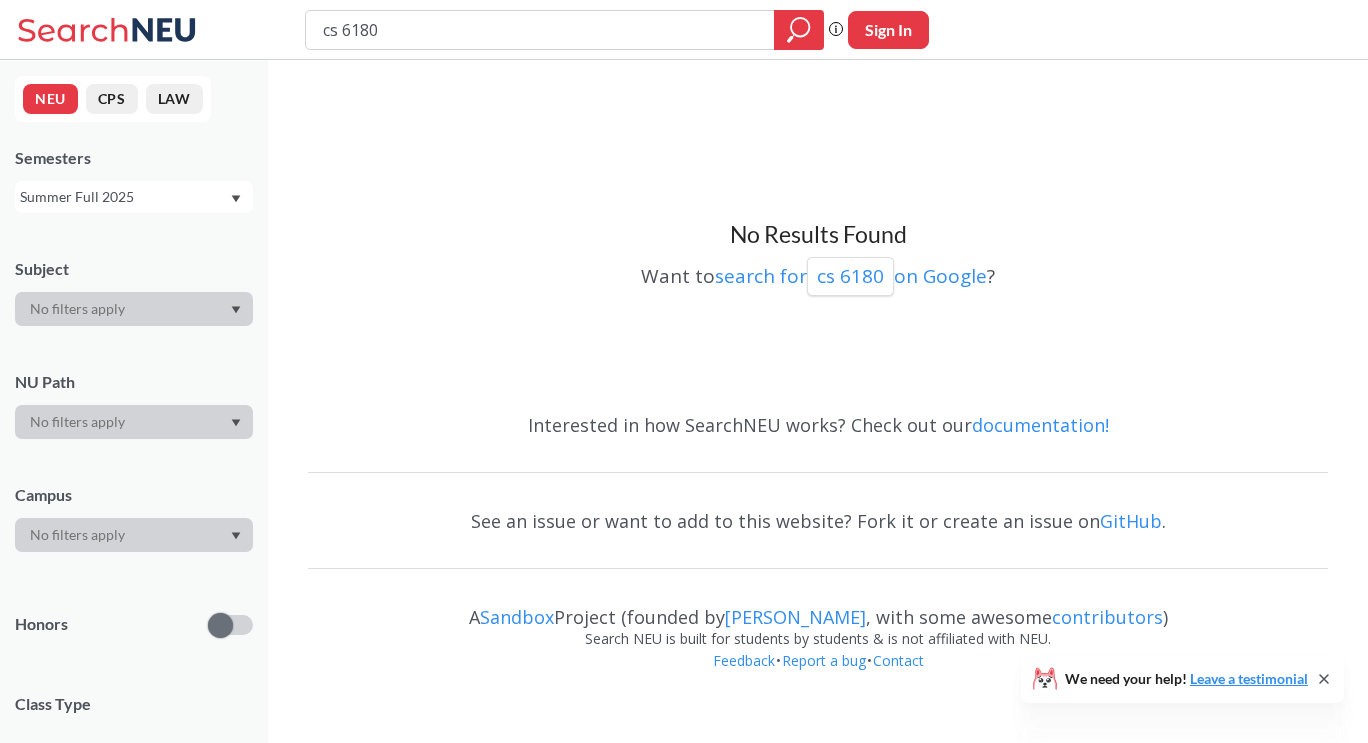 click on "Summer Full 2025" at bounding box center [124, 197] 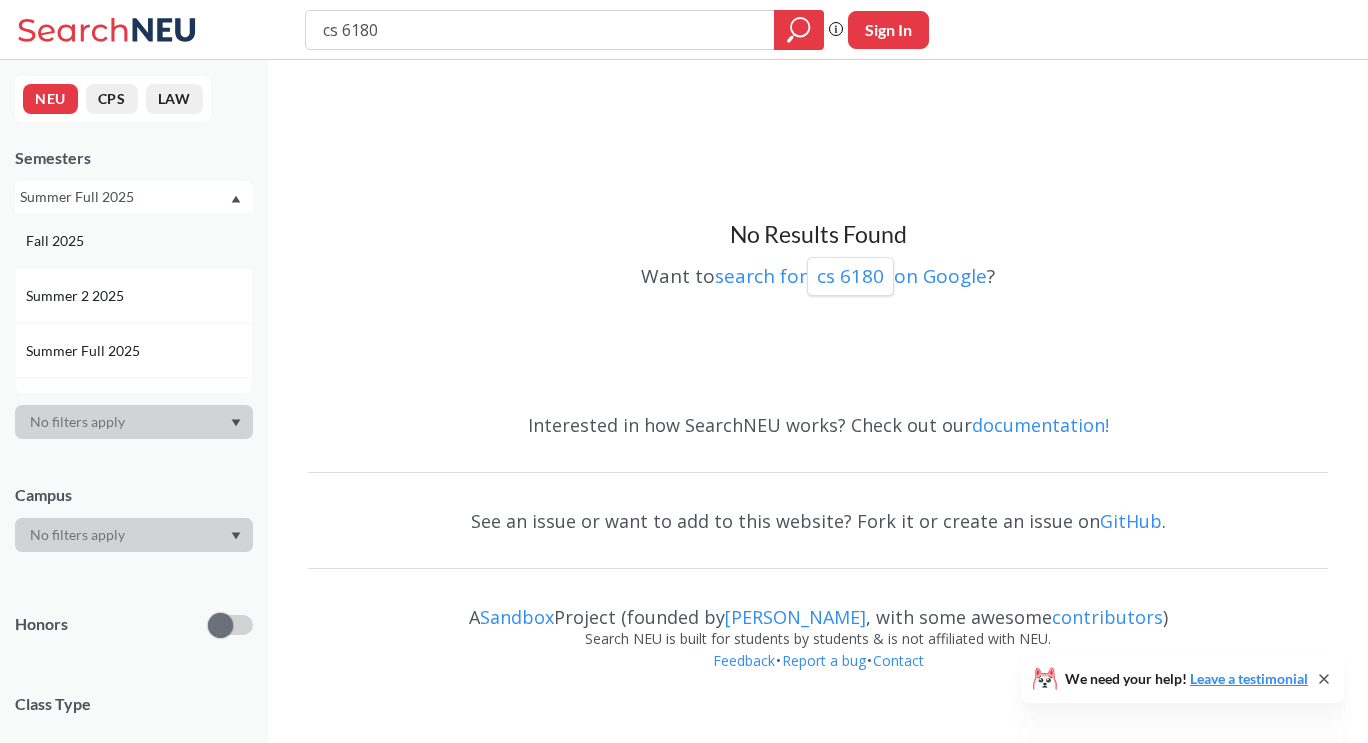click on "Fall 2025" at bounding box center (139, 241) 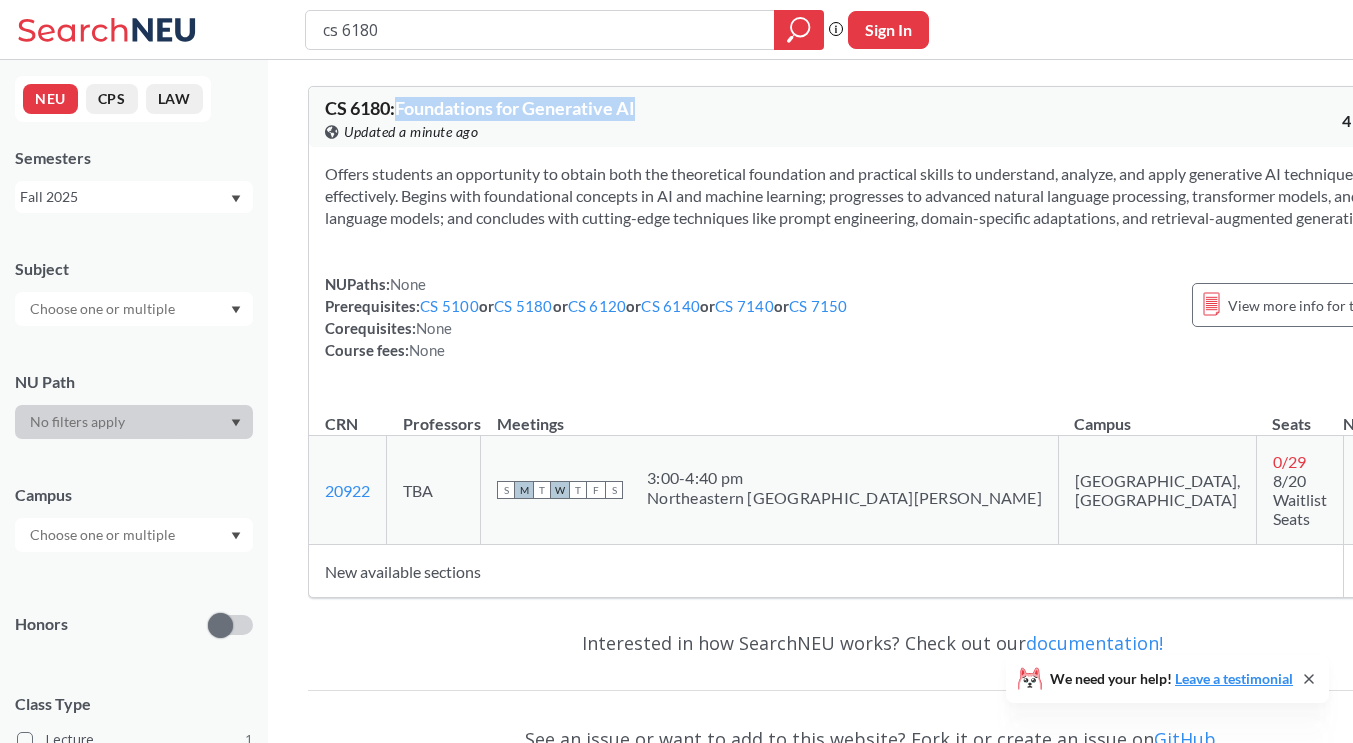 drag, startPoint x: 662, startPoint y: 107, endPoint x: 397, endPoint y: 110, distance: 265.01697 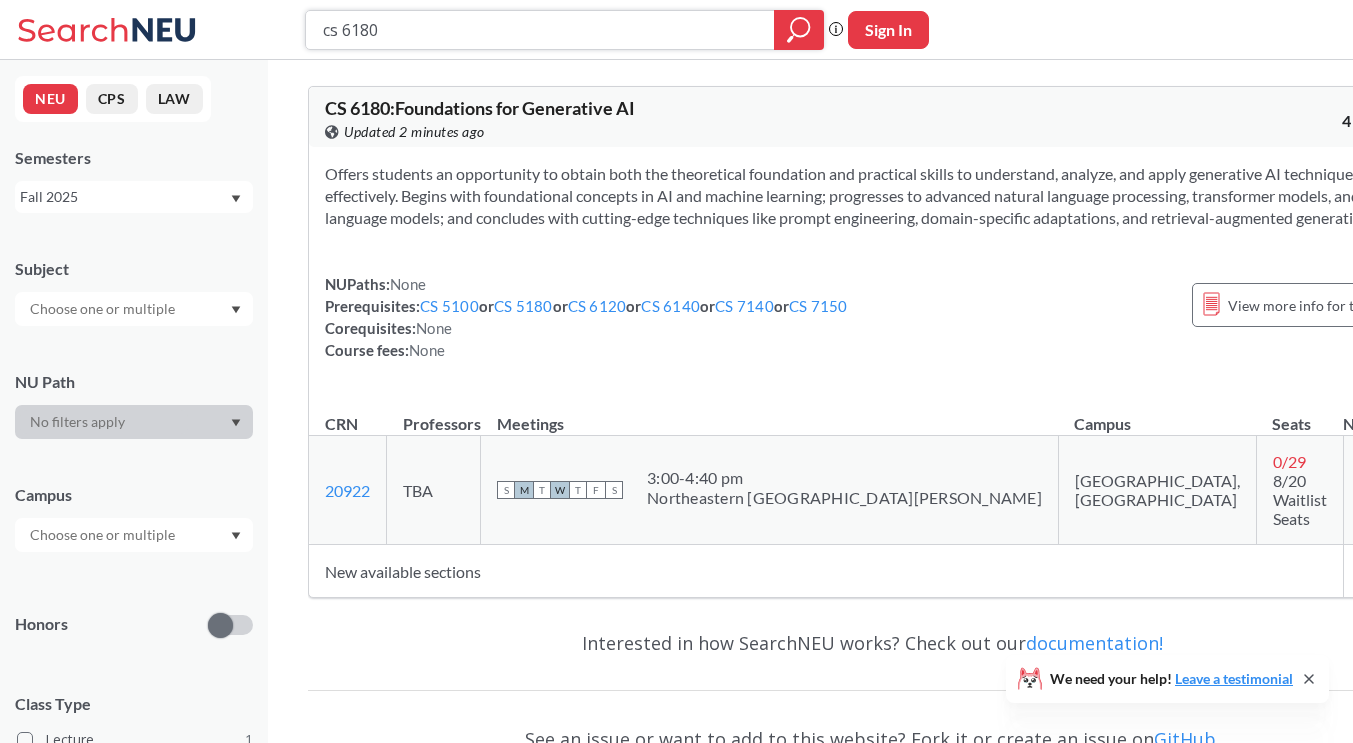 click on "cs 6180" at bounding box center (540, 30) 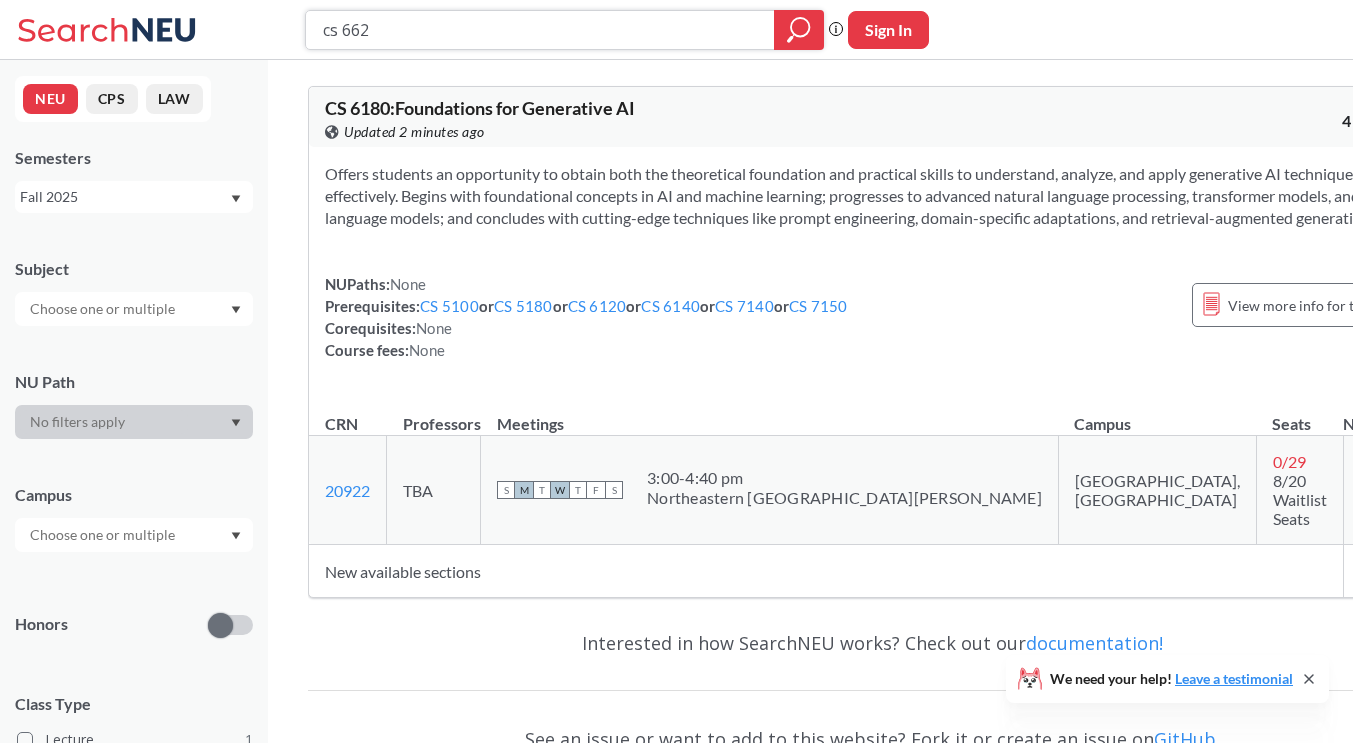 type on "cs 6620" 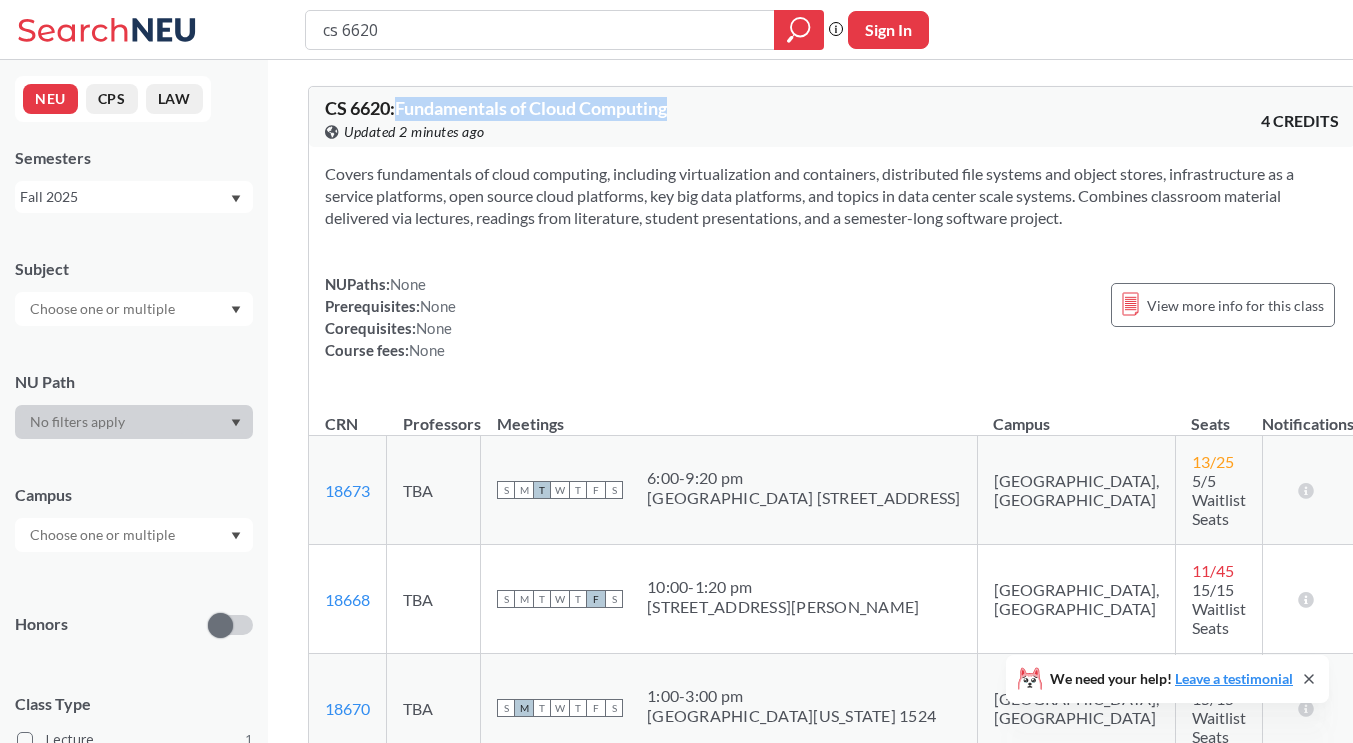 drag, startPoint x: 676, startPoint y: 113, endPoint x: 401, endPoint y: 112, distance: 275.00183 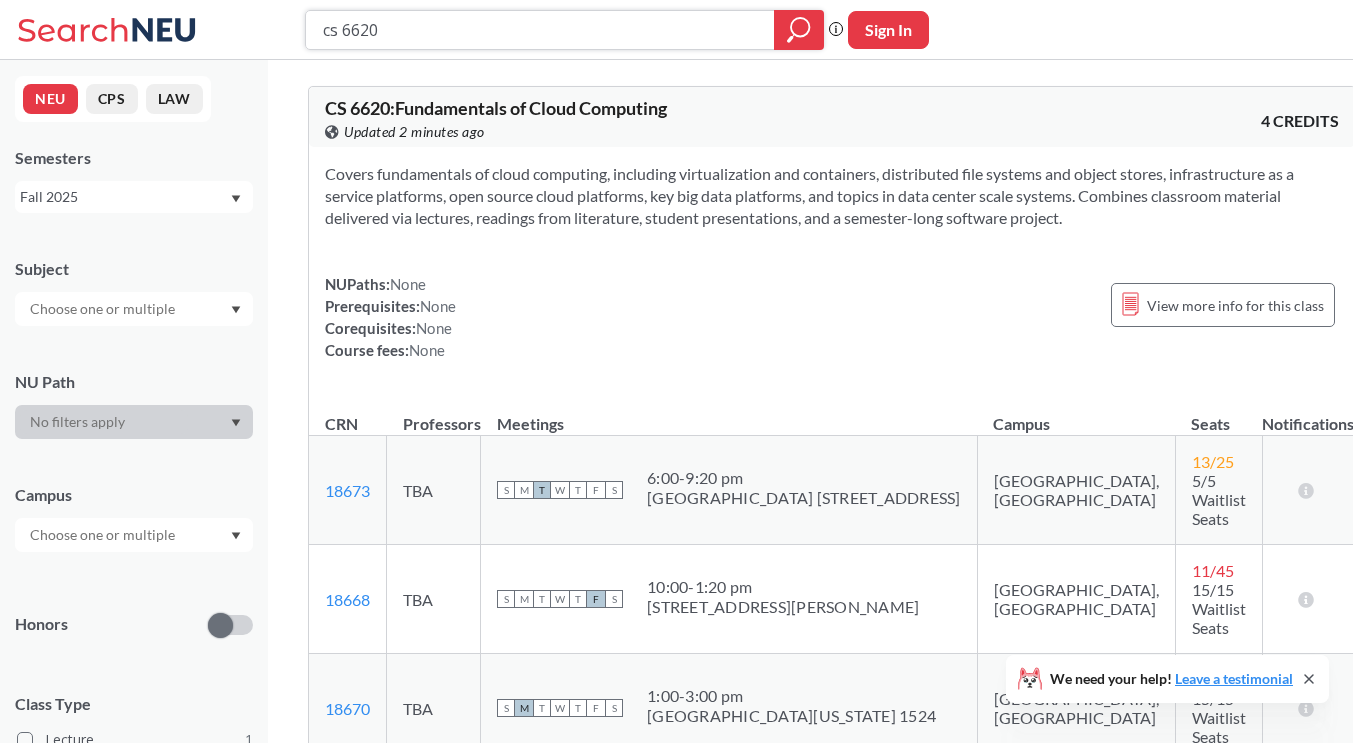 click on "cs 6620" at bounding box center (540, 30) 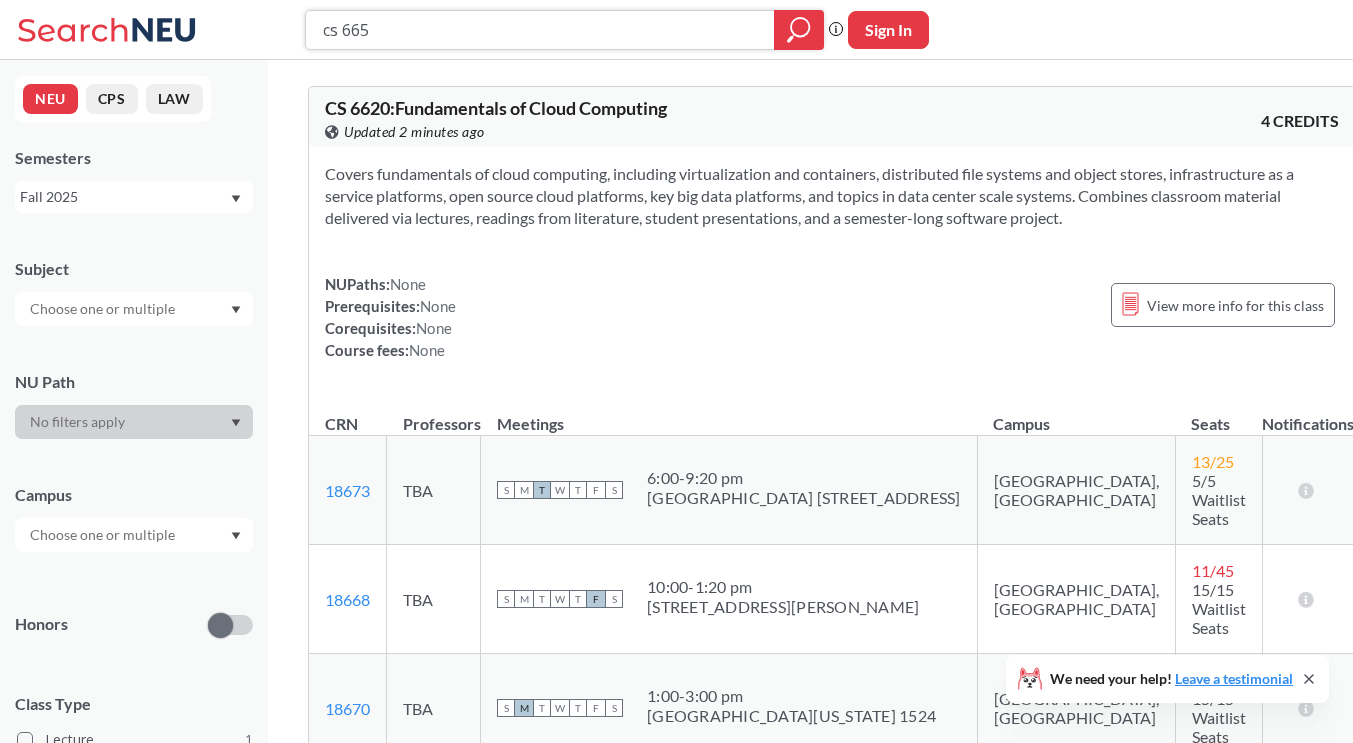 type on "cs 6650" 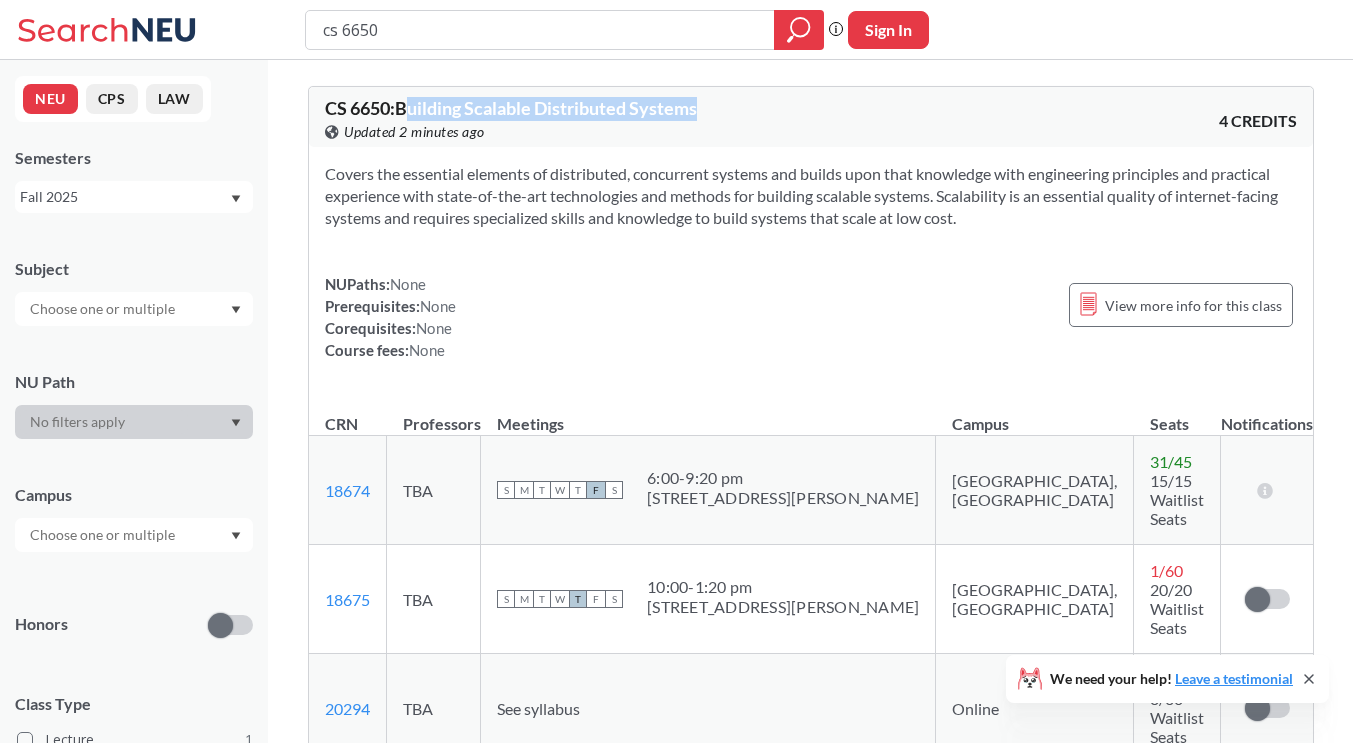 drag, startPoint x: 709, startPoint y: 106, endPoint x: 407, endPoint y: 107, distance: 302.00165 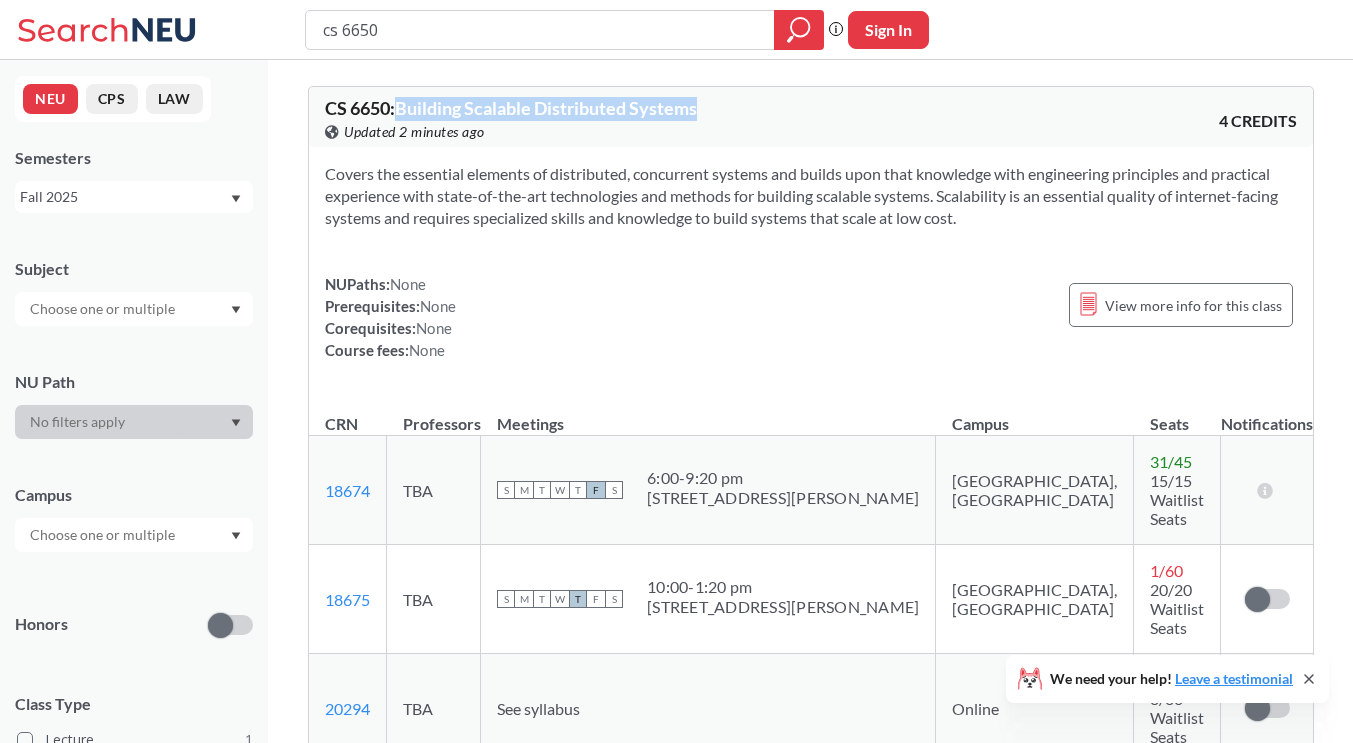 drag, startPoint x: 469, startPoint y: 115, endPoint x: 404, endPoint y: 105, distance: 65.76473 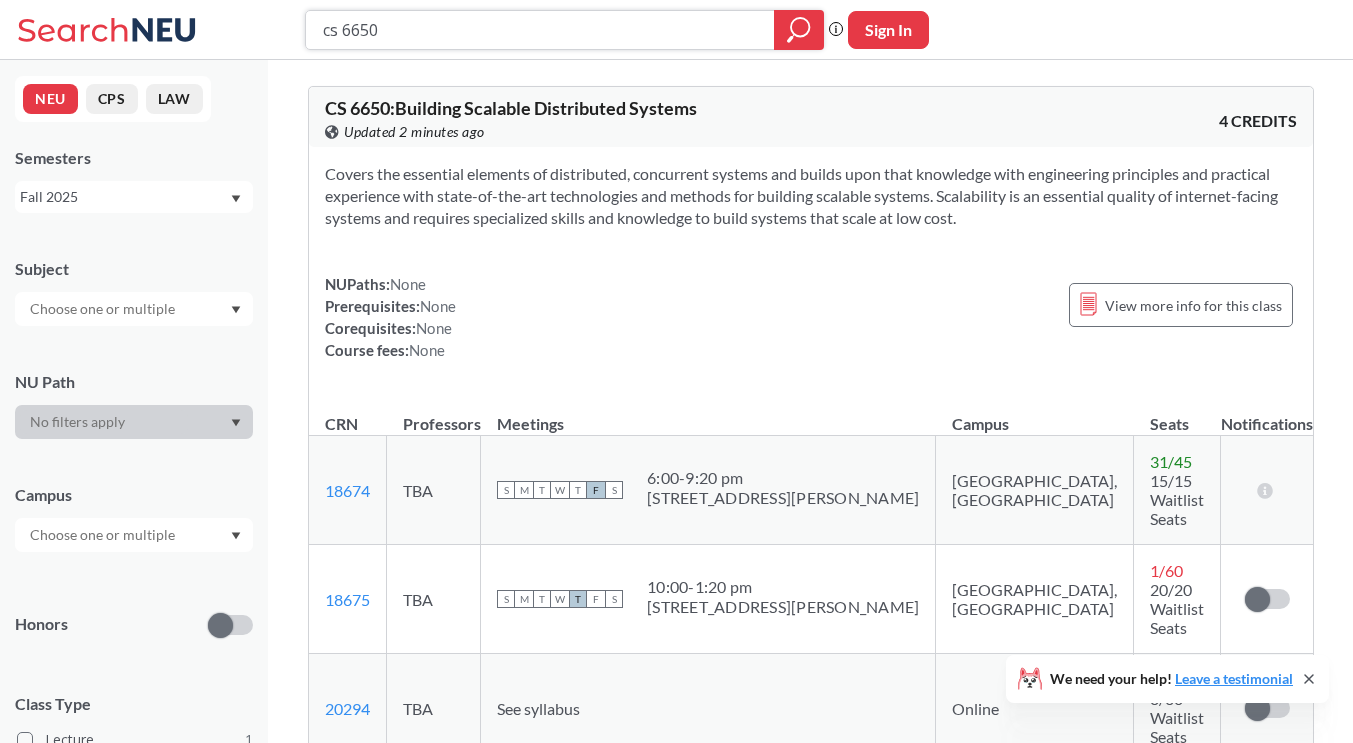 click on "cs 6650" at bounding box center [540, 30] 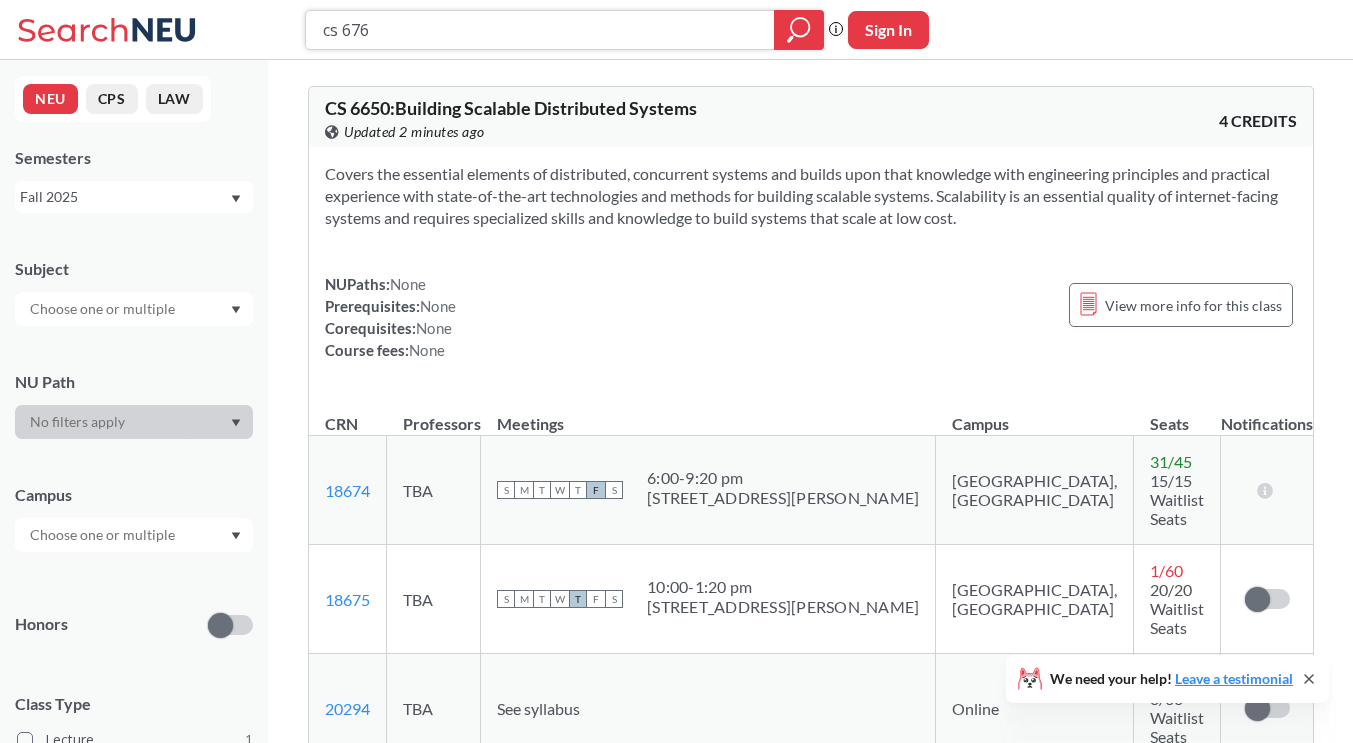 type on "cs 6760" 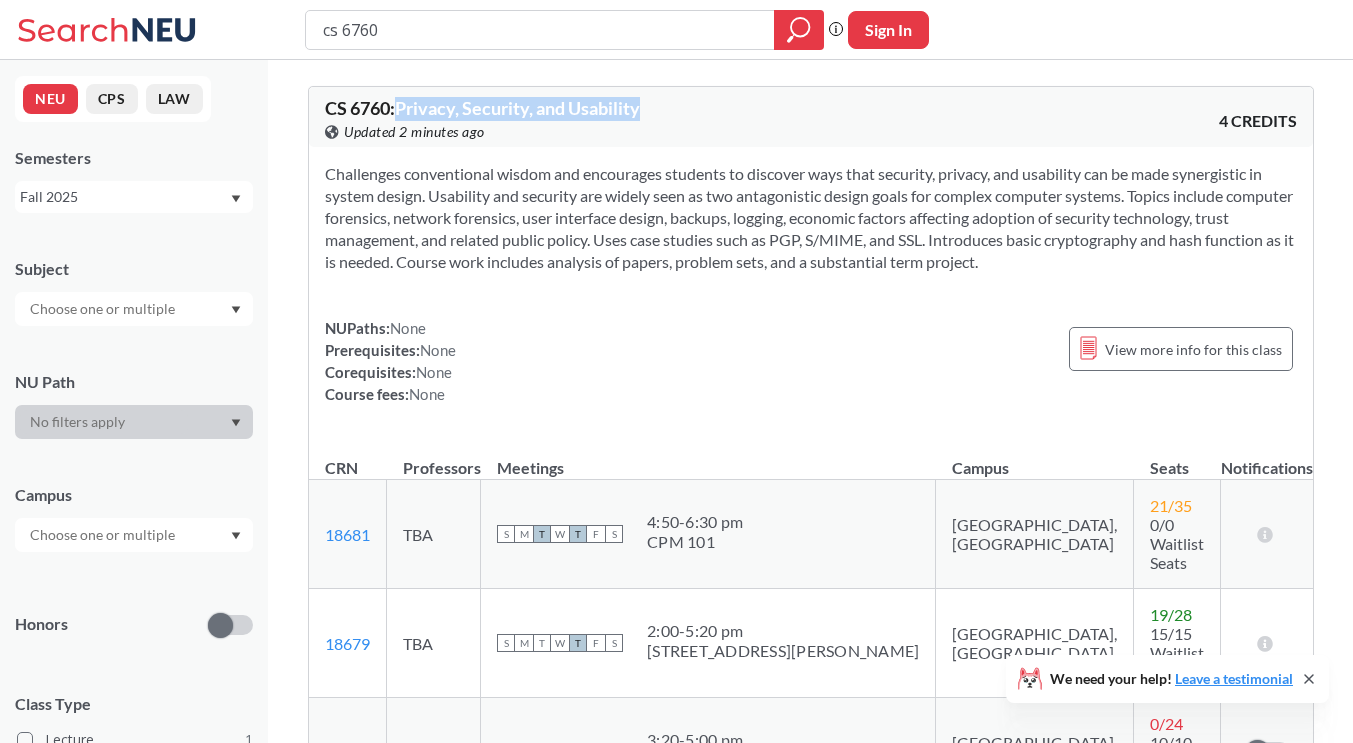 drag, startPoint x: 647, startPoint y: 108, endPoint x: 400, endPoint y: 110, distance: 247.0081 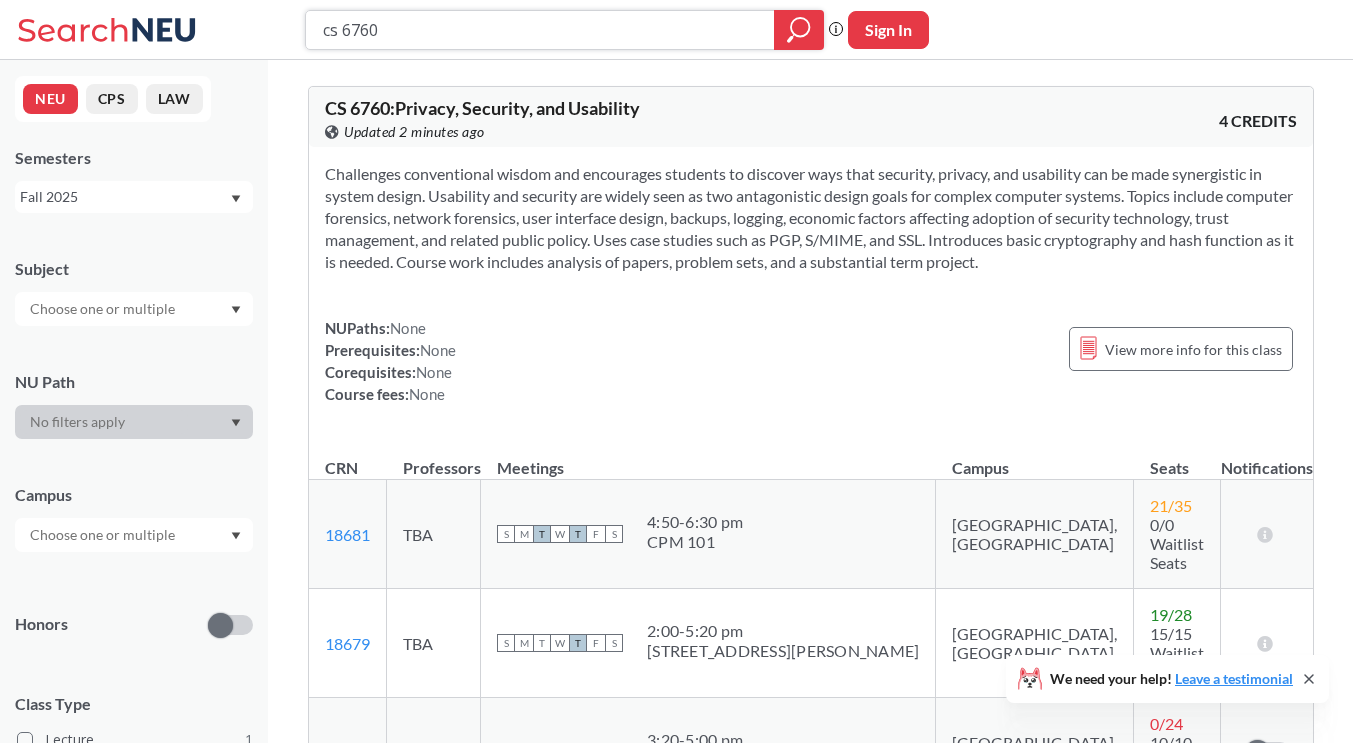 click on "cs 6760" at bounding box center (540, 30) 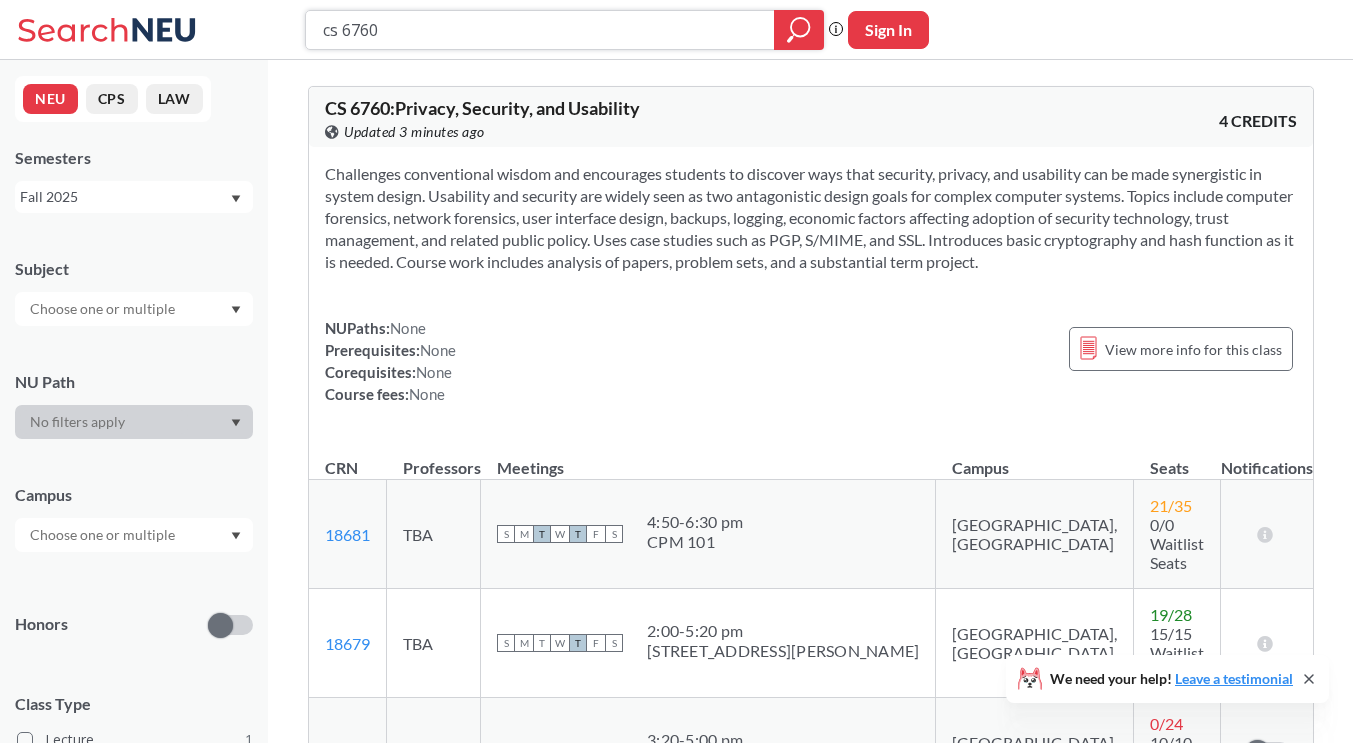 drag, startPoint x: 393, startPoint y: 23, endPoint x: 184, endPoint y: 16, distance: 209.11719 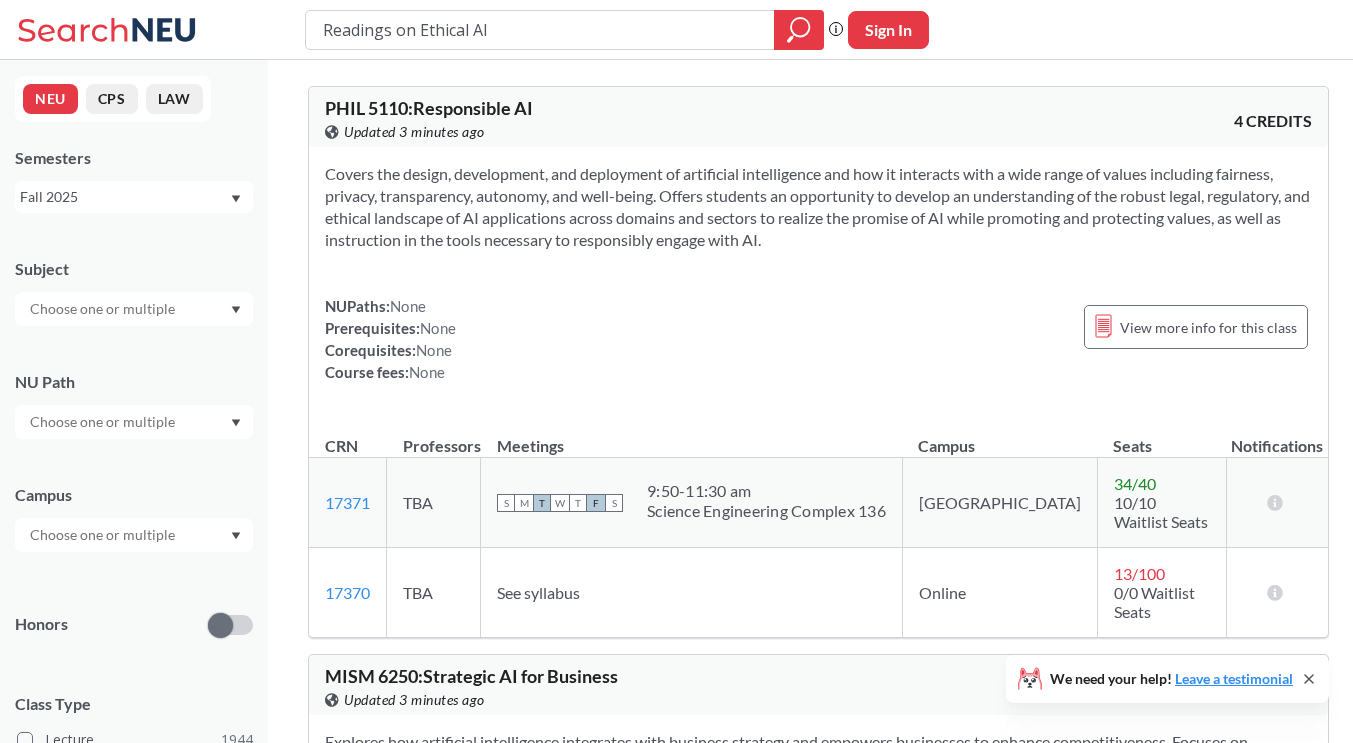 click on "Fall 2025" at bounding box center (124, 197) 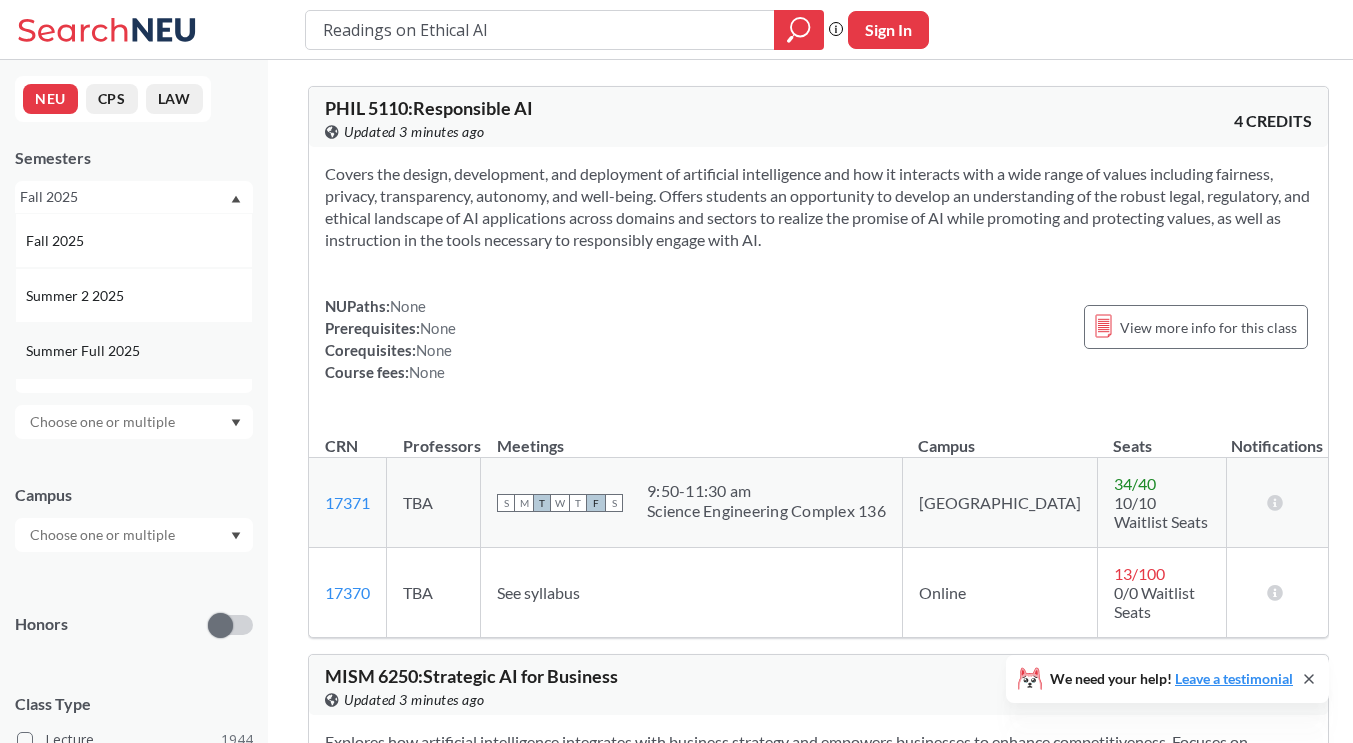 click on "Summer Full 2025" at bounding box center [85, 351] 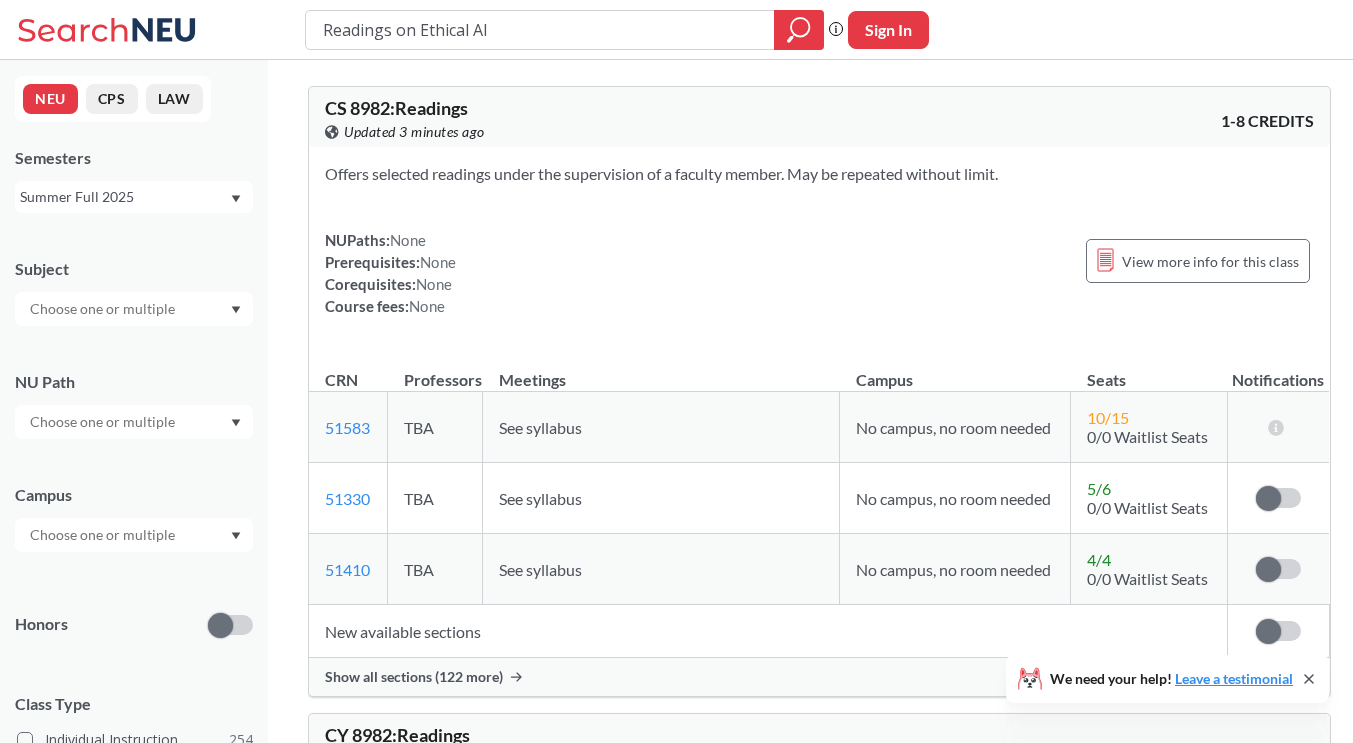 click on "Summer Full 2025" at bounding box center [124, 197] 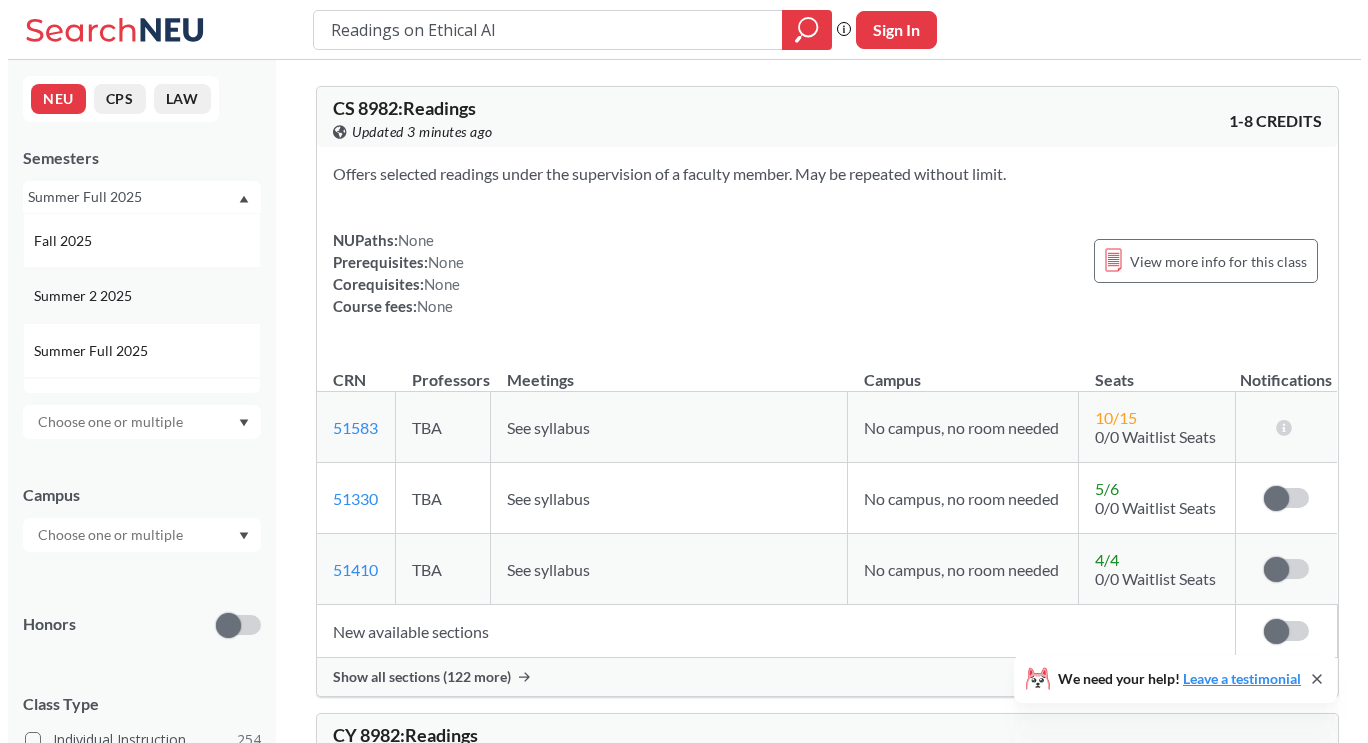 scroll, scrollTop: 100, scrollLeft: 0, axis: vertical 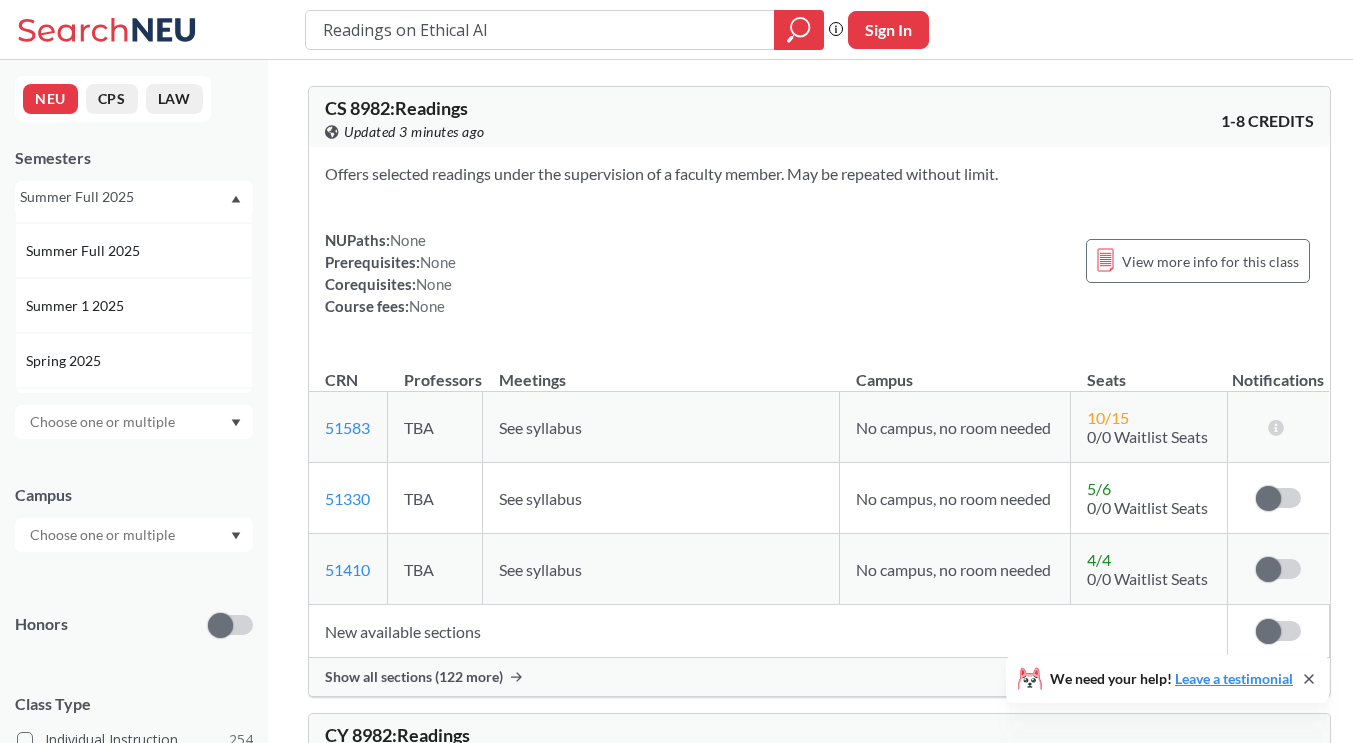 click on "Spring 2025" at bounding box center [139, 361] 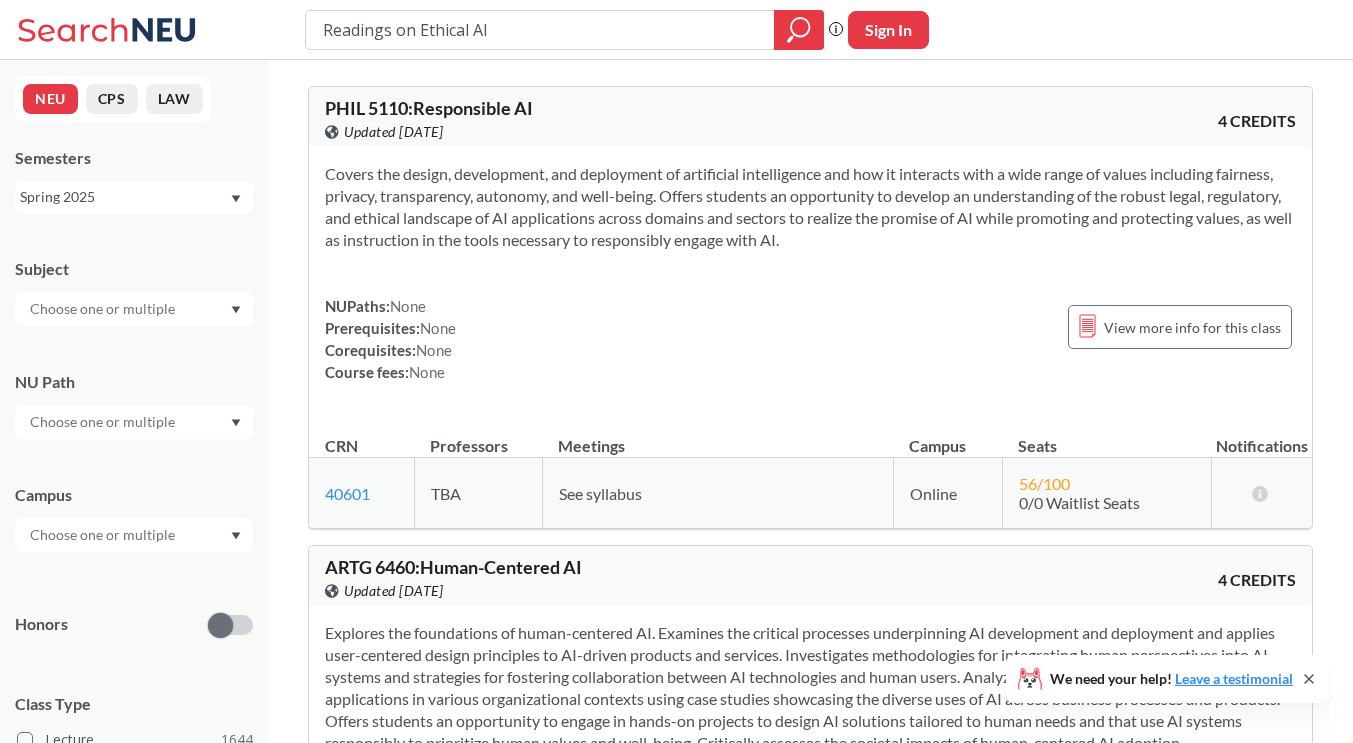 click on "Spring 2025" at bounding box center (124, 197) 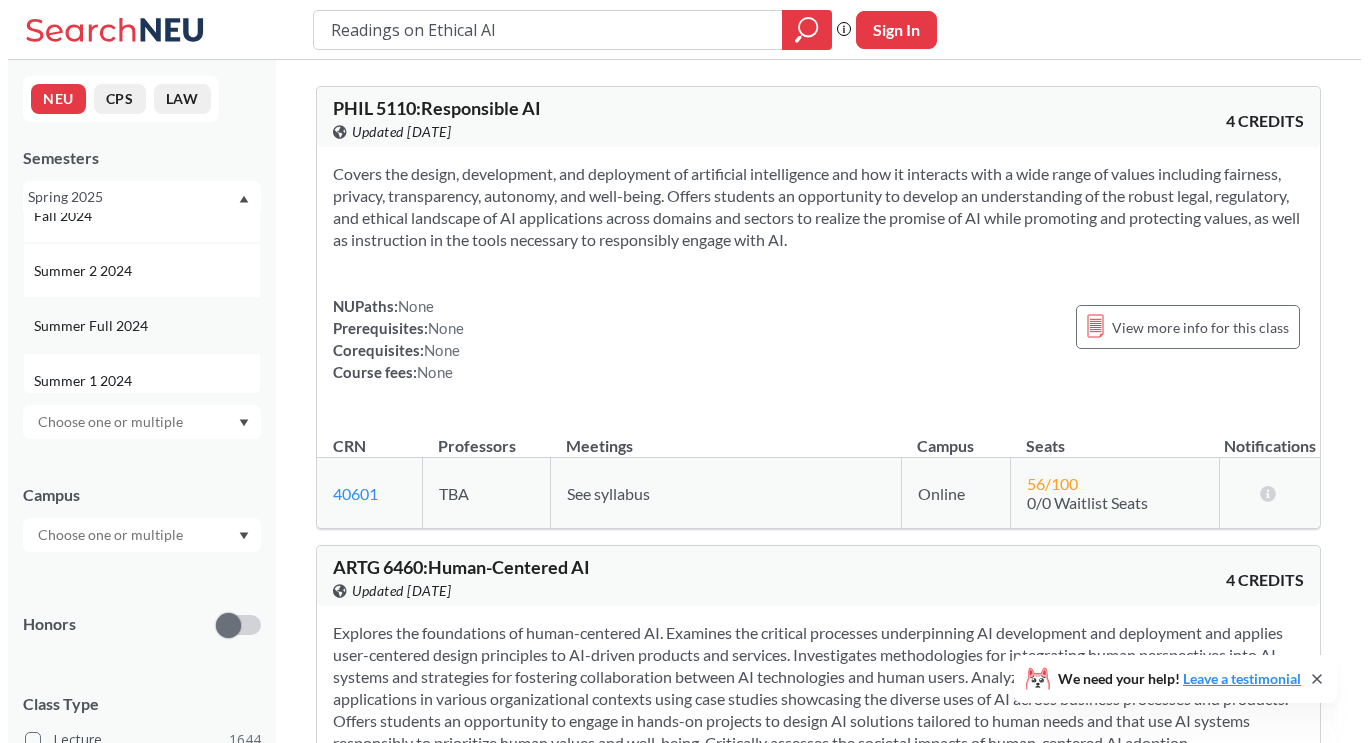 scroll, scrollTop: 400, scrollLeft: 0, axis: vertical 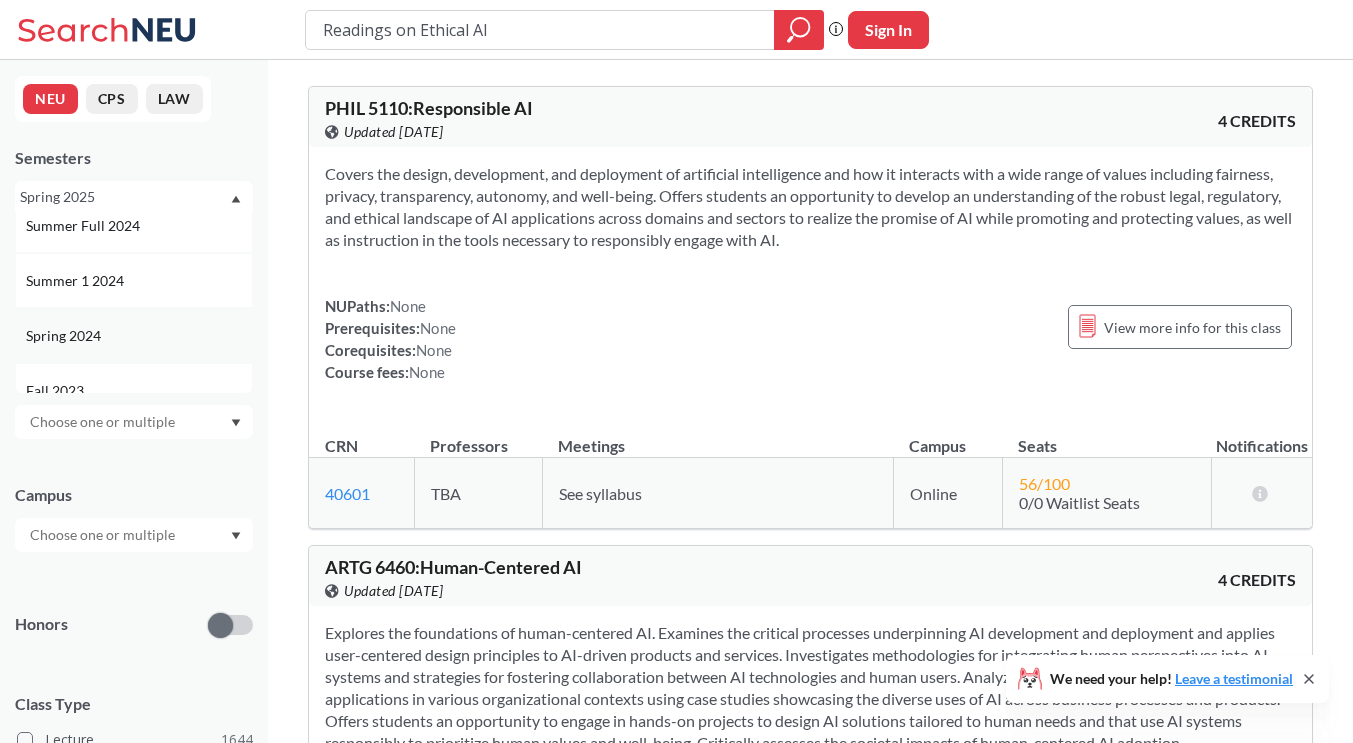 click on "Spring 2024" at bounding box center (139, 336) 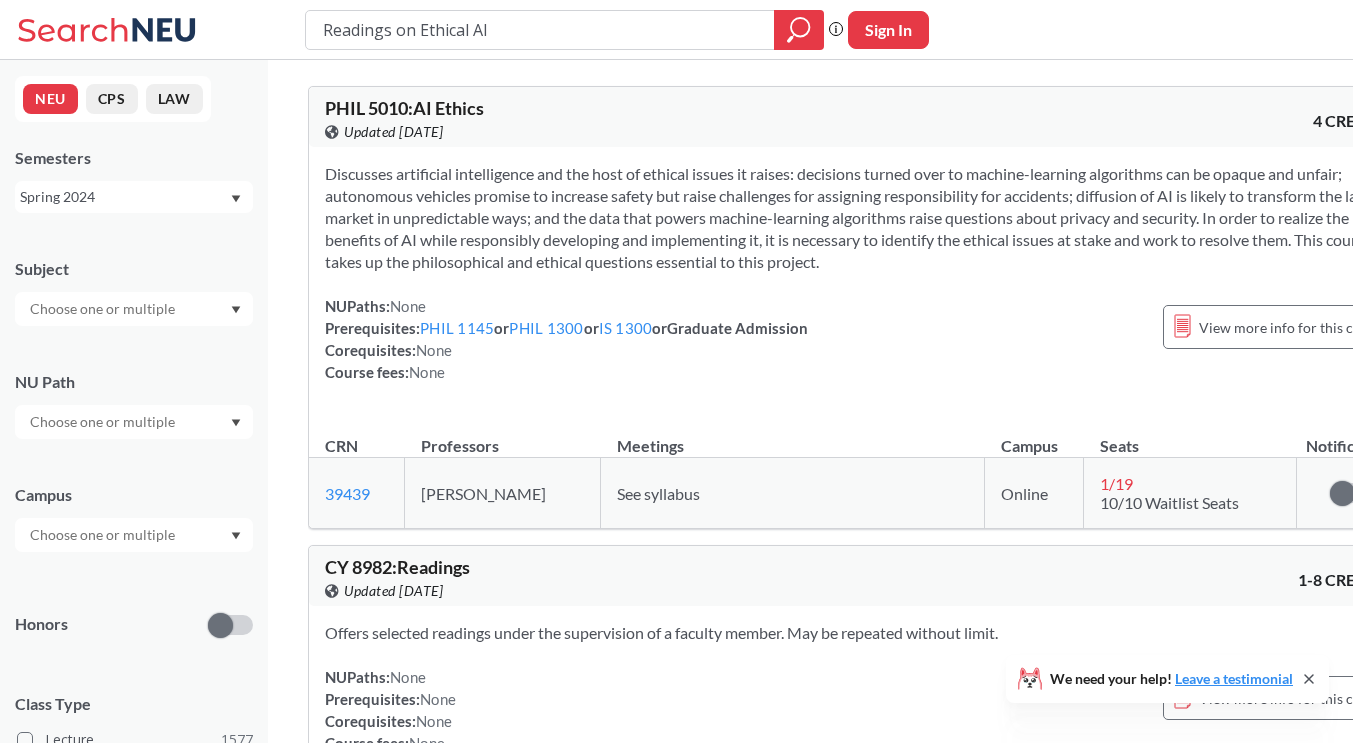 click on "Spring 2024" at bounding box center [124, 197] 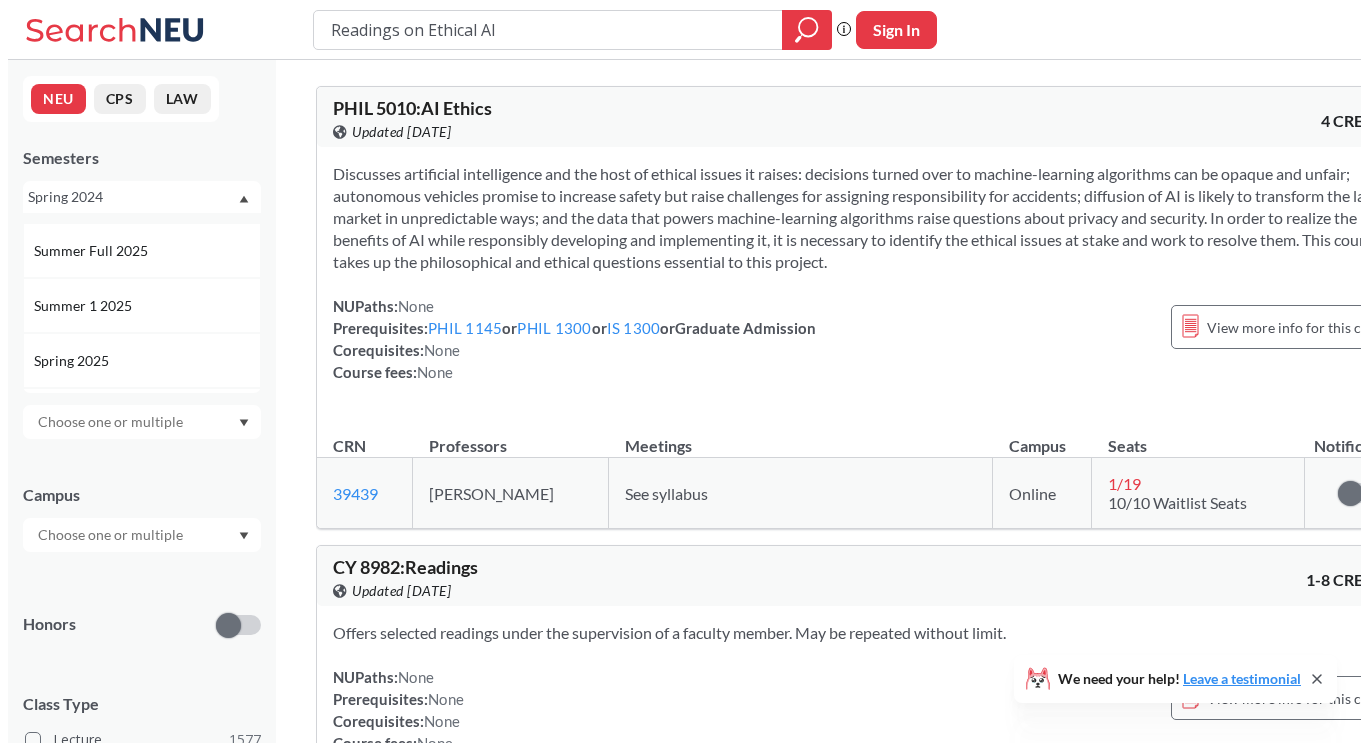 scroll, scrollTop: 200, scrollLeft: 0, axis: vertical 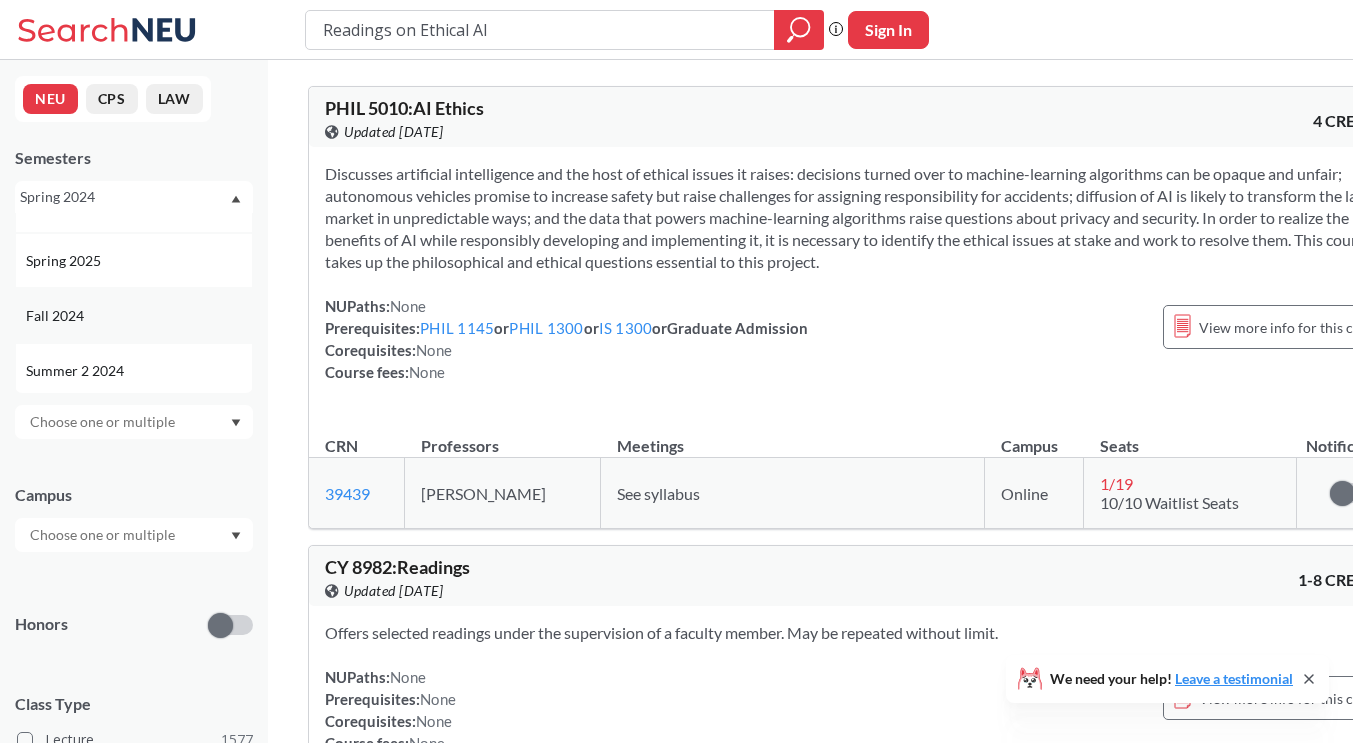 click on "Fall 2024" at bounding box center (139, 316) 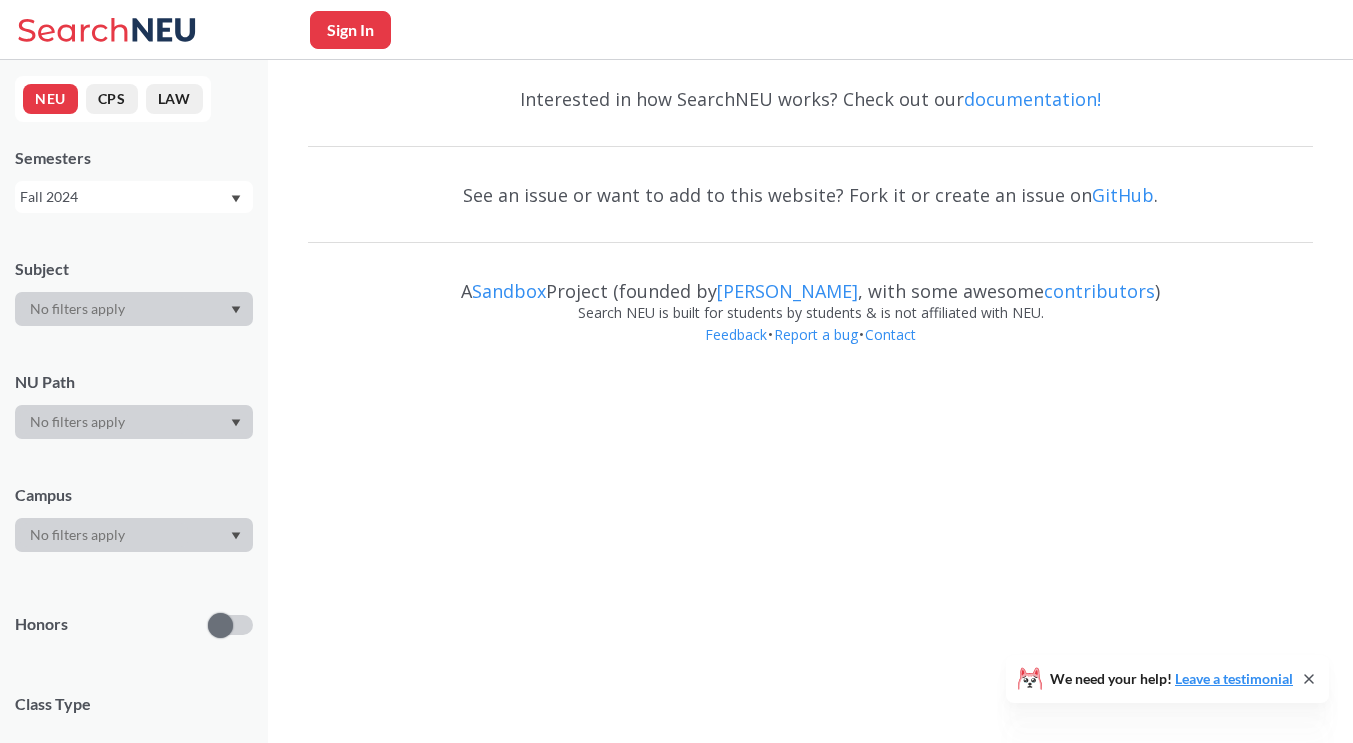 scroll, scrollTop: 0, scrollLeft: 0, axis: both 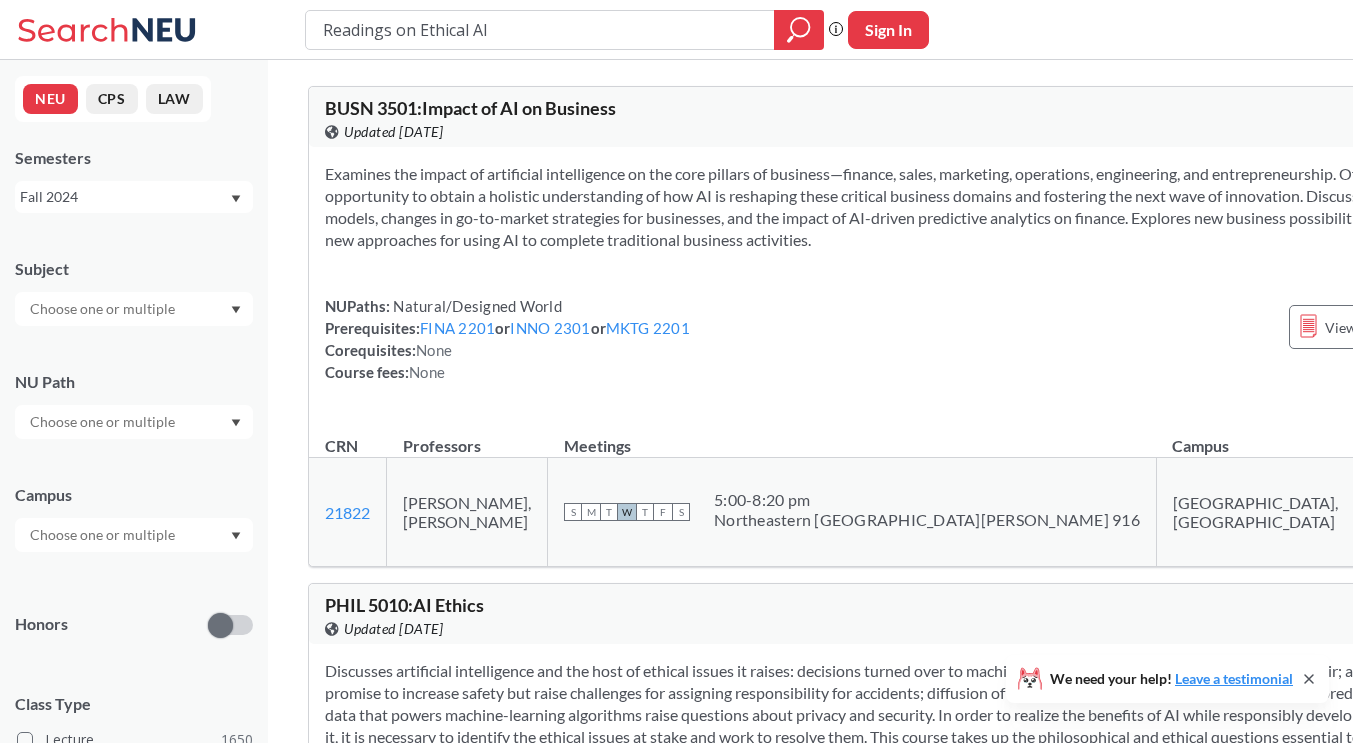 drag, startPoint x: 488, startPoint y: 34, endPoint x: 316, endPoint y: 28, distance: 172.10461 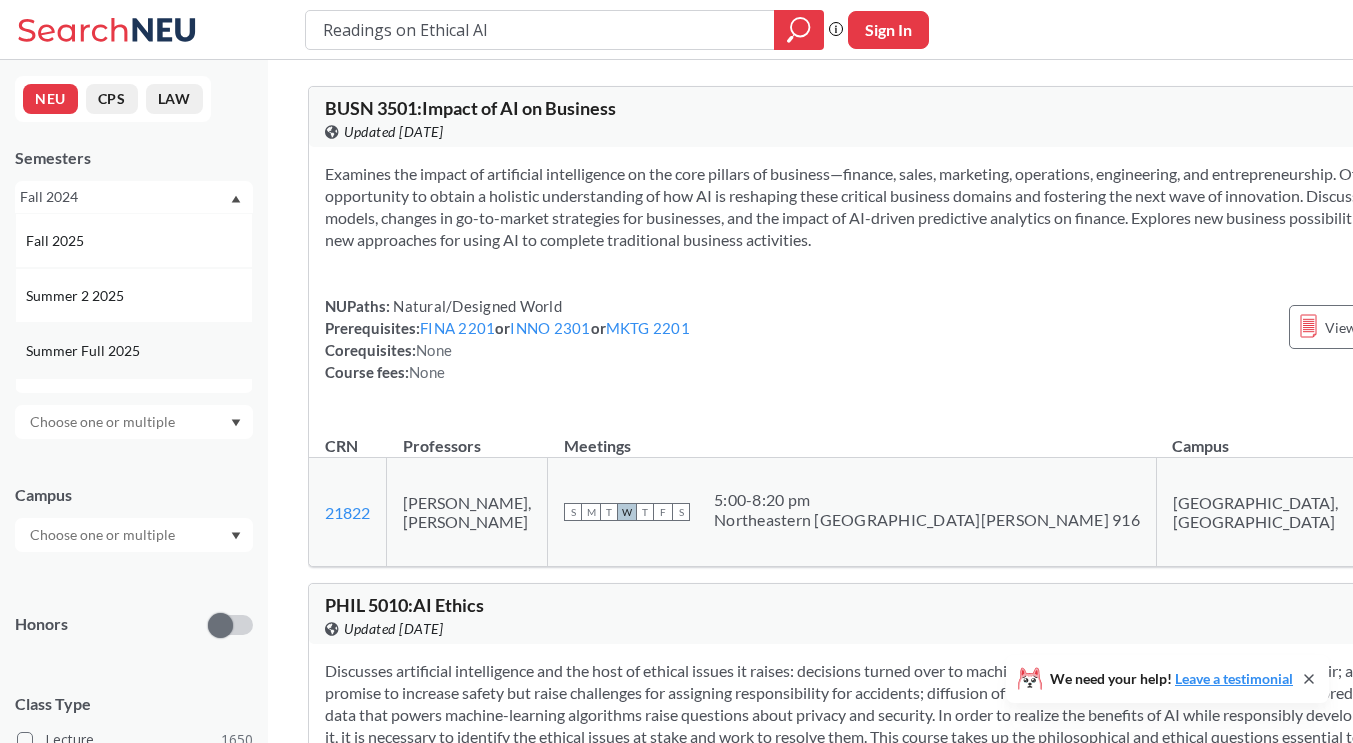 click on "Summer Full 2025" at bounding box center [134, 350] 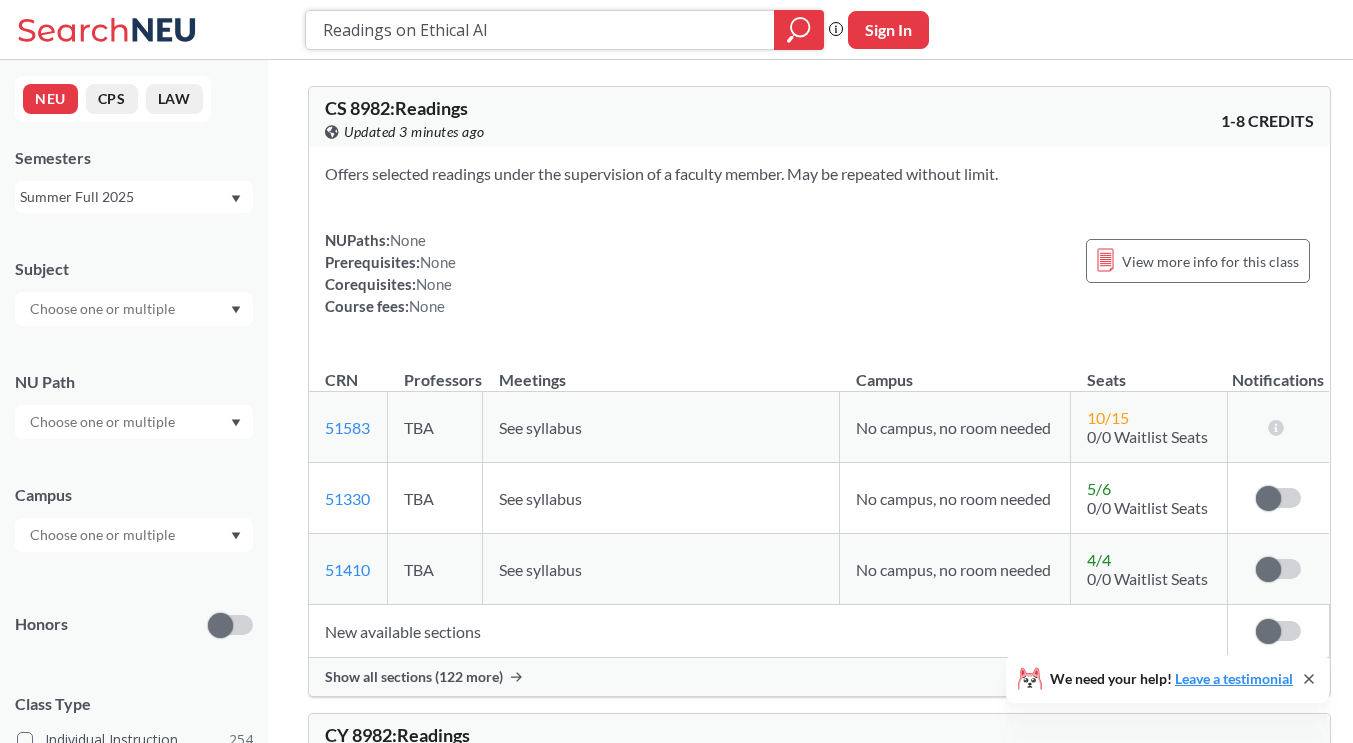 drag, startPoint x: 494, startPoint y: 39, endPoint x: 213, endPoint y: 17, distance: 281.8599 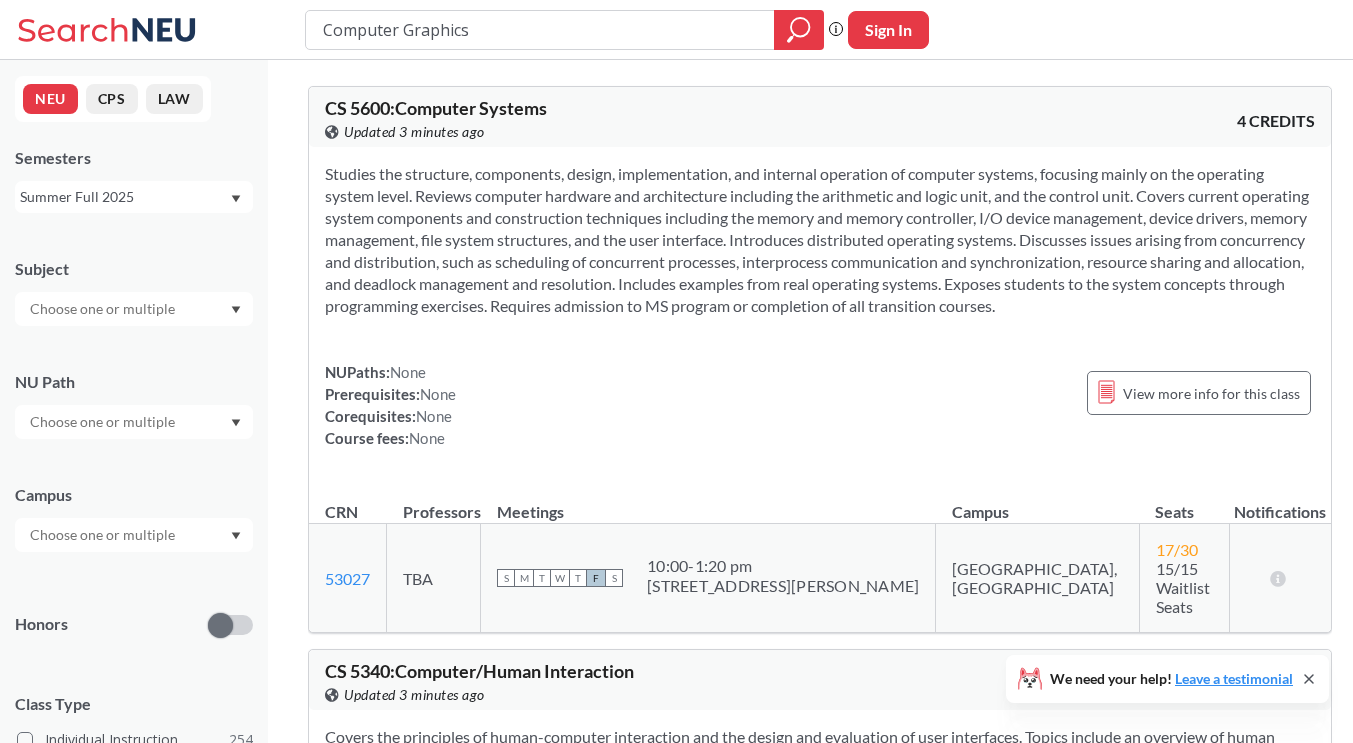 click on "Summer Full 2025" at bounding box center [134, 197] 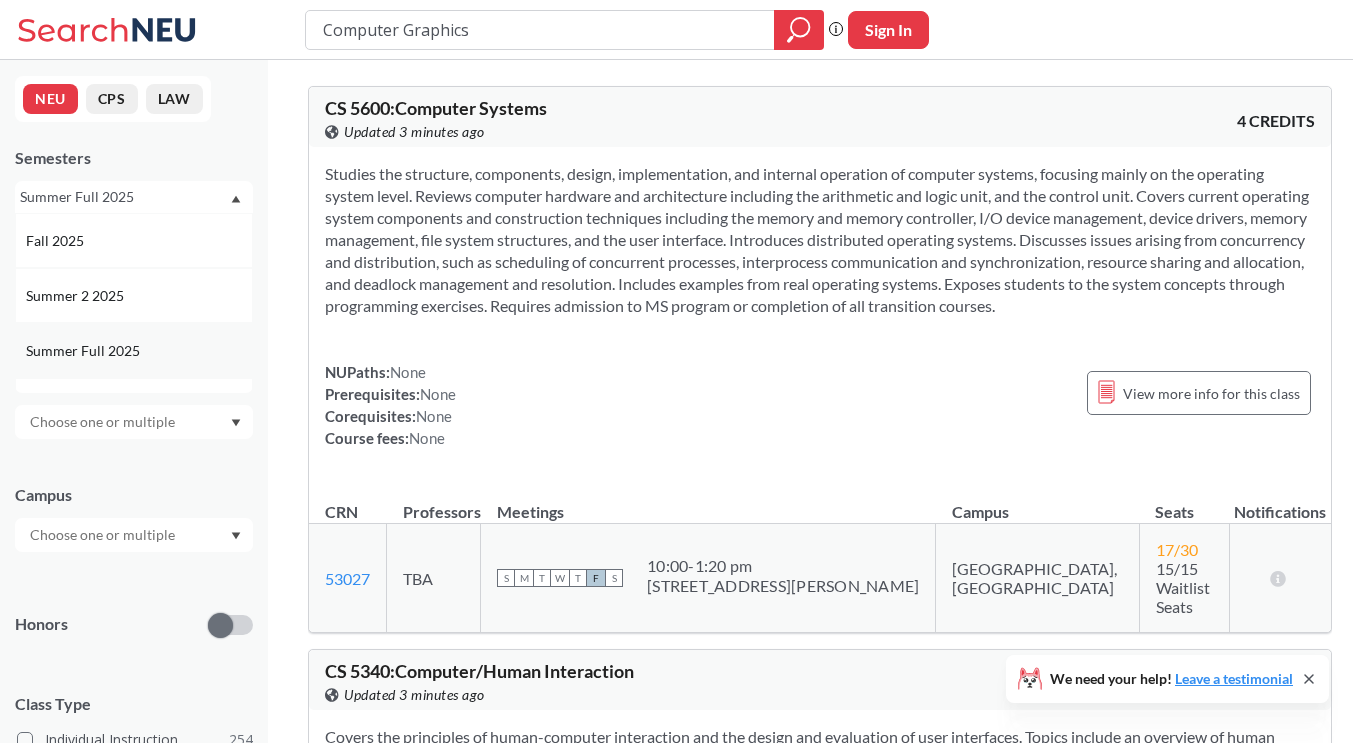 click on "Summer Full 2025" at bounding box center [134, 350] 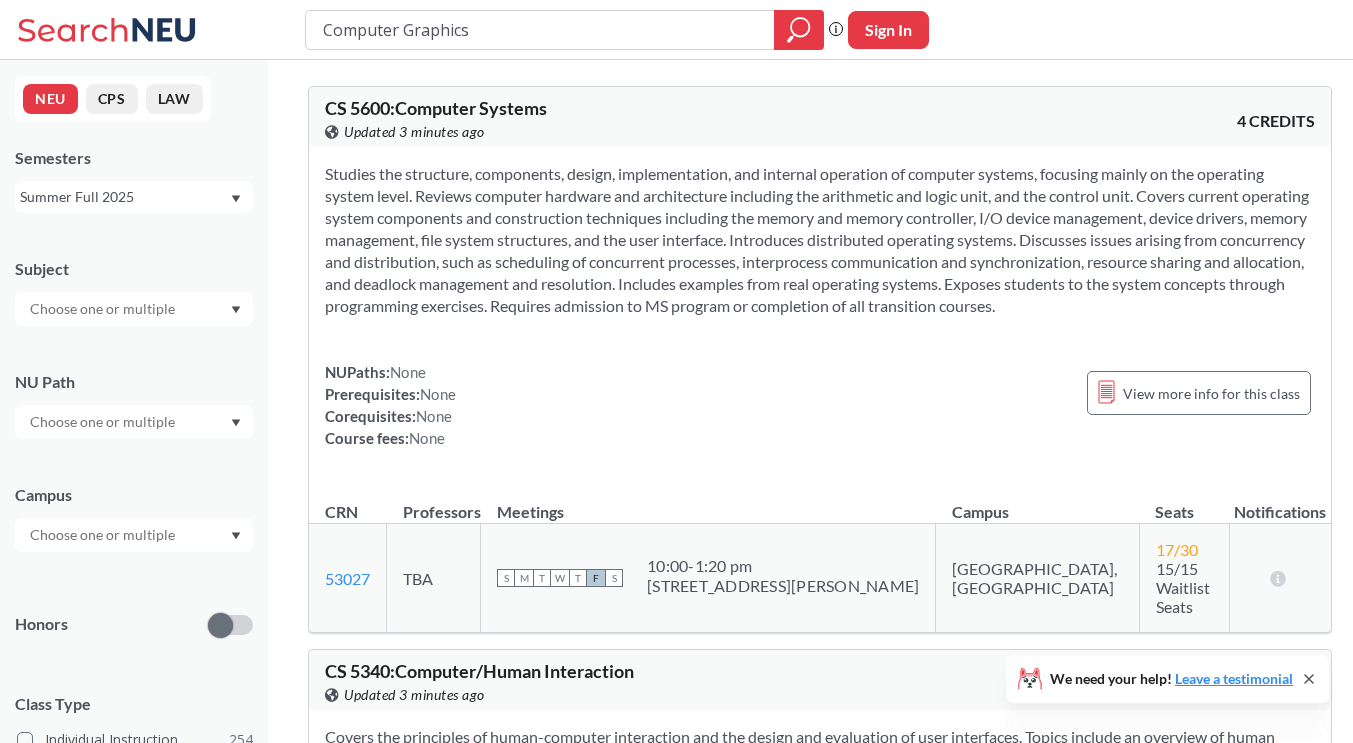 click on "Summer Full 2025" at bounding box center (124, 197) 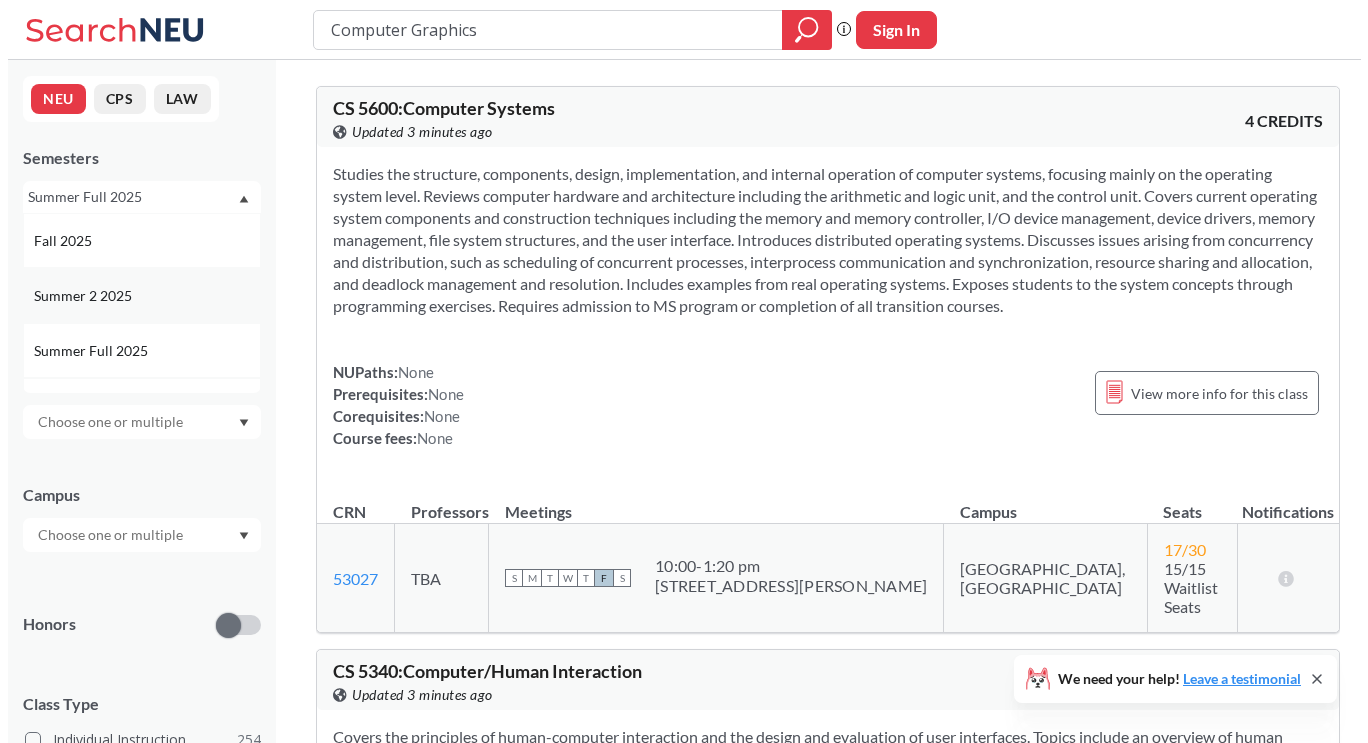 scroll, scrollTop: 100, scrollLeft: 0, axis: vertical 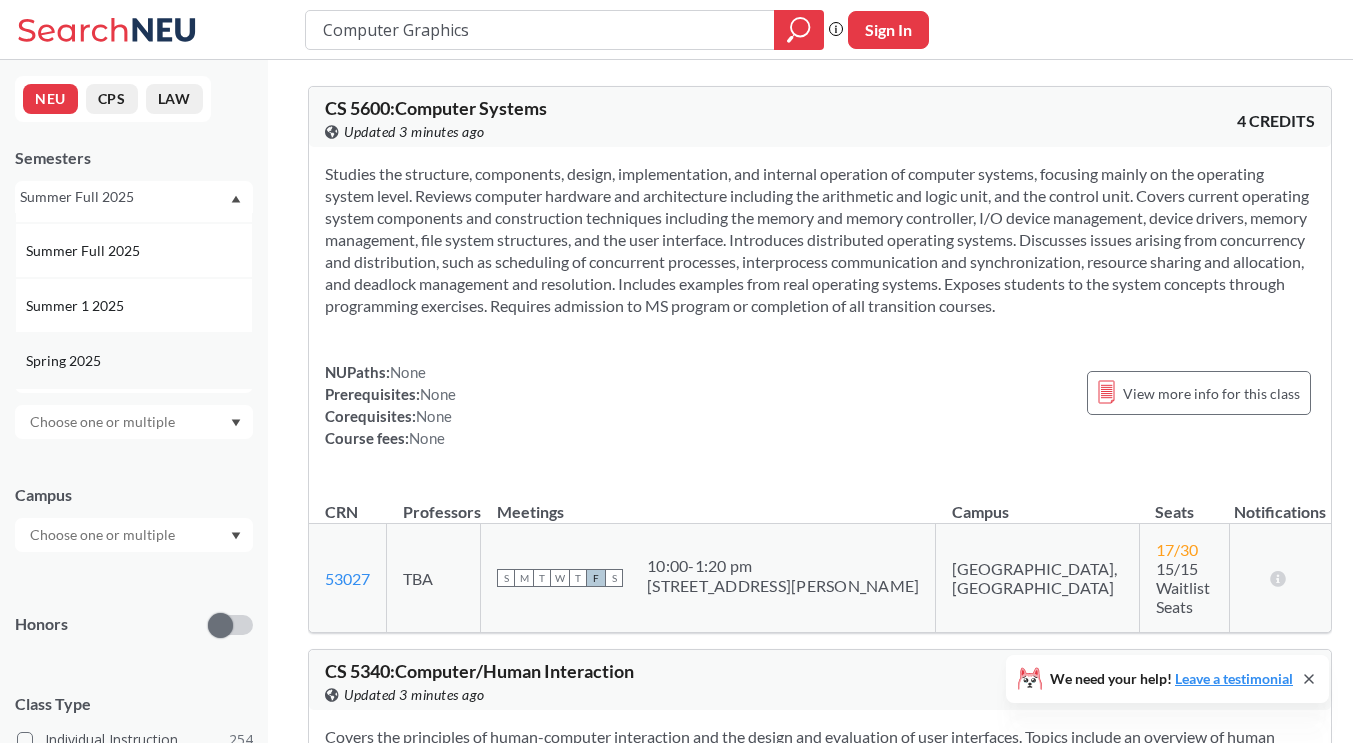 click on "Spring 2025" at bounding box center (65, 361) 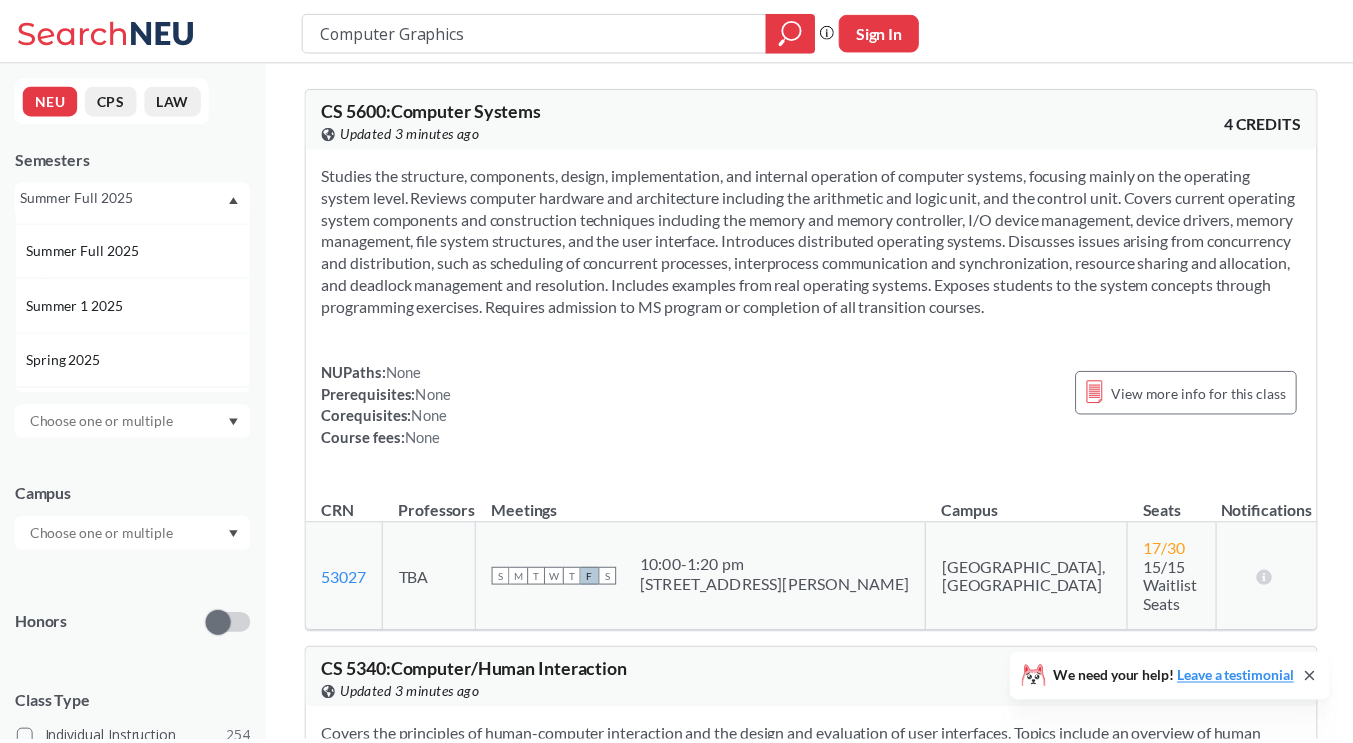 scroll, scrollTop: 0, scrollLeft: 0, axis: both 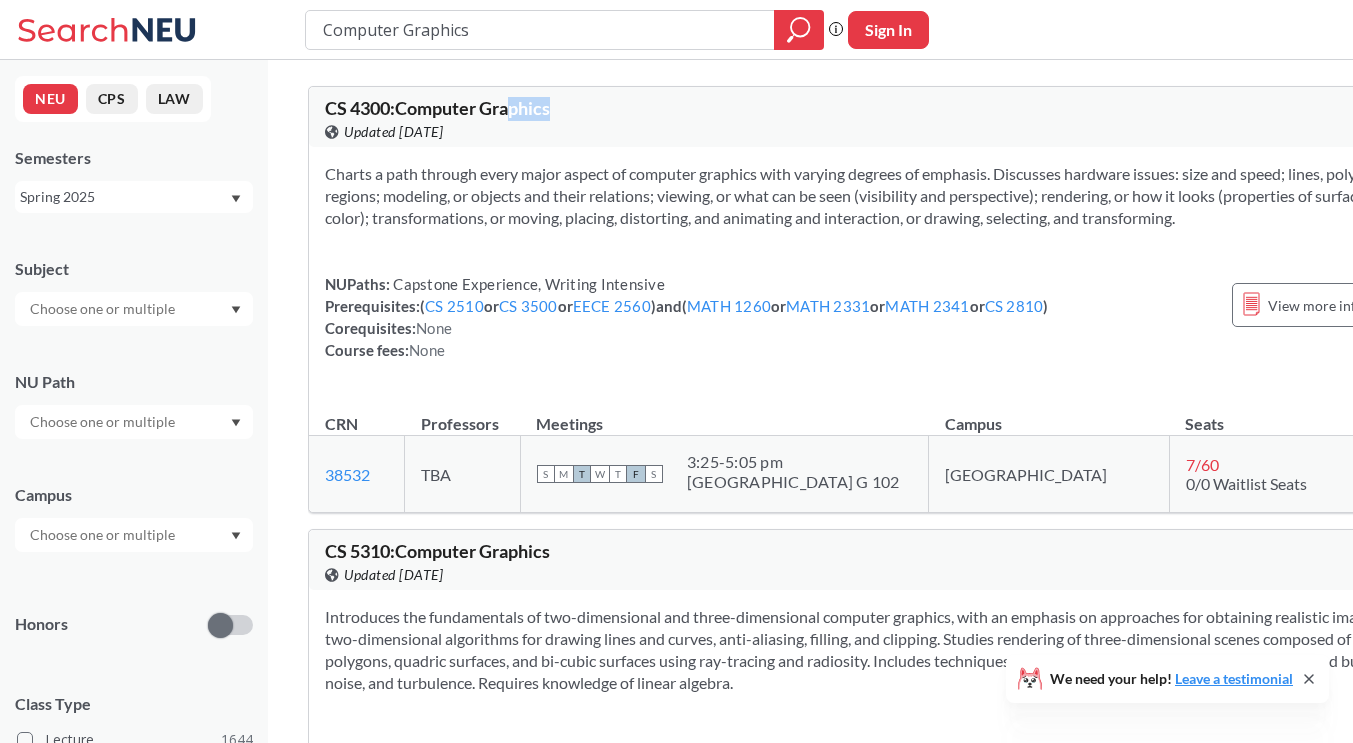 drag, startPoint x: 575, startPoint y: 111, endPoint x: 512, endPoint y: 111, distance: 63 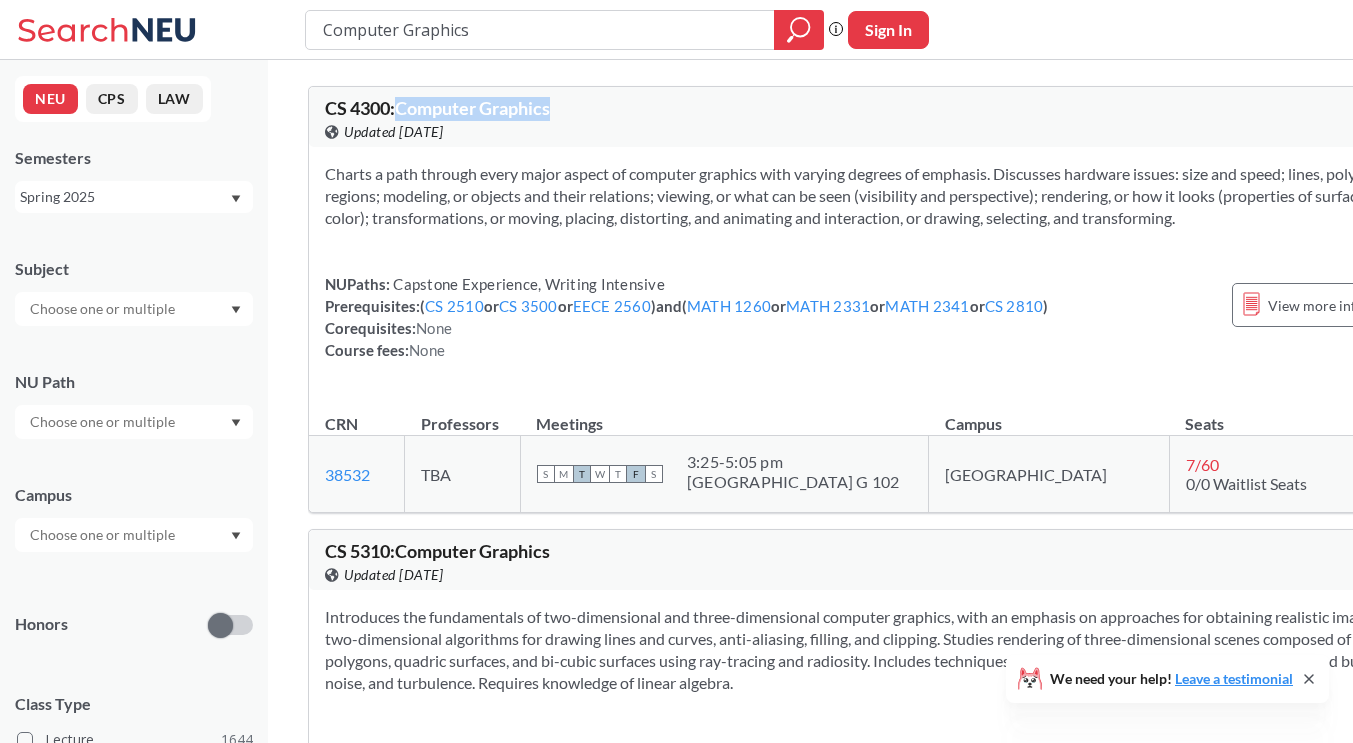 drag, startPoint x: 562, startPoint y: 108, endPoint x: 403, endPoint y: 112, distance: 159.05031 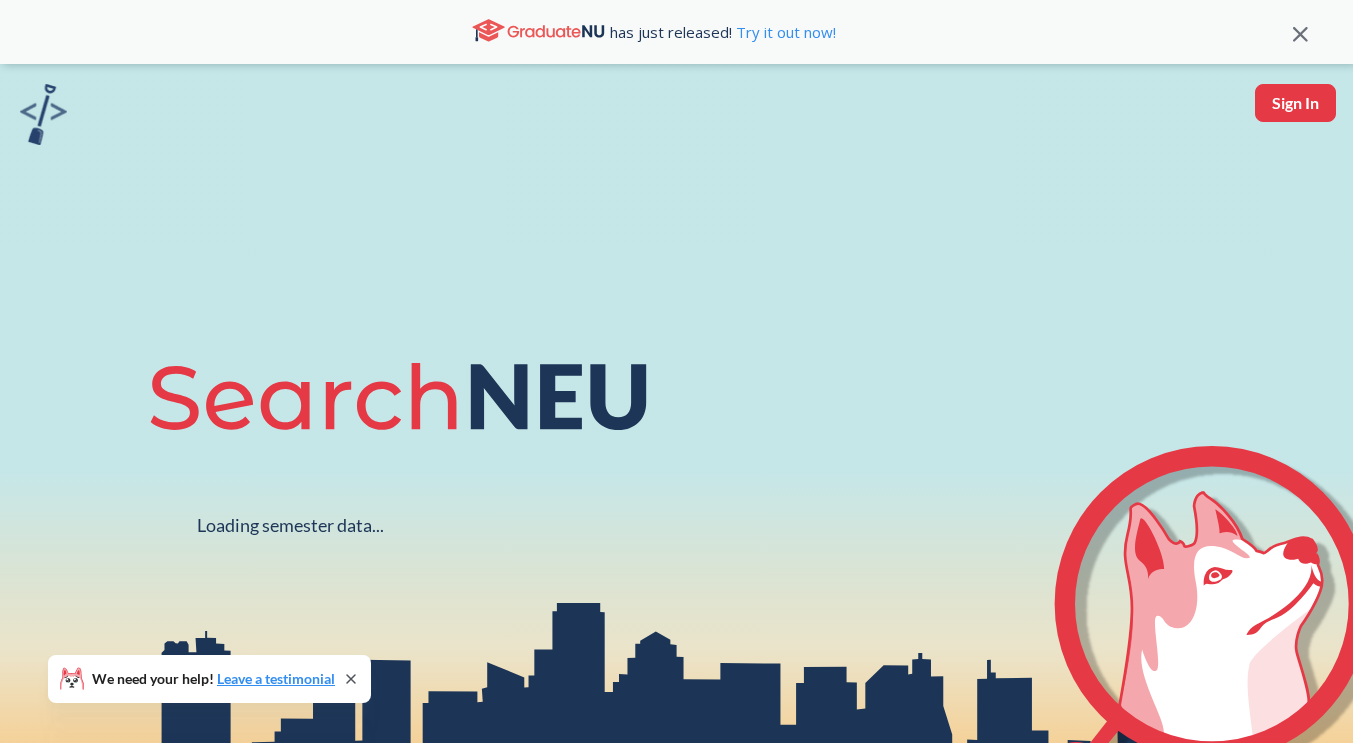 scroll, scrollTop: 0, scrollLeft: 0, axis: both 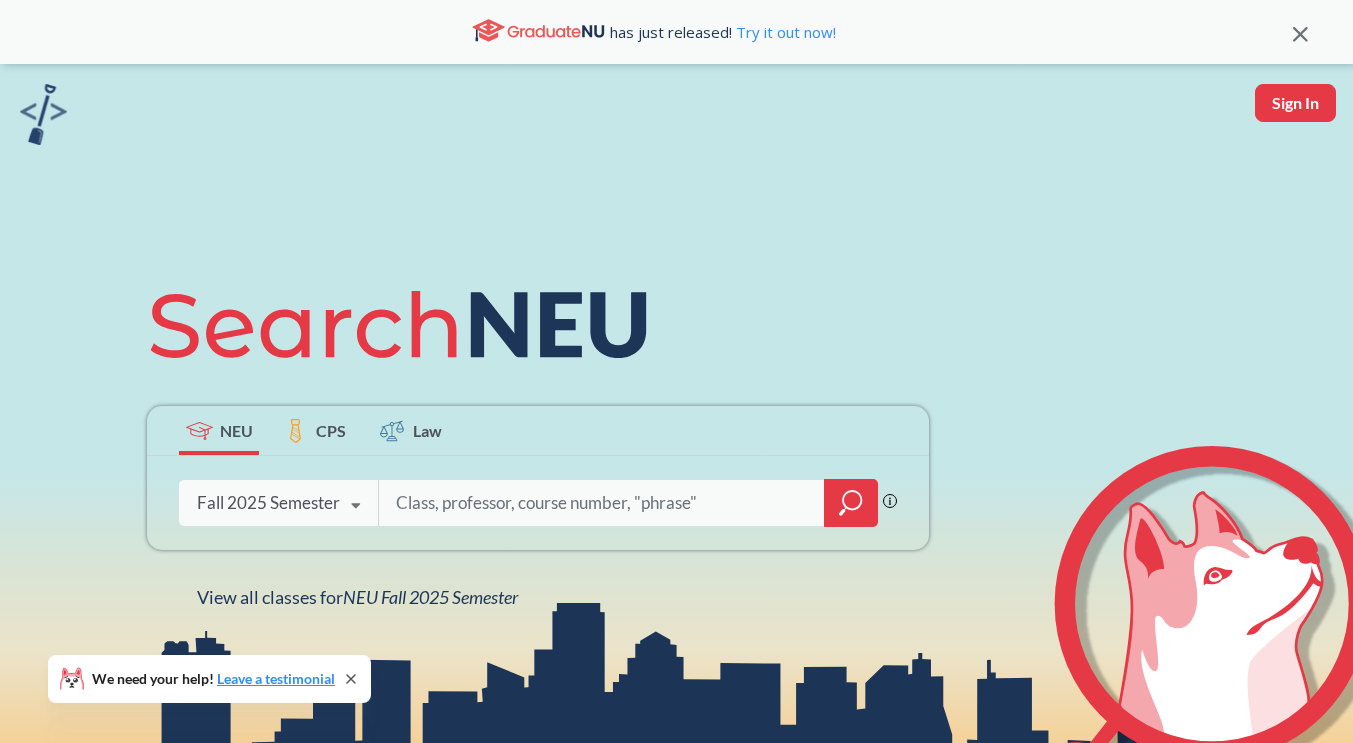 click at bounding box center [602, 503] 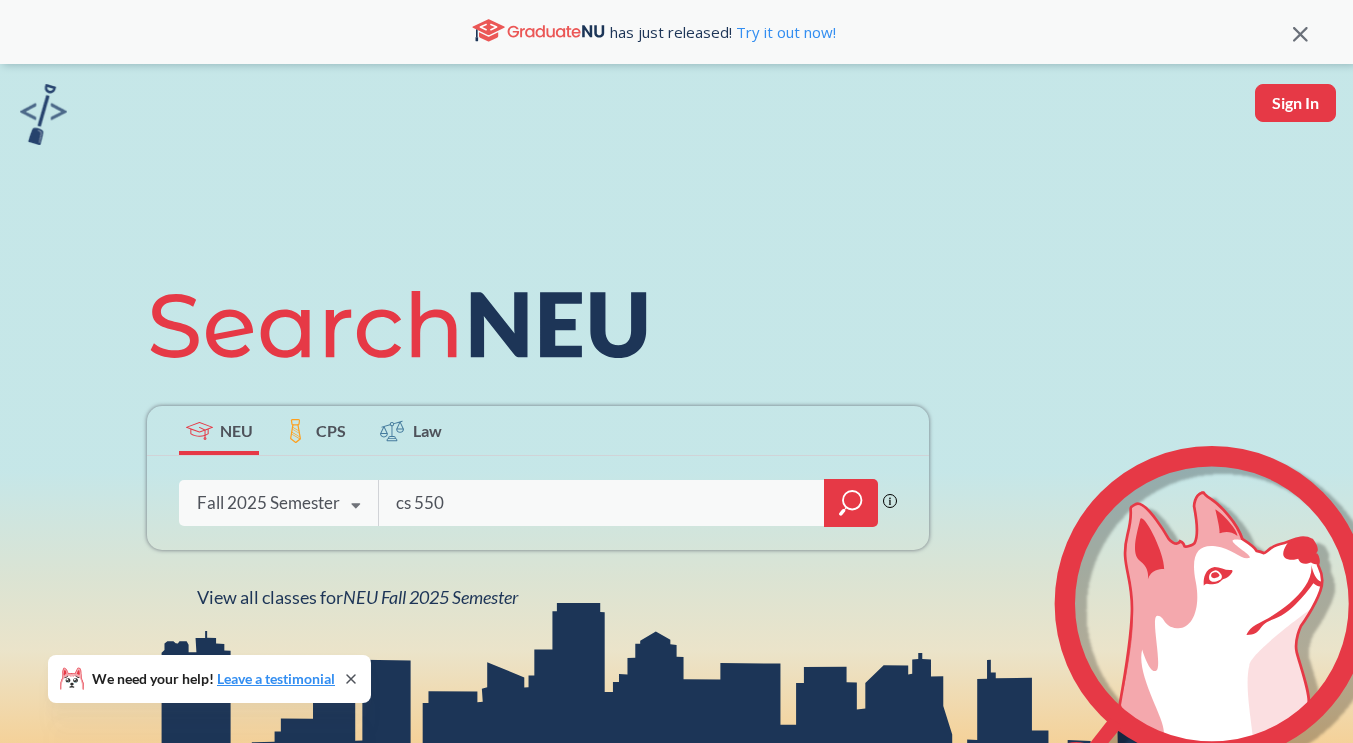 type on "cs 5500" 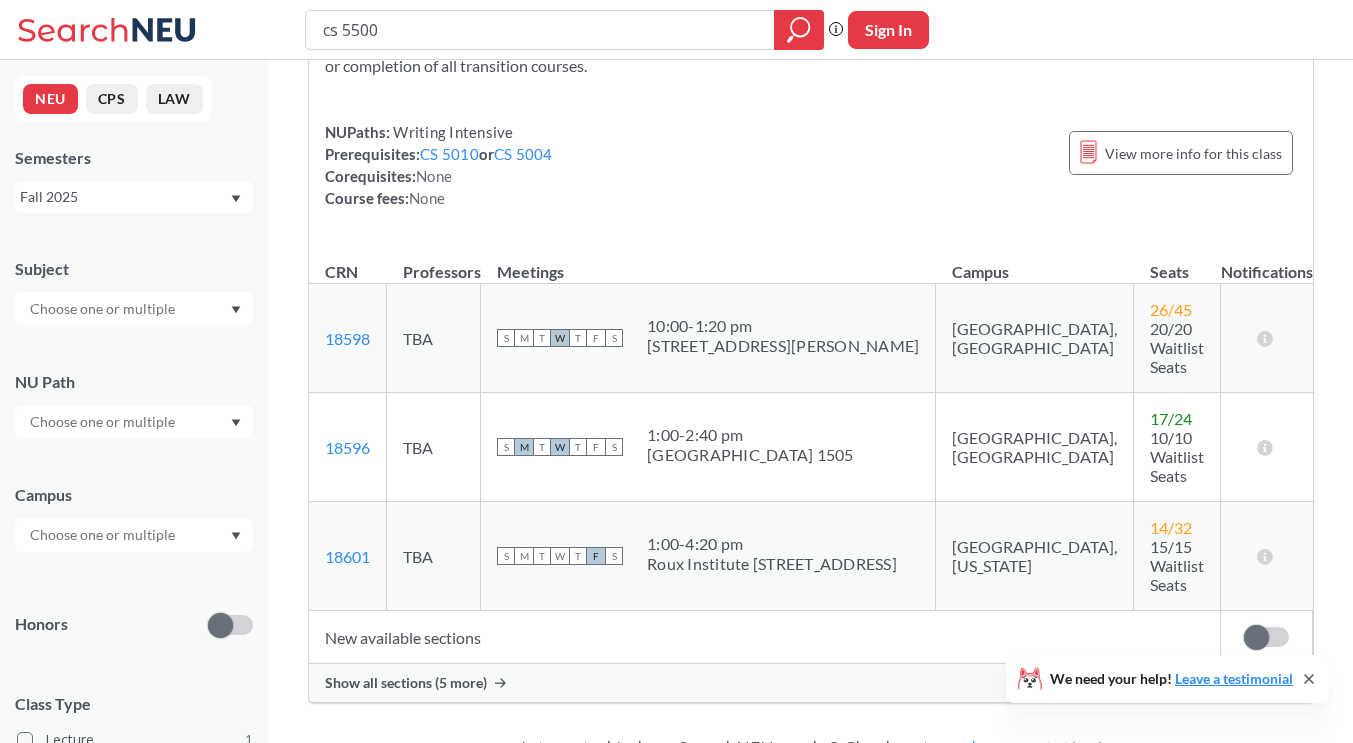 scroll, scrollTop: 200, scrollLeft: 0, axis: vertical 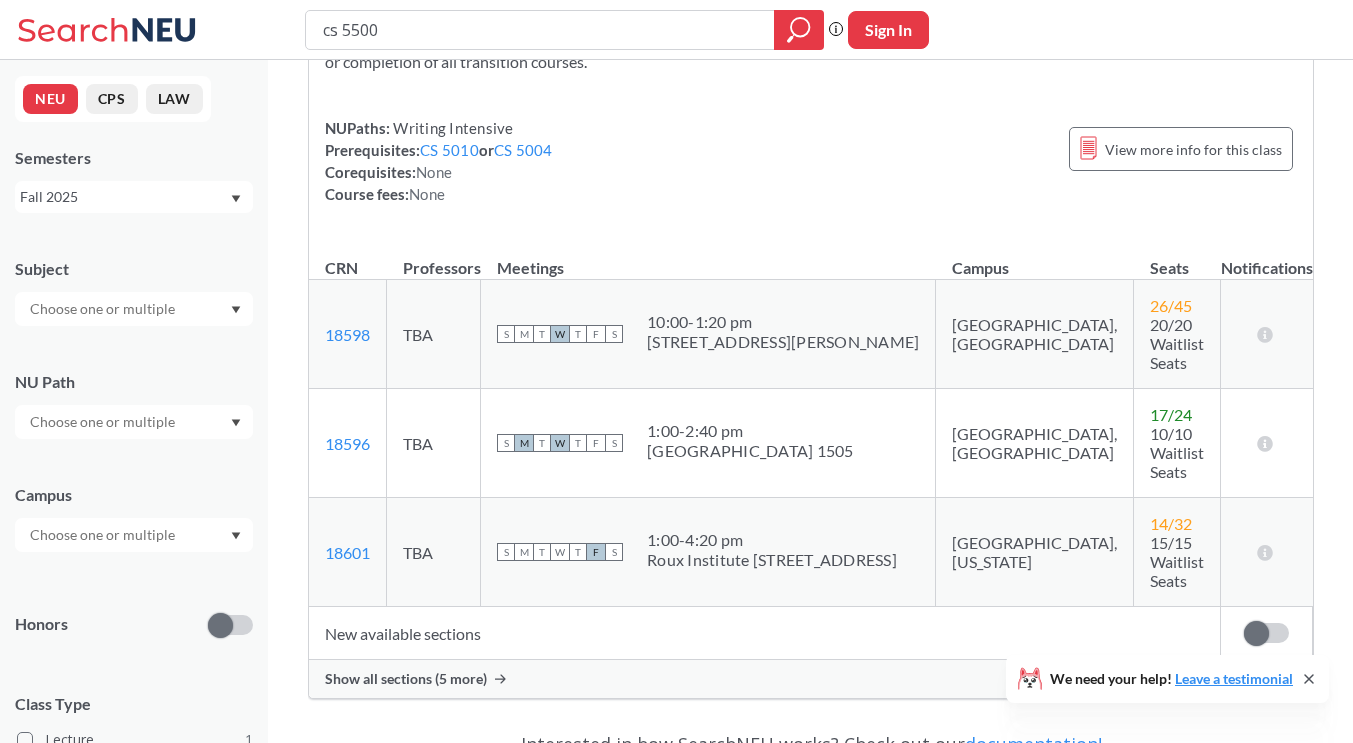 click on "Show all sections (5 more)" at bounding box center (406, 679) 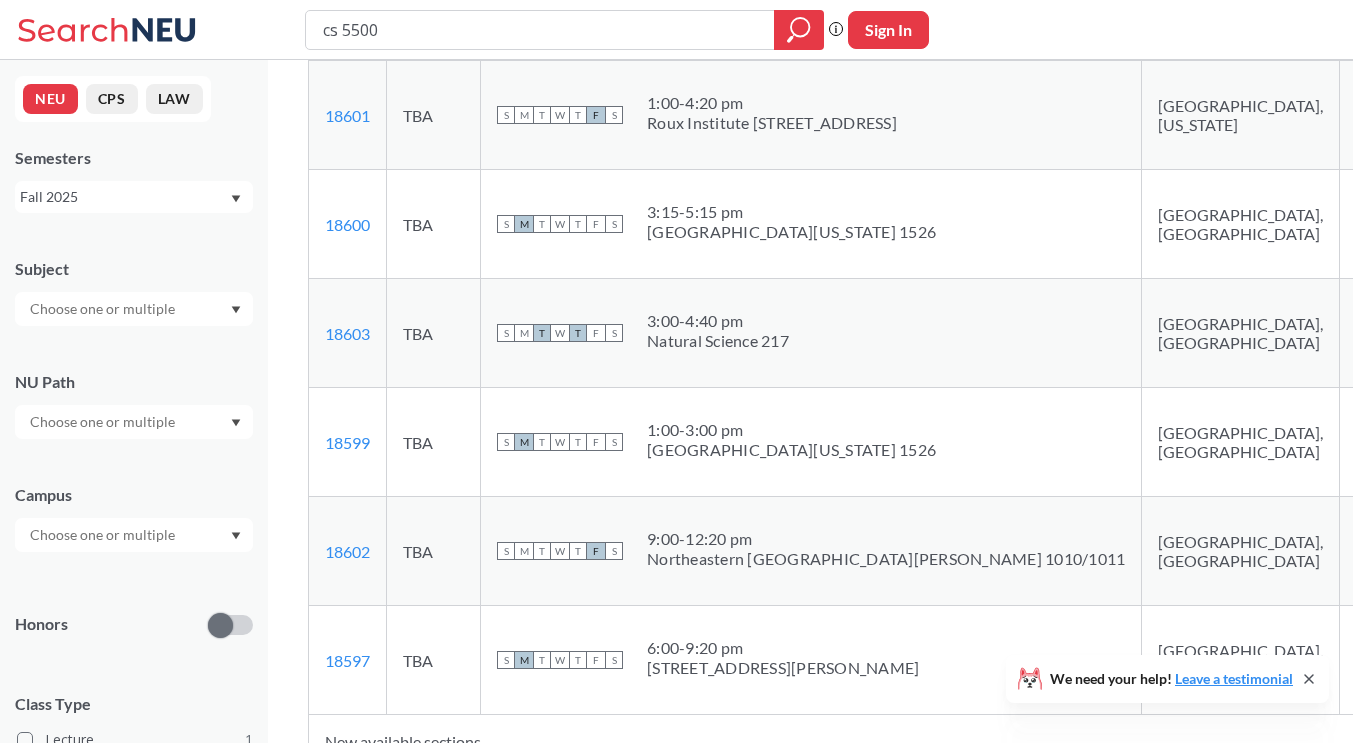 scroll, scrollTop: 500, scrollLeft: 0, axis: vertical 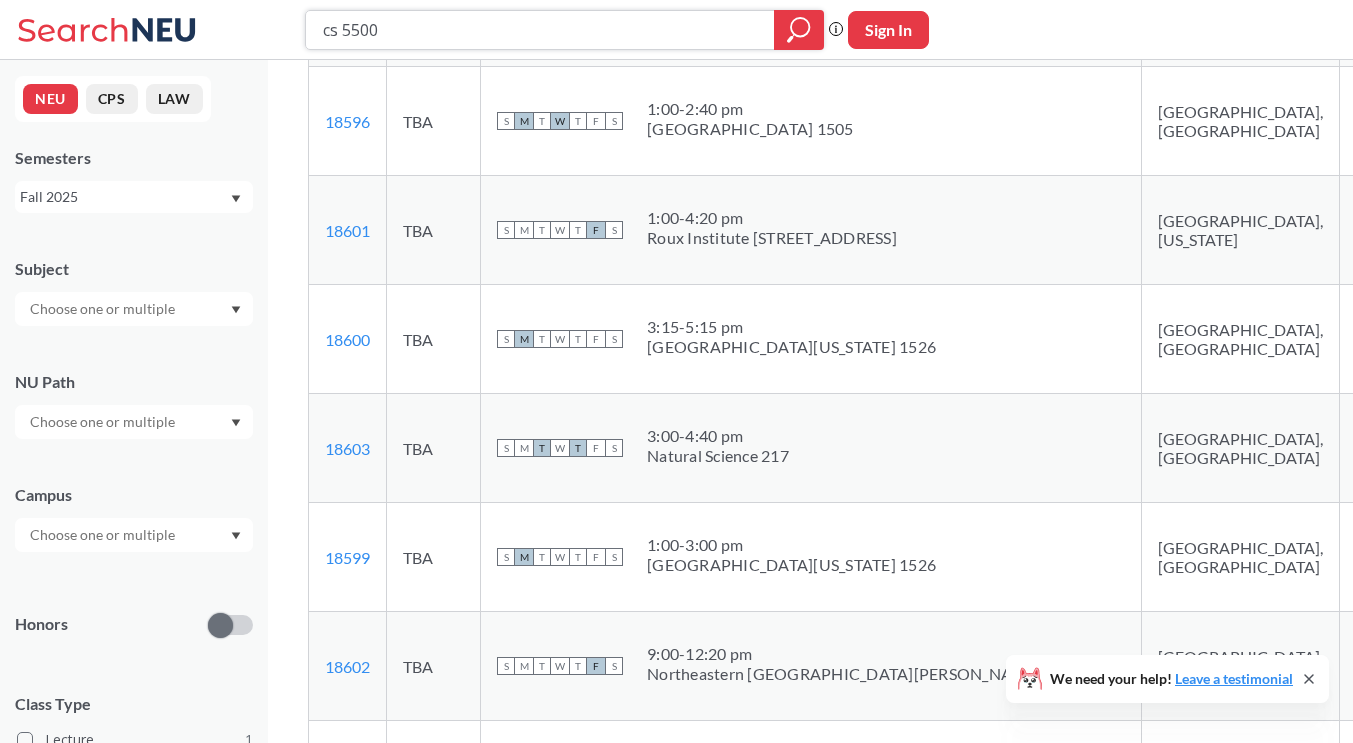 drag, startPoint x: 395, startPoint y: 33, endPoint x: 157, endPoint y: 33, distance: 238 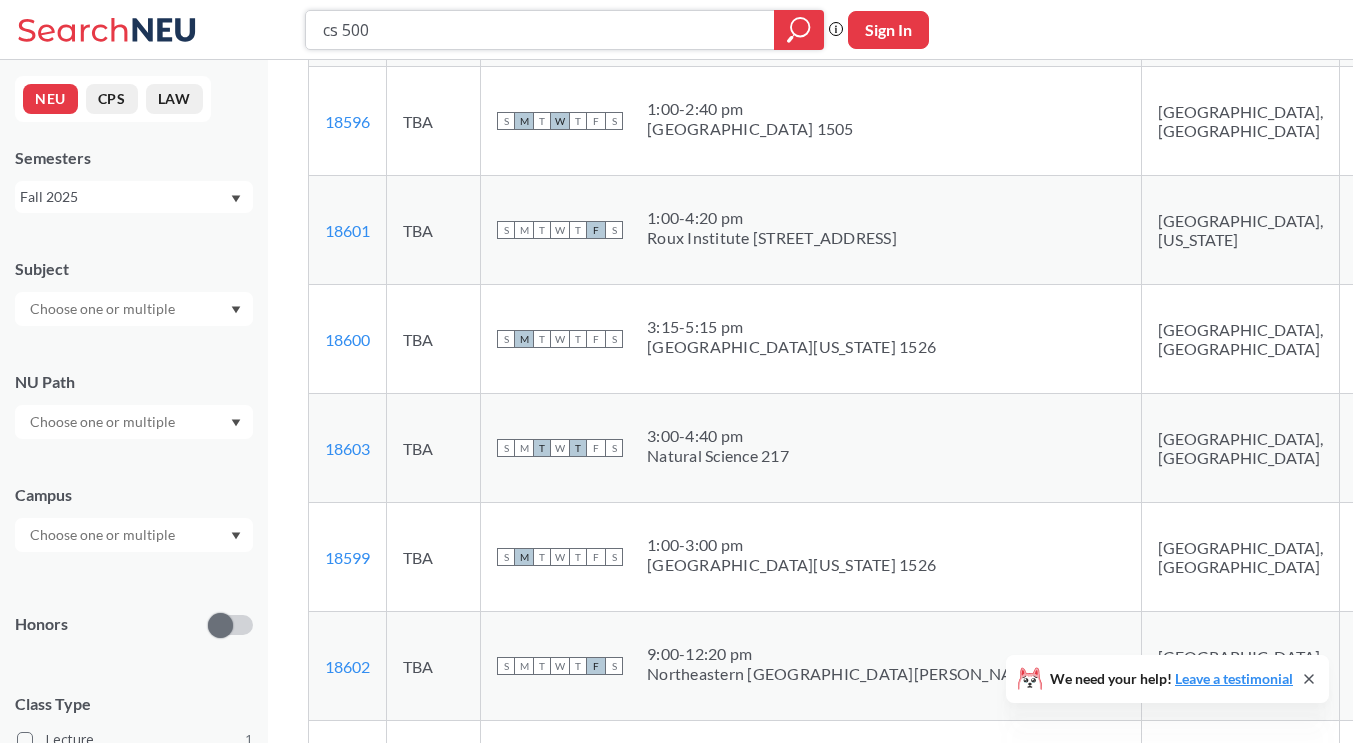 type on "cs 5001" 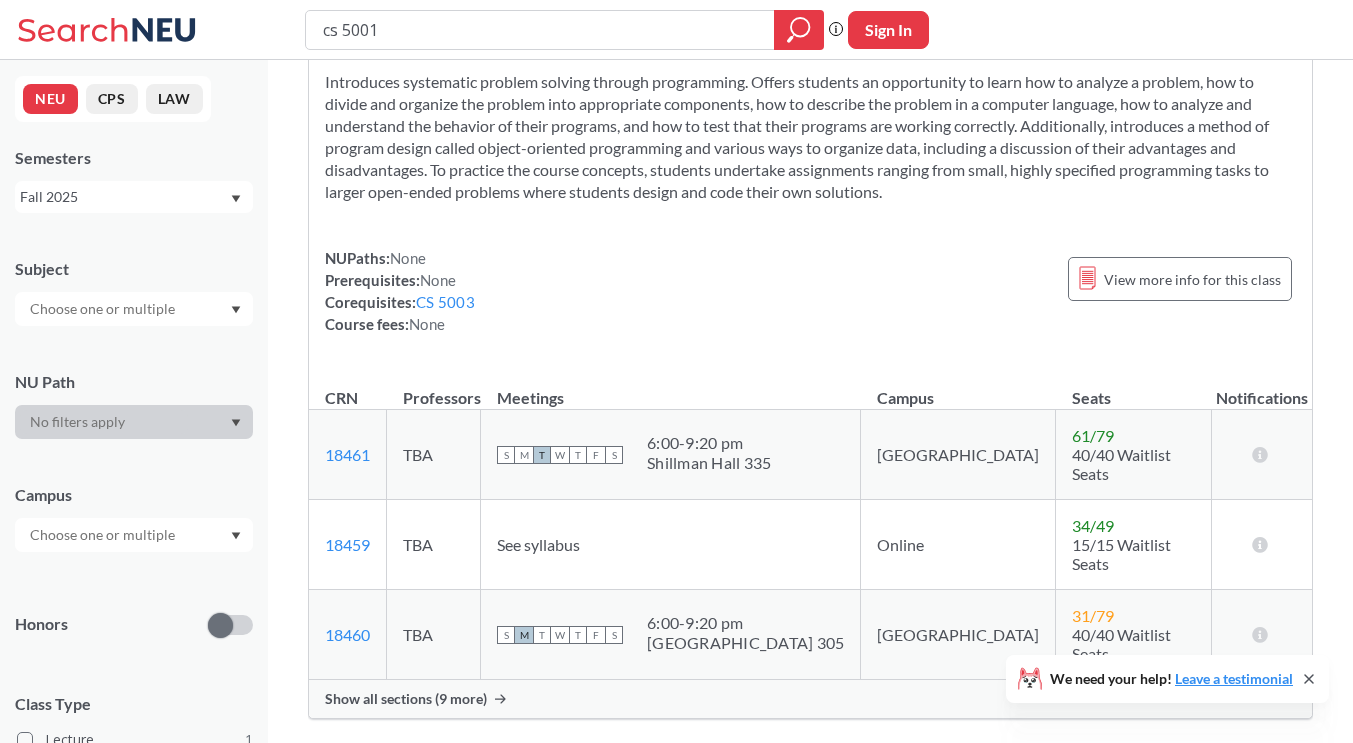 scroll, scrollTop: 200, scrollLeft: 0, axis: vertical 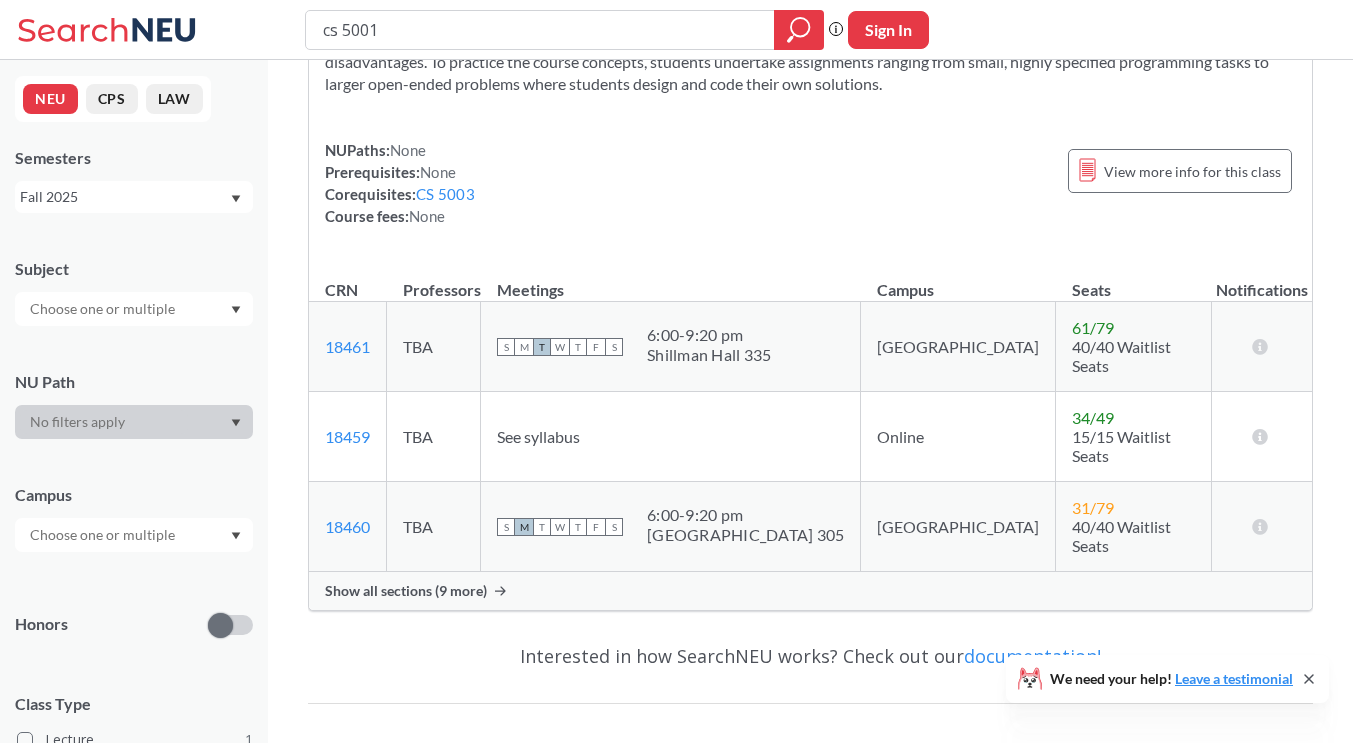 click on "Show all sections (9 more)" at bounding box center [406, 591] 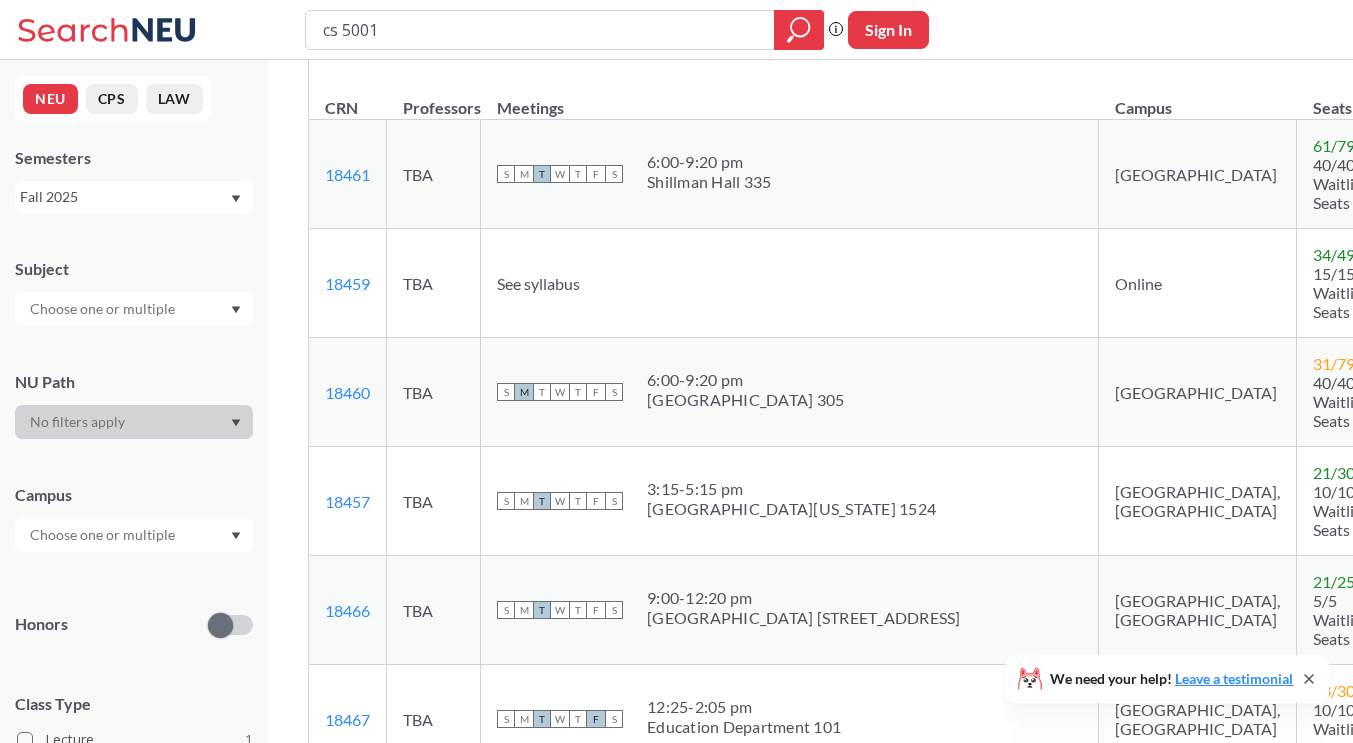 scroll, scrollTop: 400, scrollLeft: 0, axis: vertical 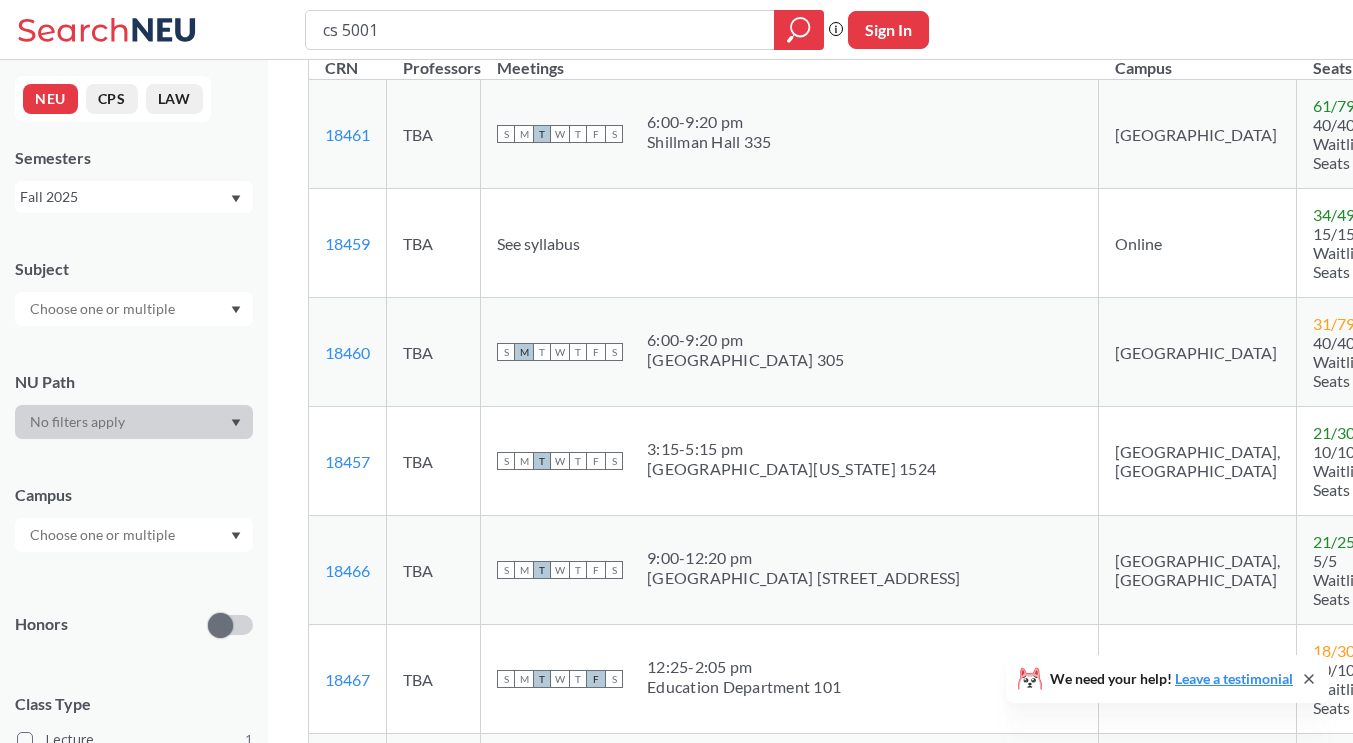 click on "cs 5001 Phrase search guarantees the exact search appears in the results. Ex. If you want the exact phrase "studio design" to appear in the search results, wrap it up in quotes. Sign In" at bounding box center (676, 30) 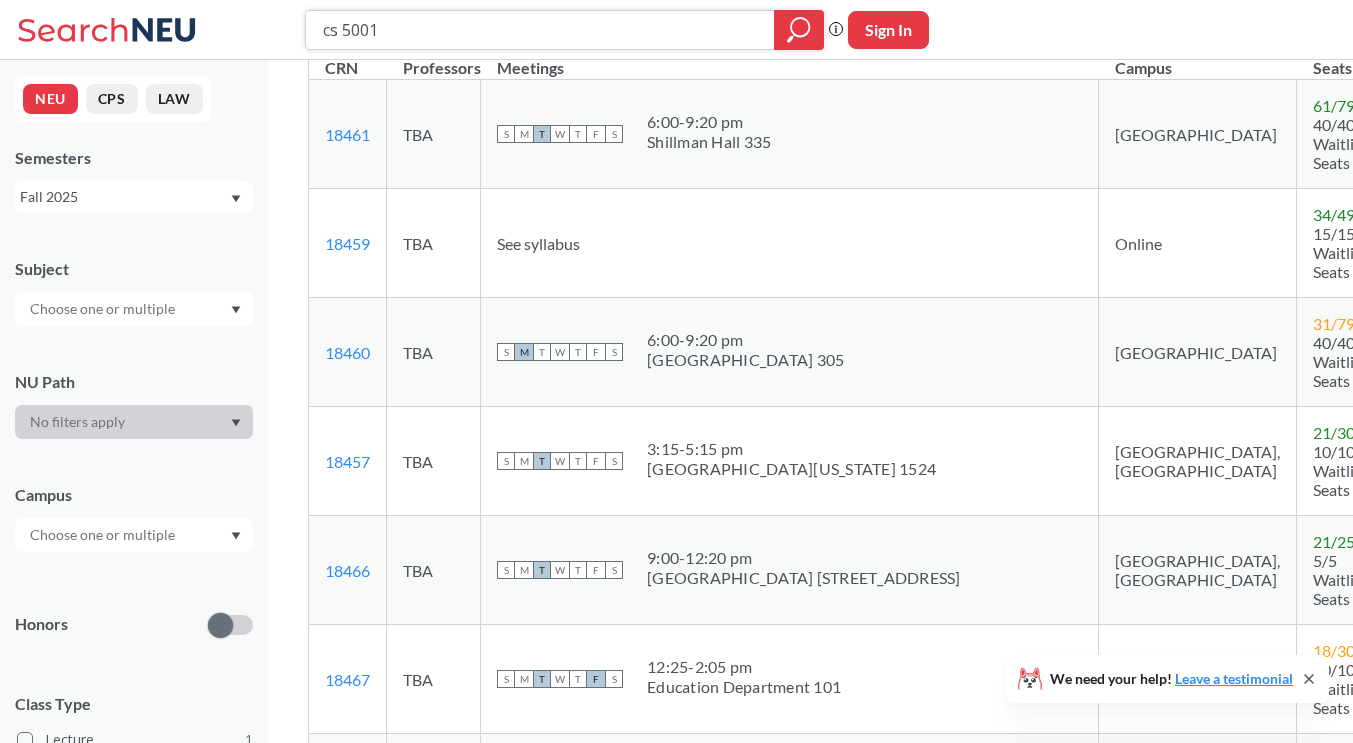 click on "cs 5001" at bounding box center [540, 30] 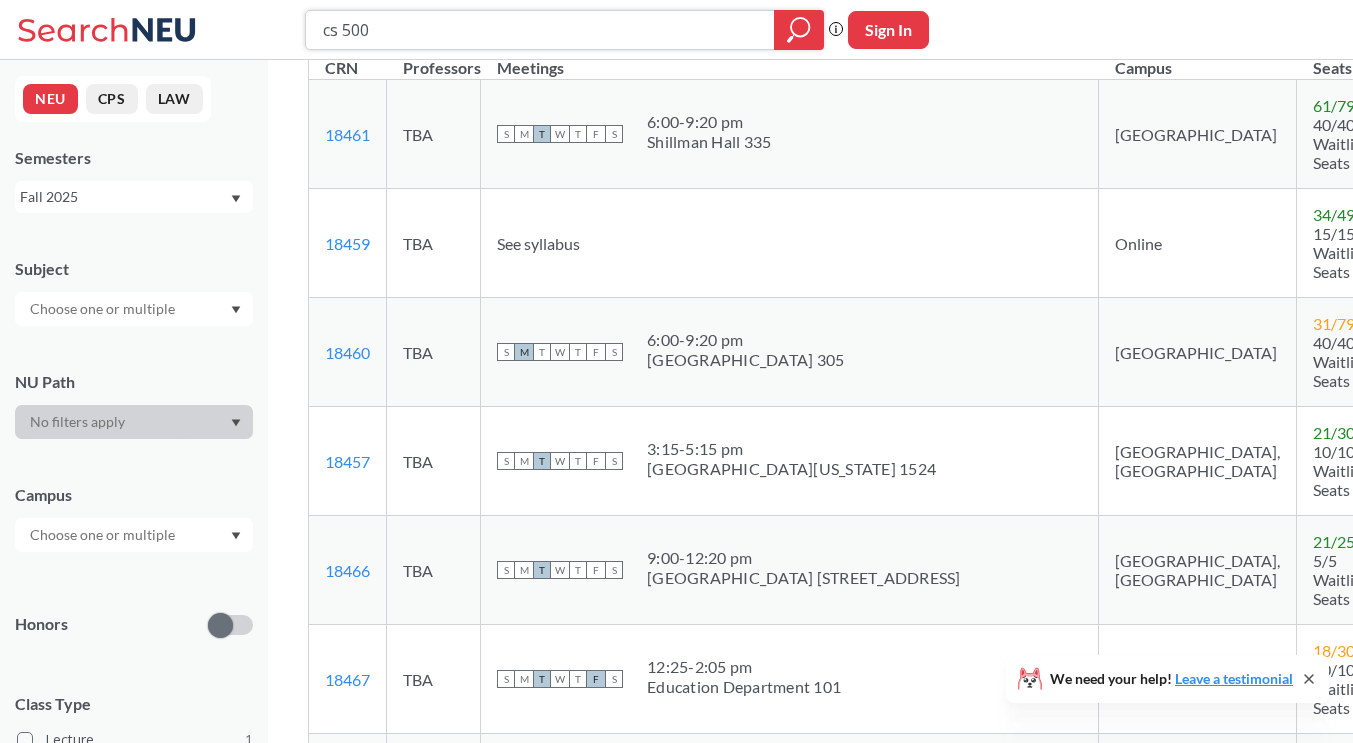 type on "cs 5002" 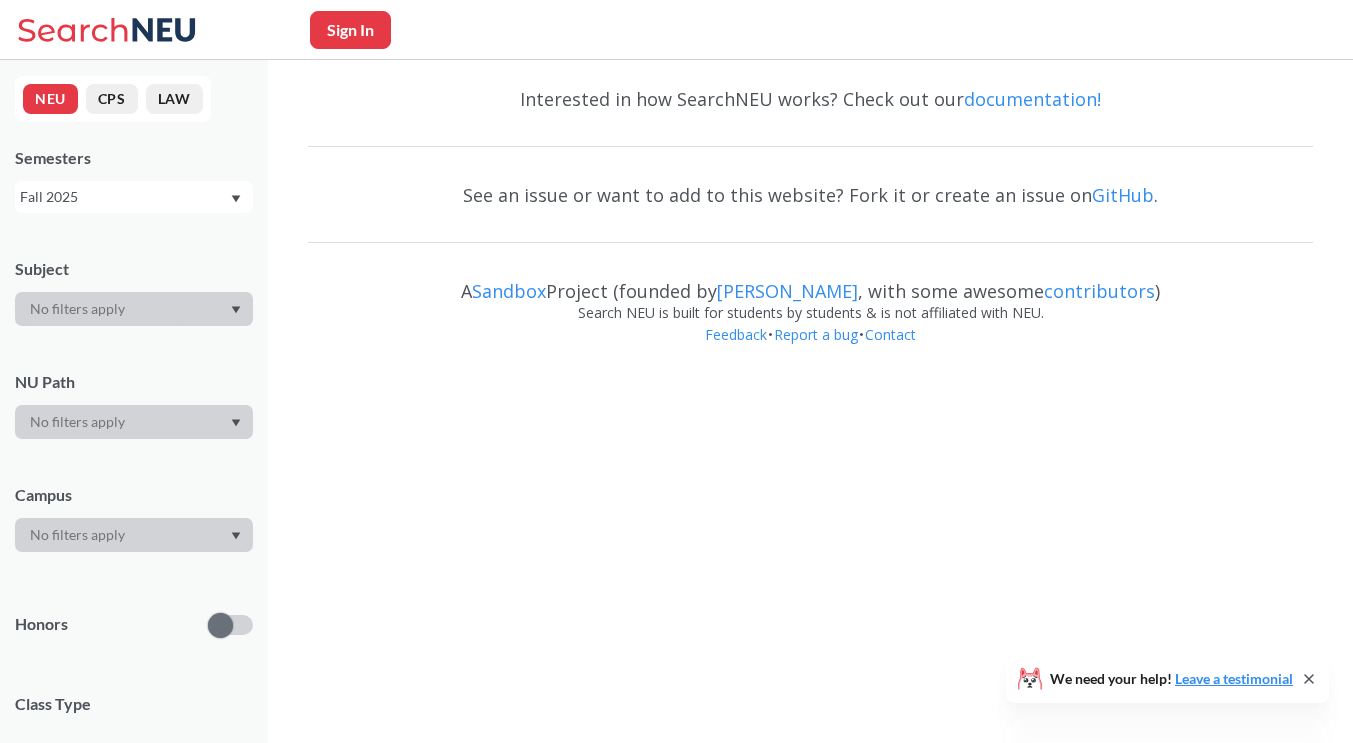 scroll, scrollTop: 0, scrollLeft: 0, axis: both 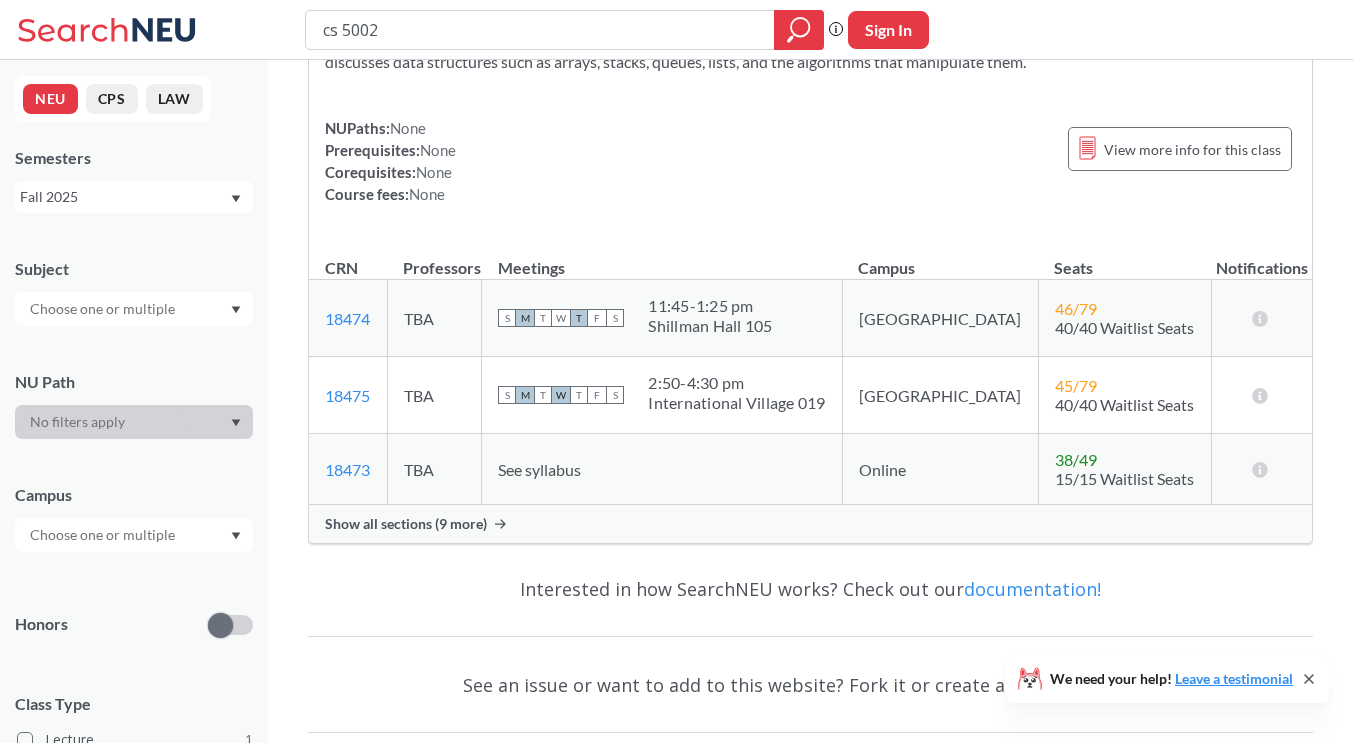 click on "Show all sections (9 more)" at bounding box center [406, 524] 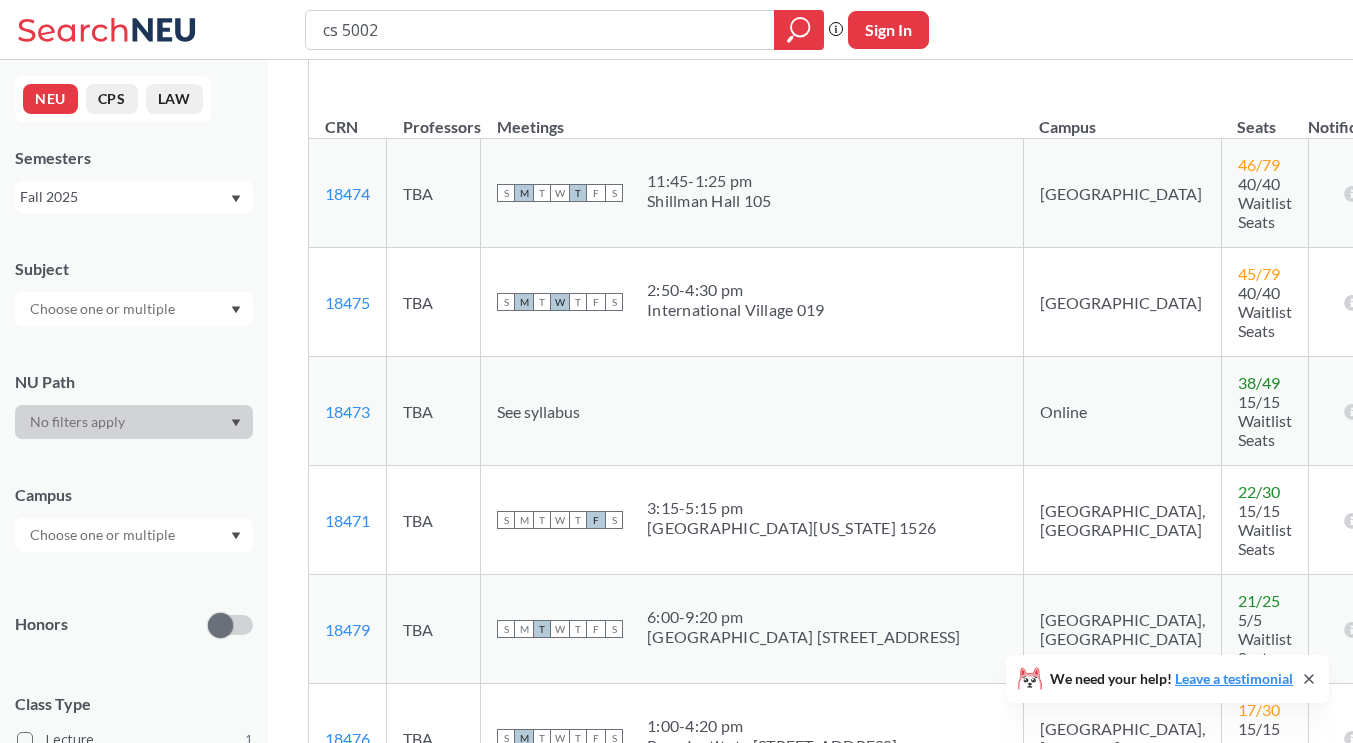 scroll, scrollTop: 500, scrollLeft: 0, axis: vertical 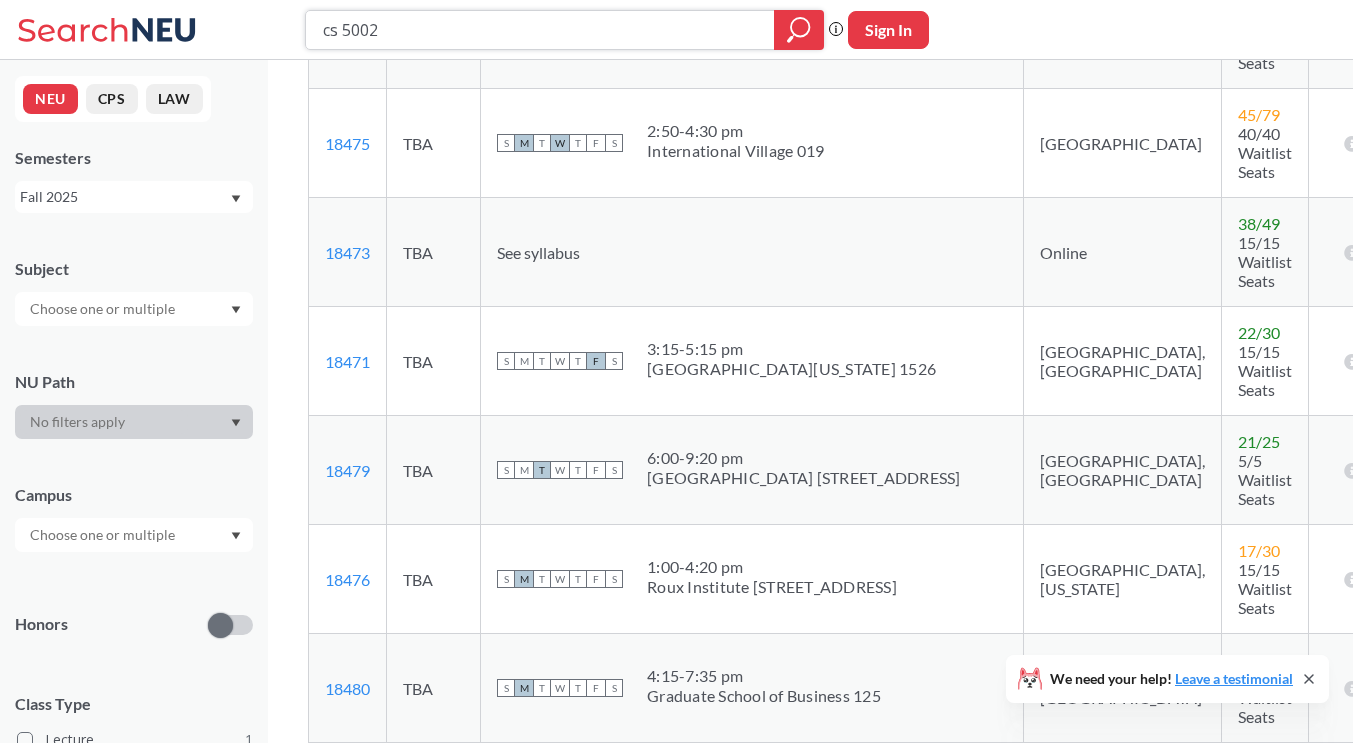 click on "cs 5002" at bounding box center (540, 30) 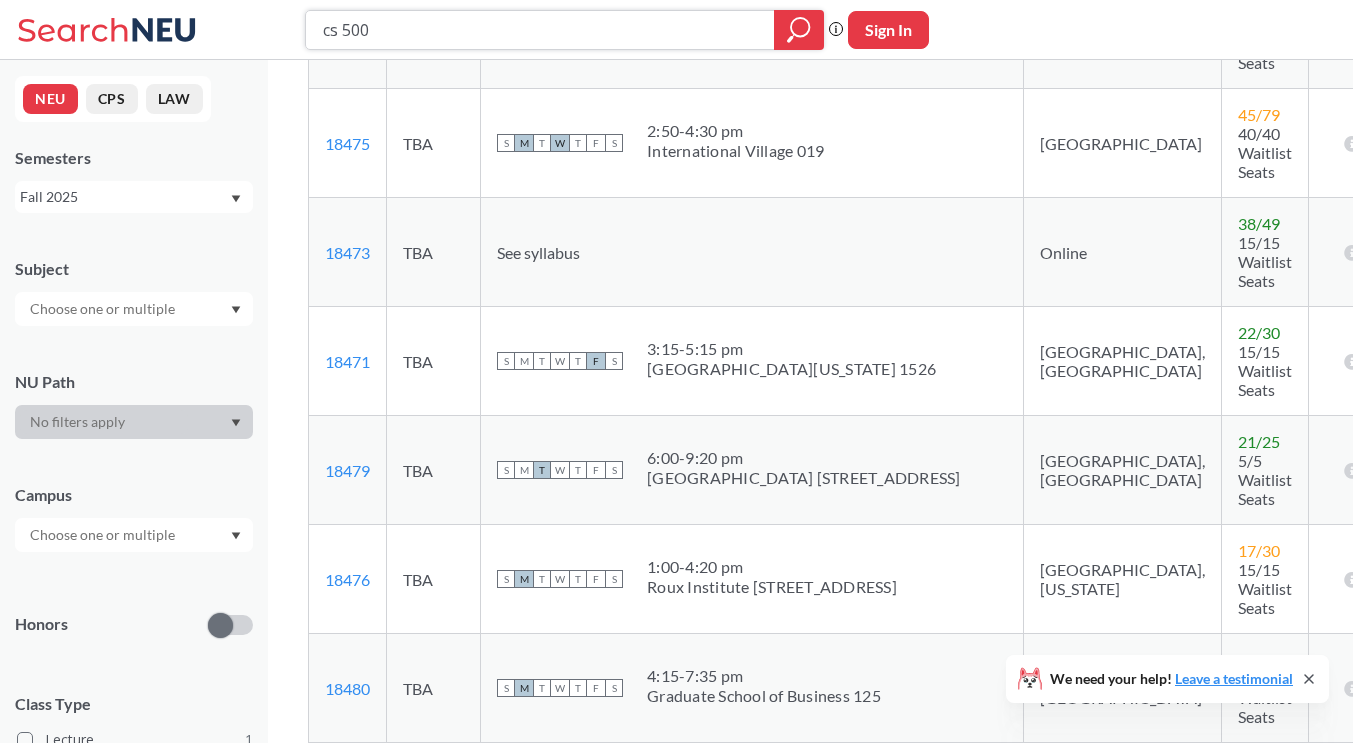 type on "cs 5004" 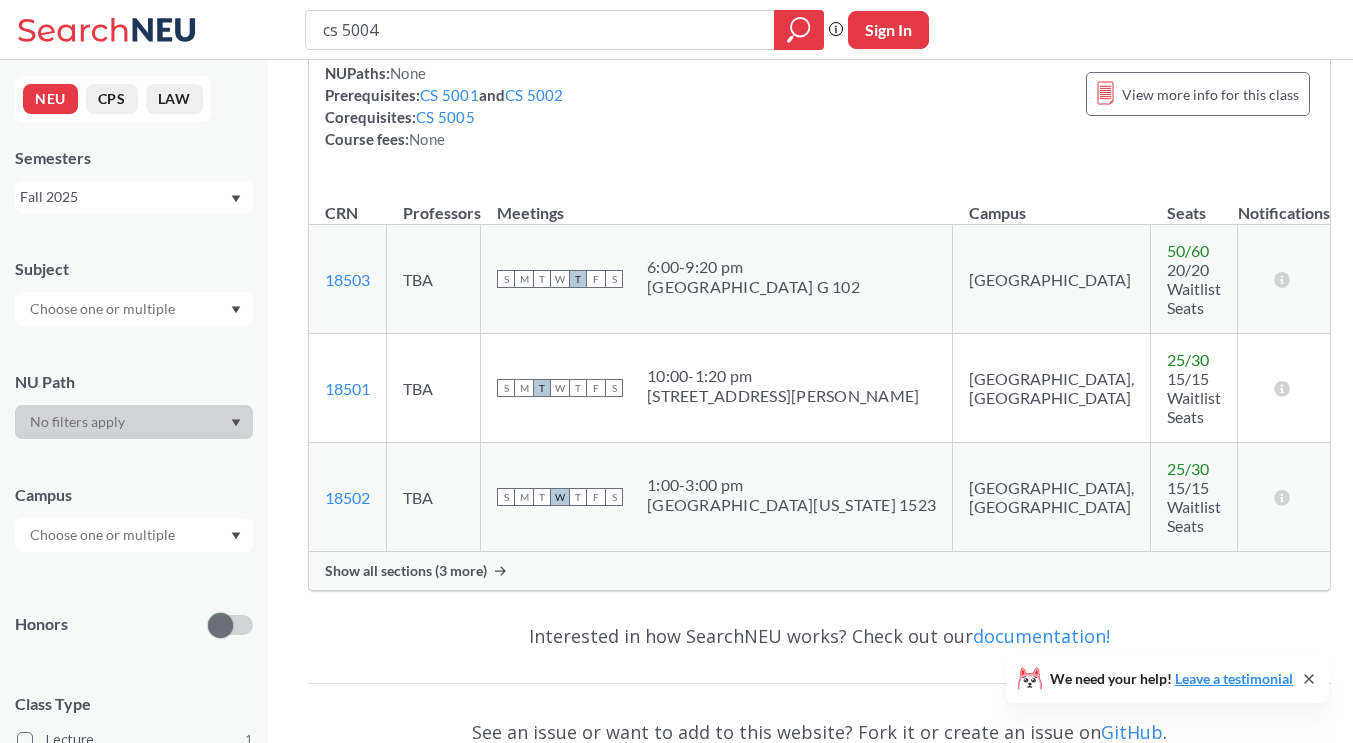 scroll, scrollTop: 300, scrollLeft: 0, axis: vertical 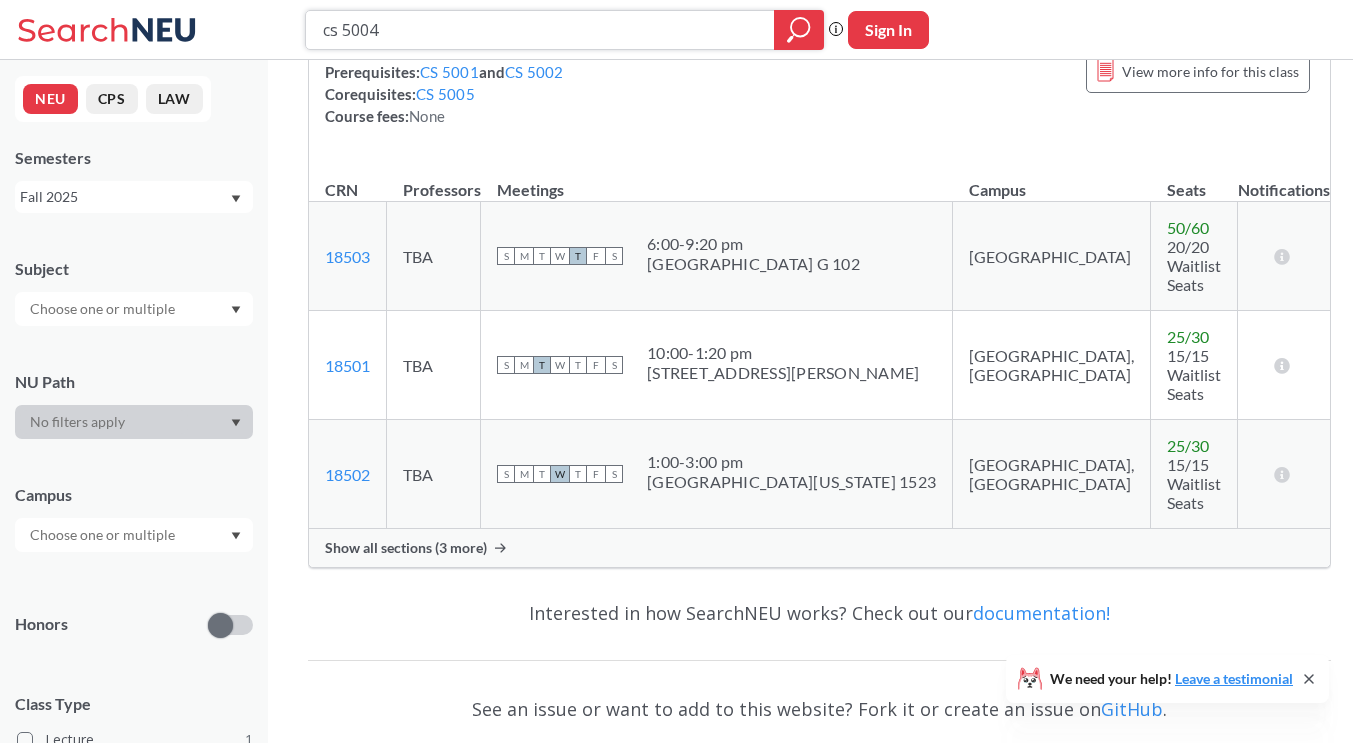 click on "cs 5004" at bounding box center [540, 30] 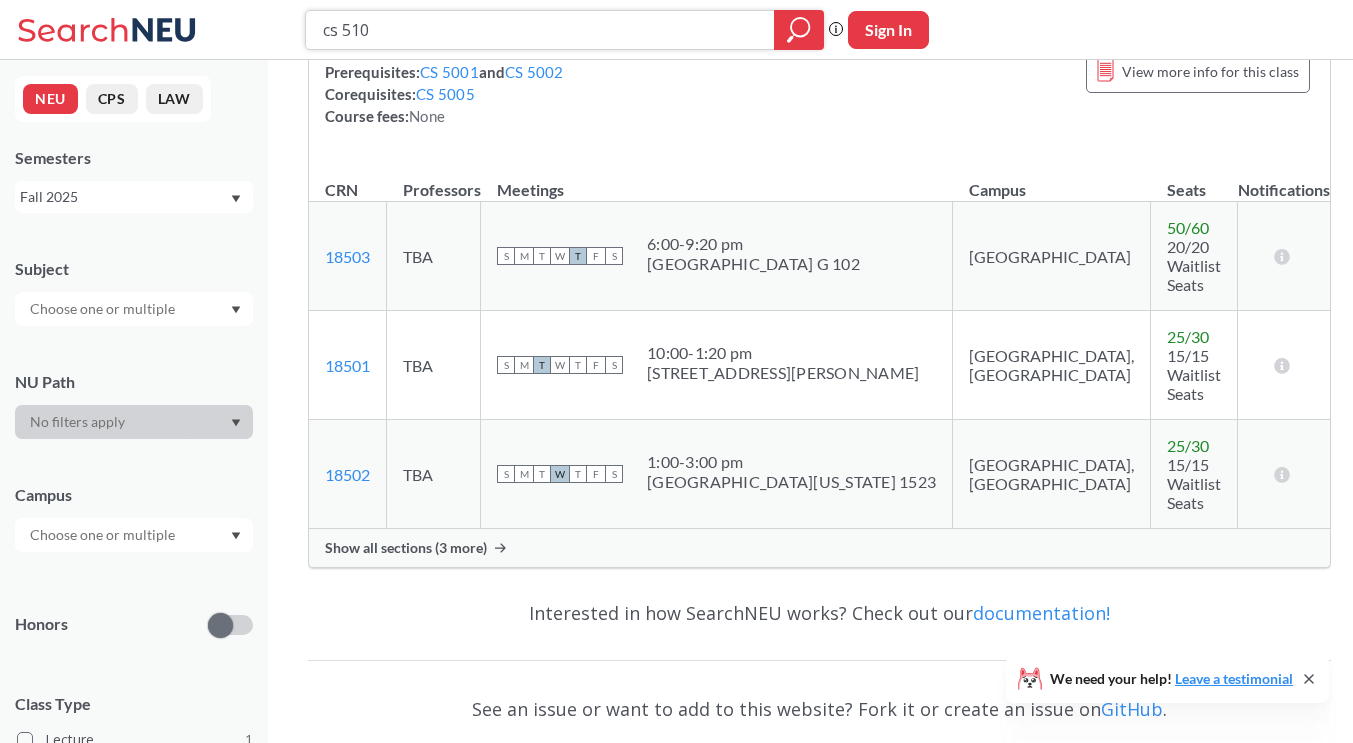 type on "cs 5100" 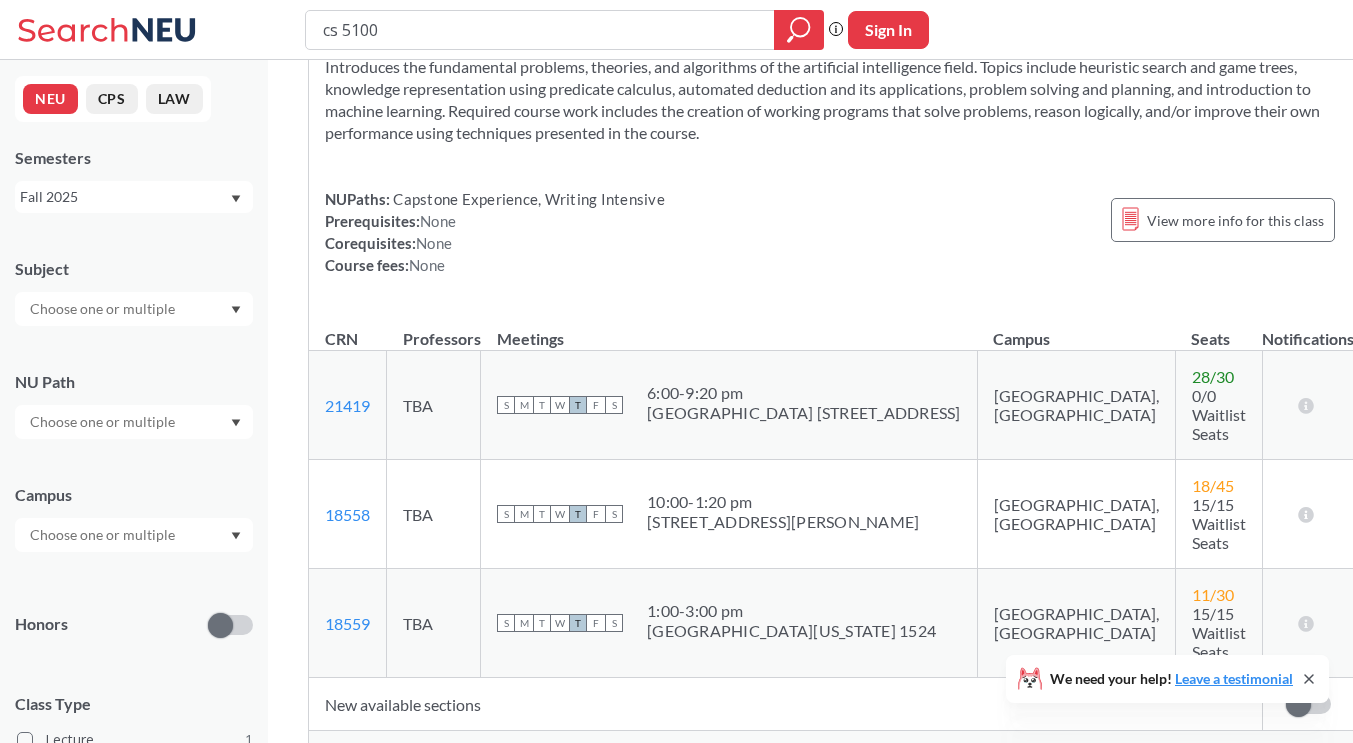 scroll, scrollTop: 200, scrollLeft: 0, axis: vertical 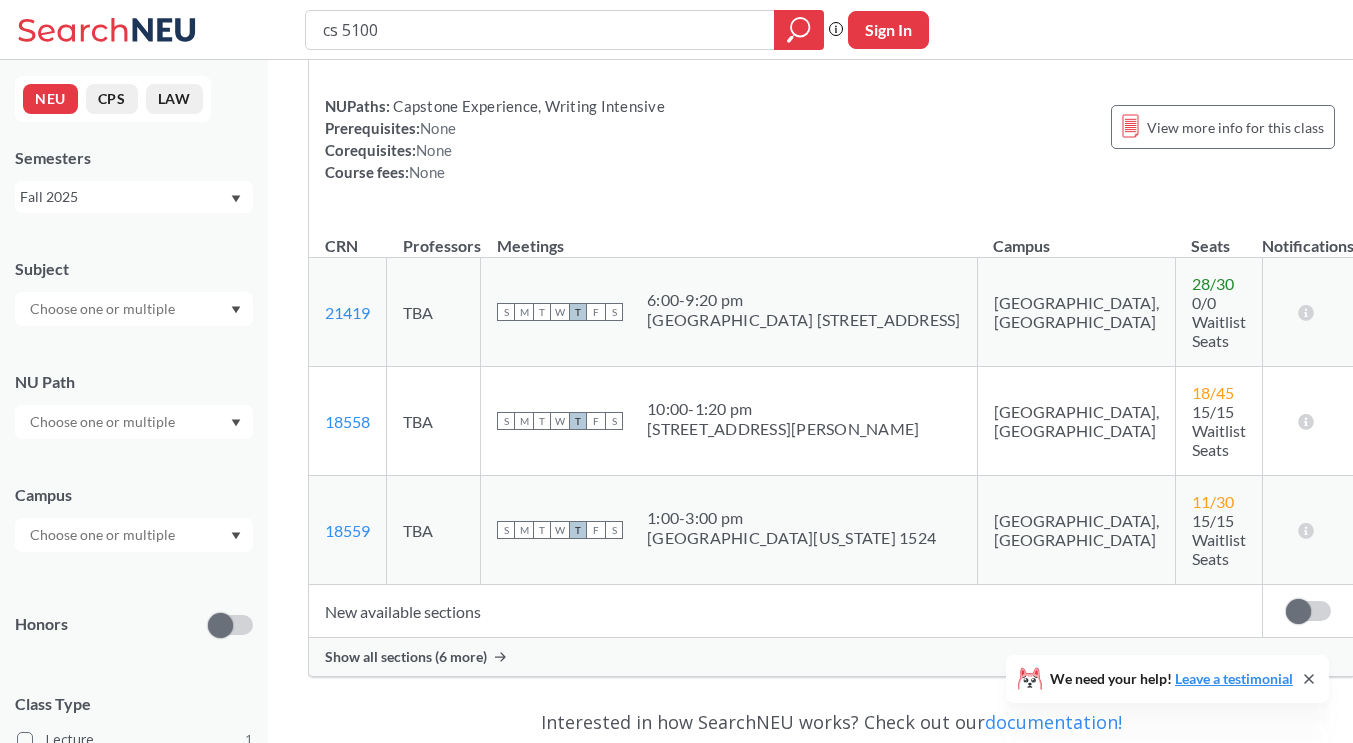 drag, startPoint x: 398, startPoint y: 34, endPoint x: 351, endPoint y: 35, distance: 47.010635 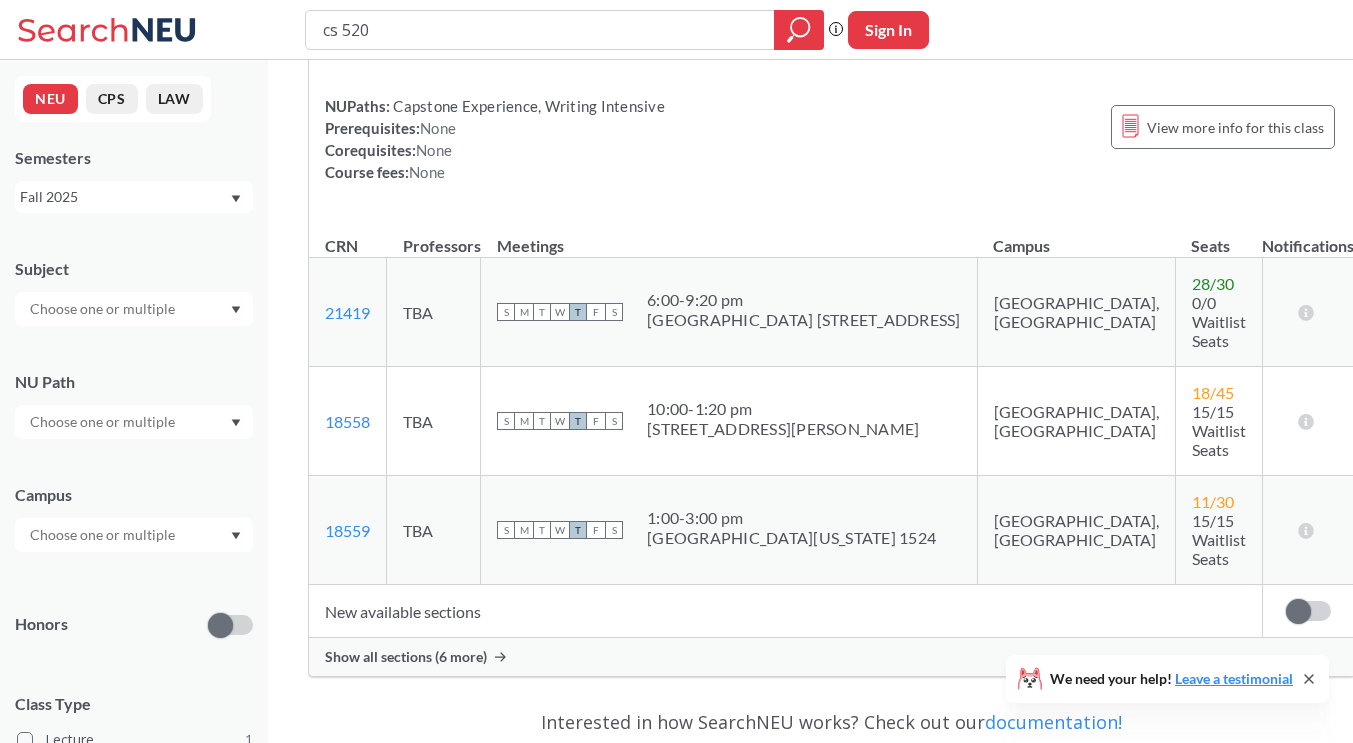 type on "cs 5200" 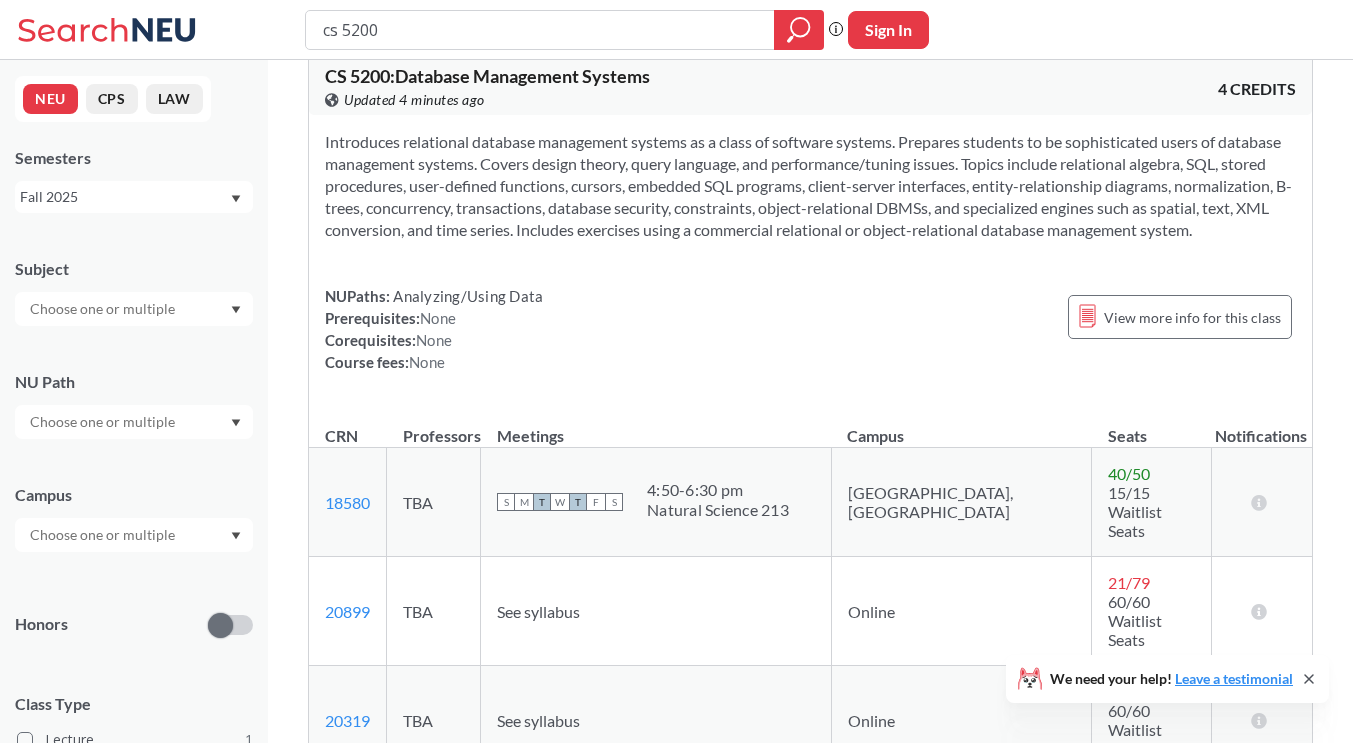 scroll, scrollTop: 100, scrollLeft: 0, axis: vertical 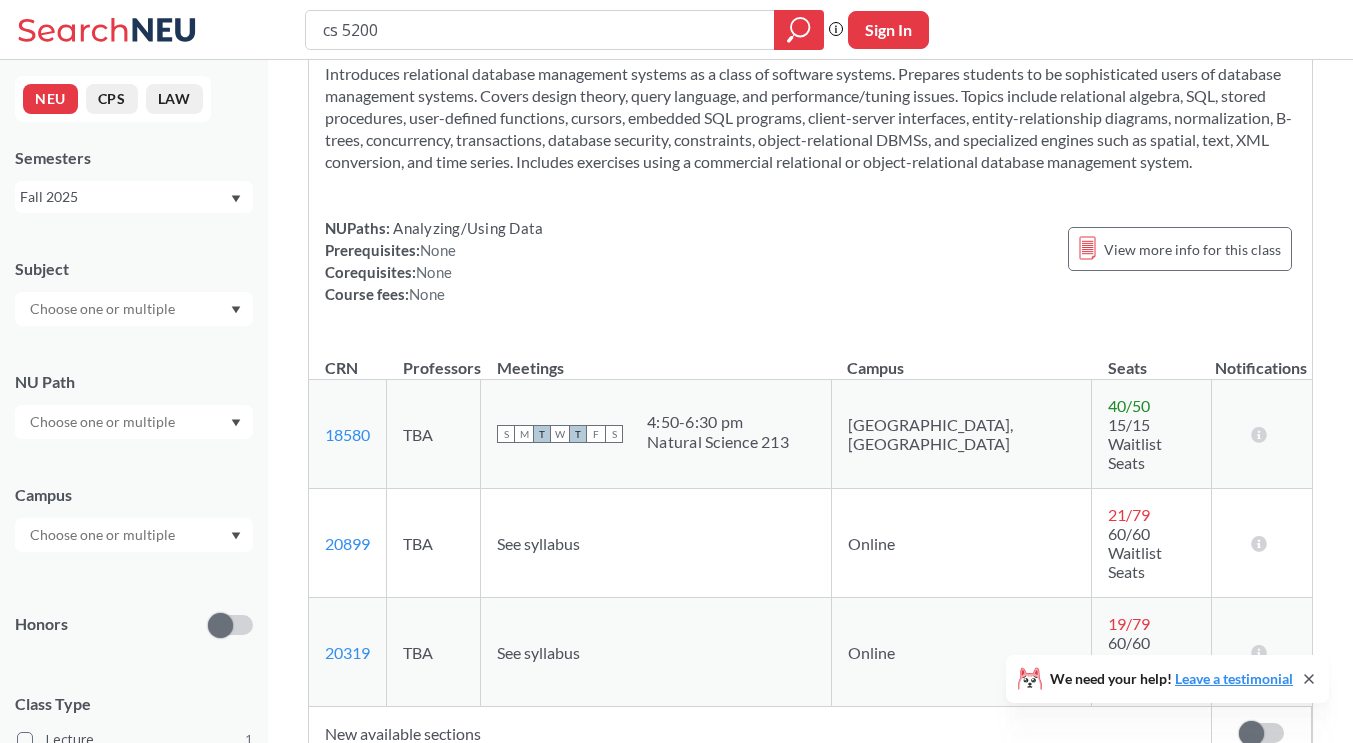 click on "Show all sections (12 more)" at bounding box center (410, 779) 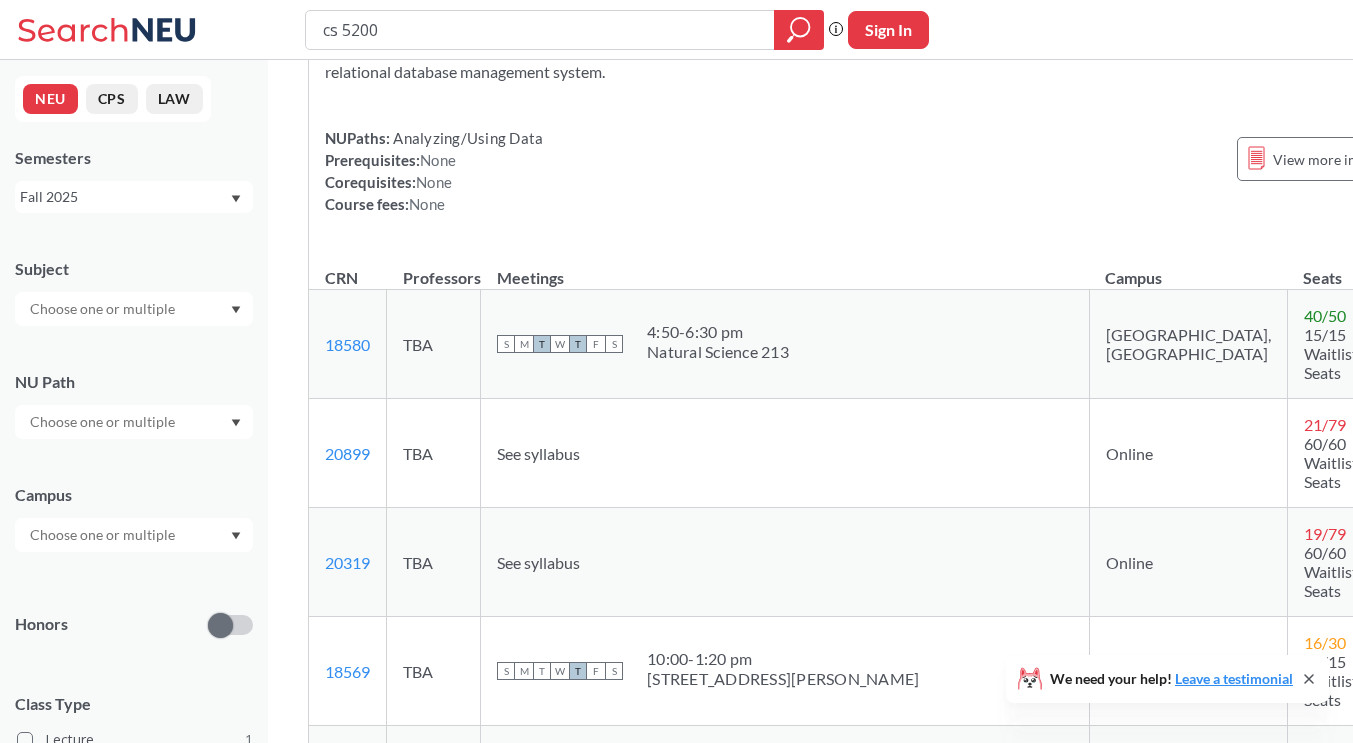 scroll, scrollTop: 300, scrollLeft: 0, axis: vertical 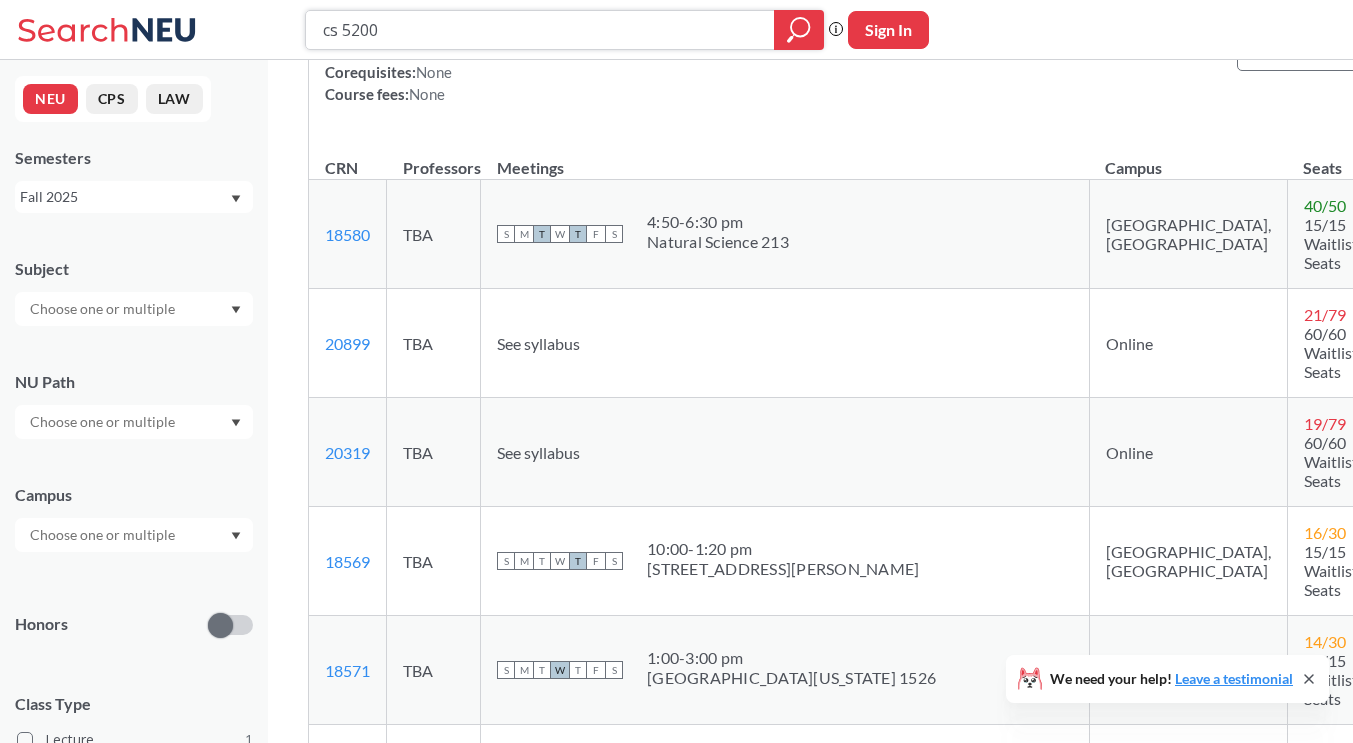 click on "cs 5200" at bounding box center [540, 30] 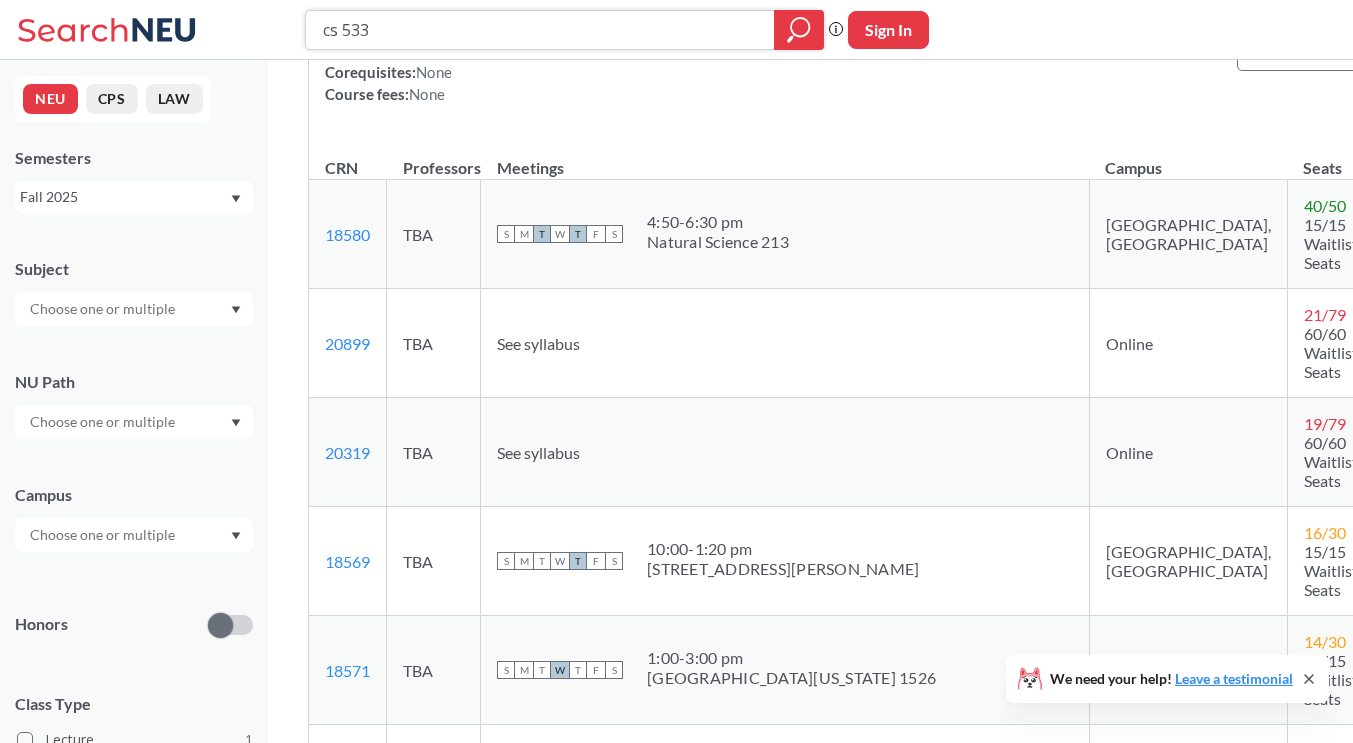 type on "cs 5330" 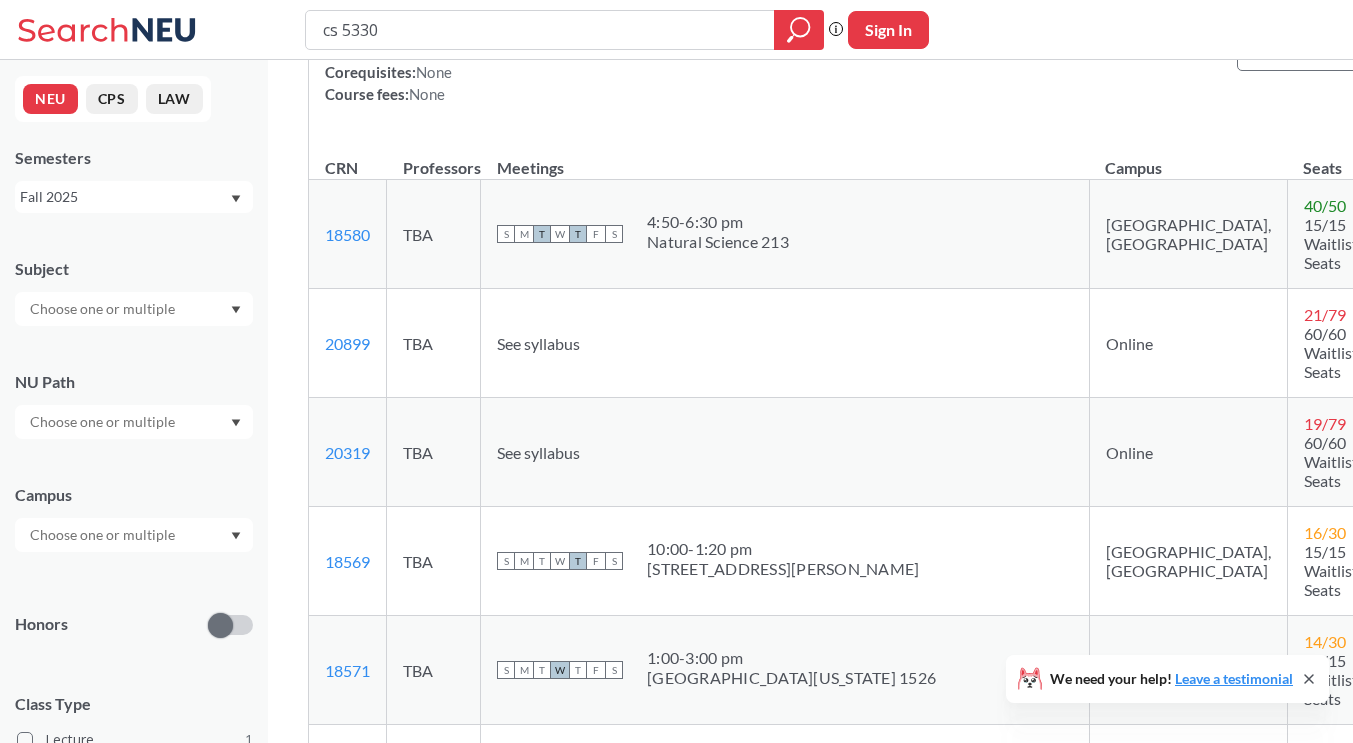scroll, scrollTop: 0, scrollLeft: 0, axis: both 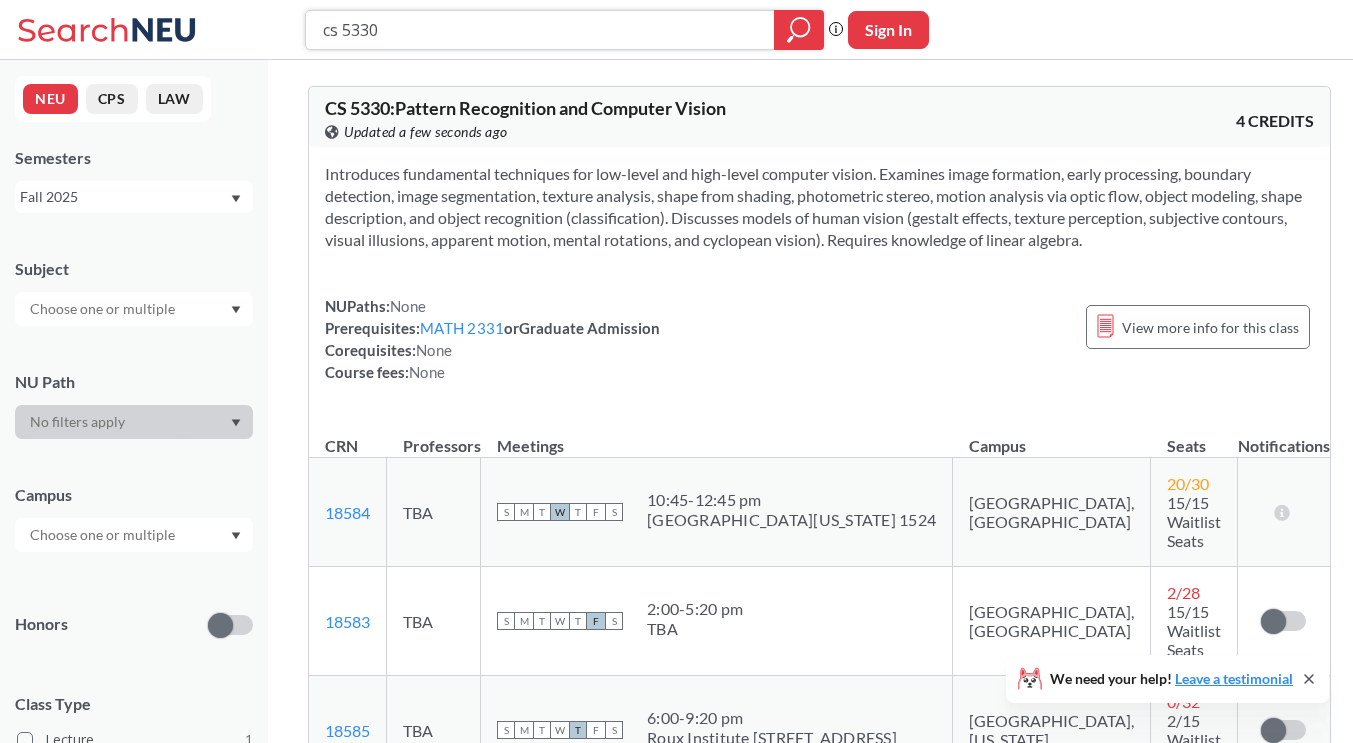 drag, startPoint x: 408, startPoint y: 28, endPoint x: 351, endPoint y: 37, distance: 57.706154 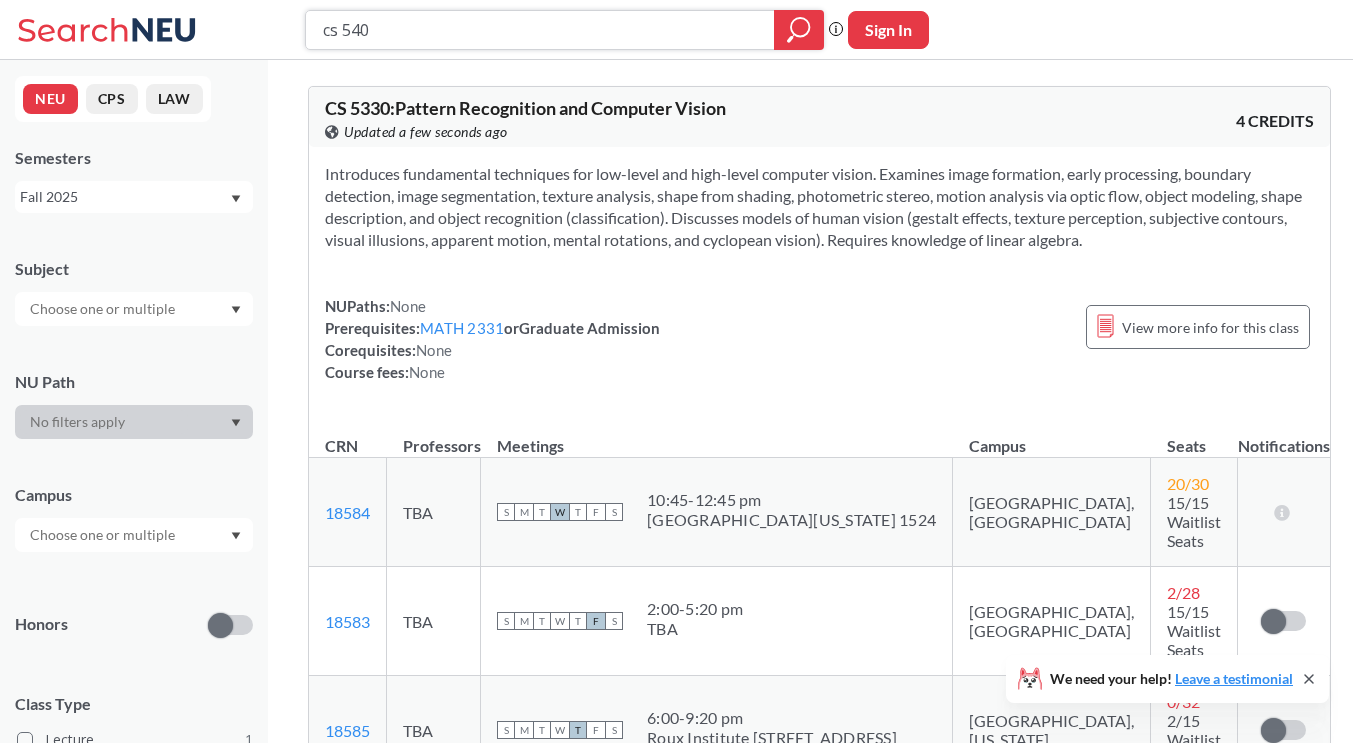 type on "cs 5400" 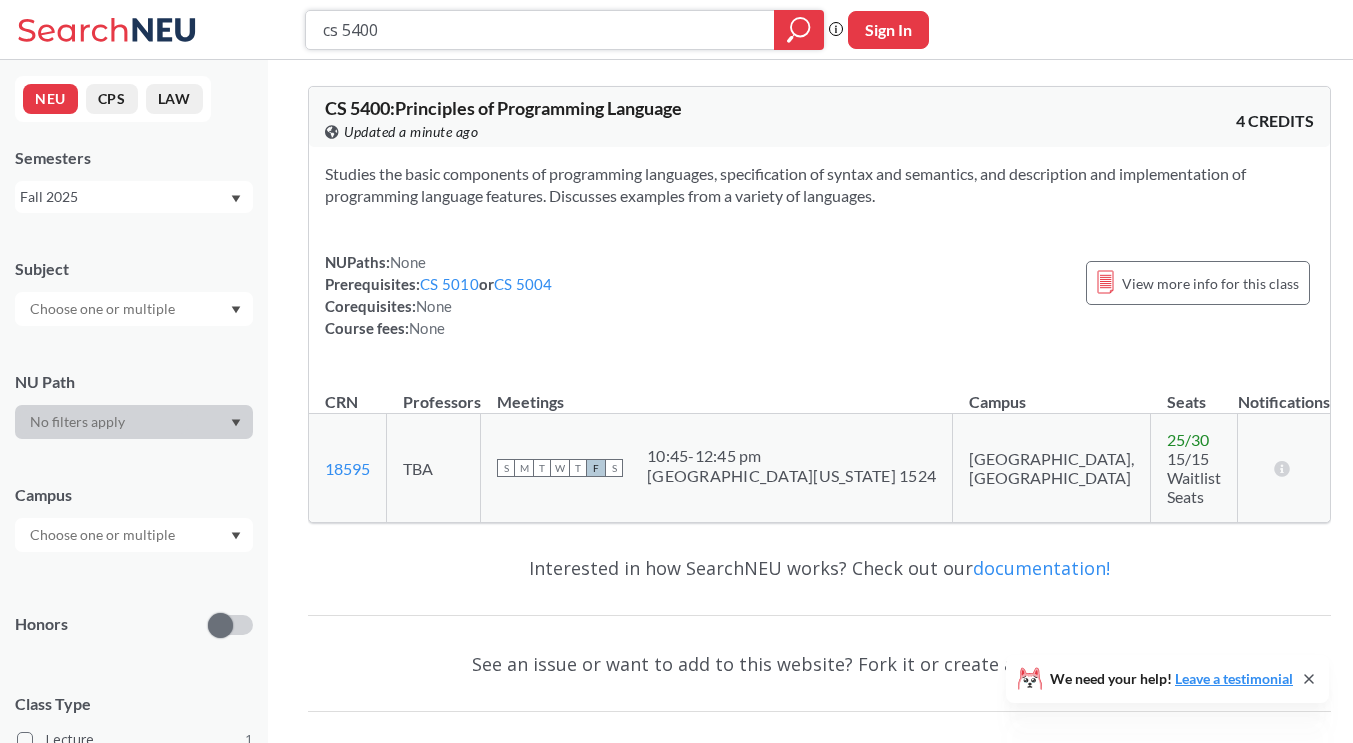 click on "cs 5400" at bounding box center [540, 30] 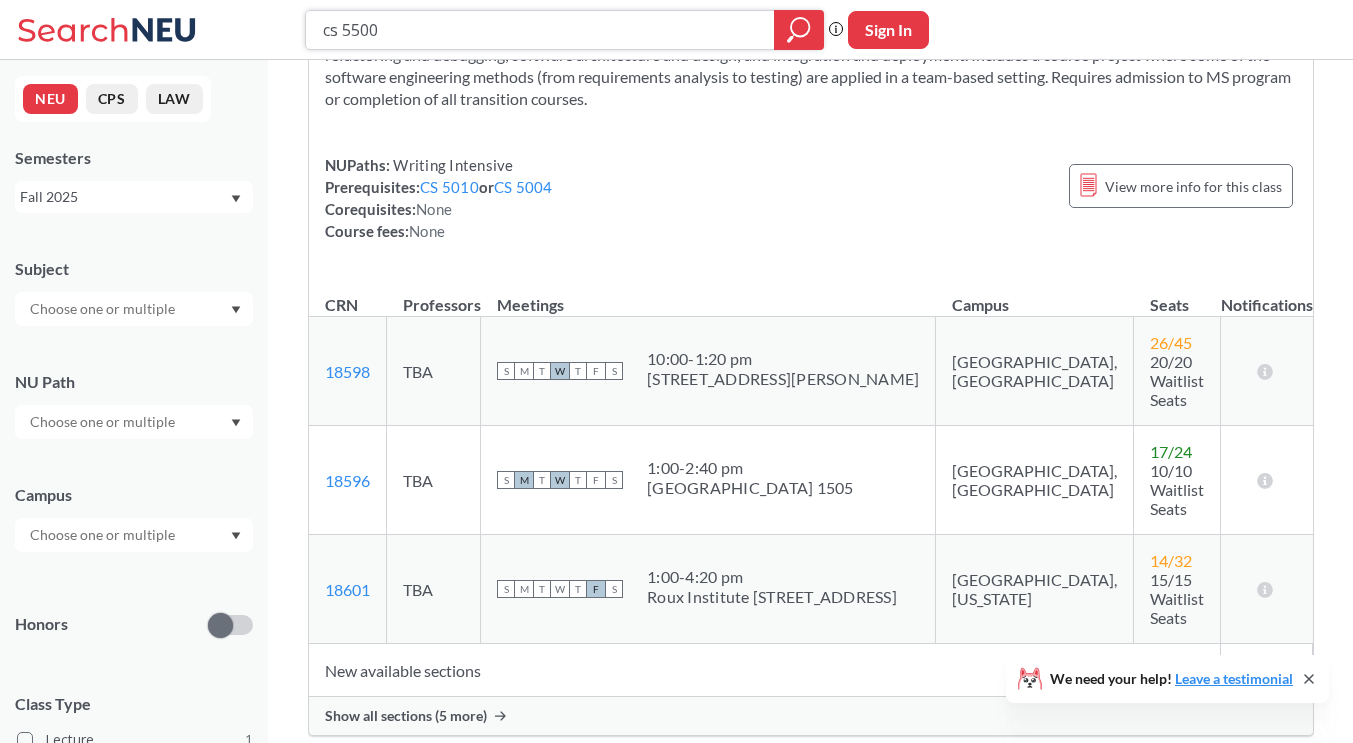 scroll, scrollTop: 300, scrollLeft: 0, axis: vertical 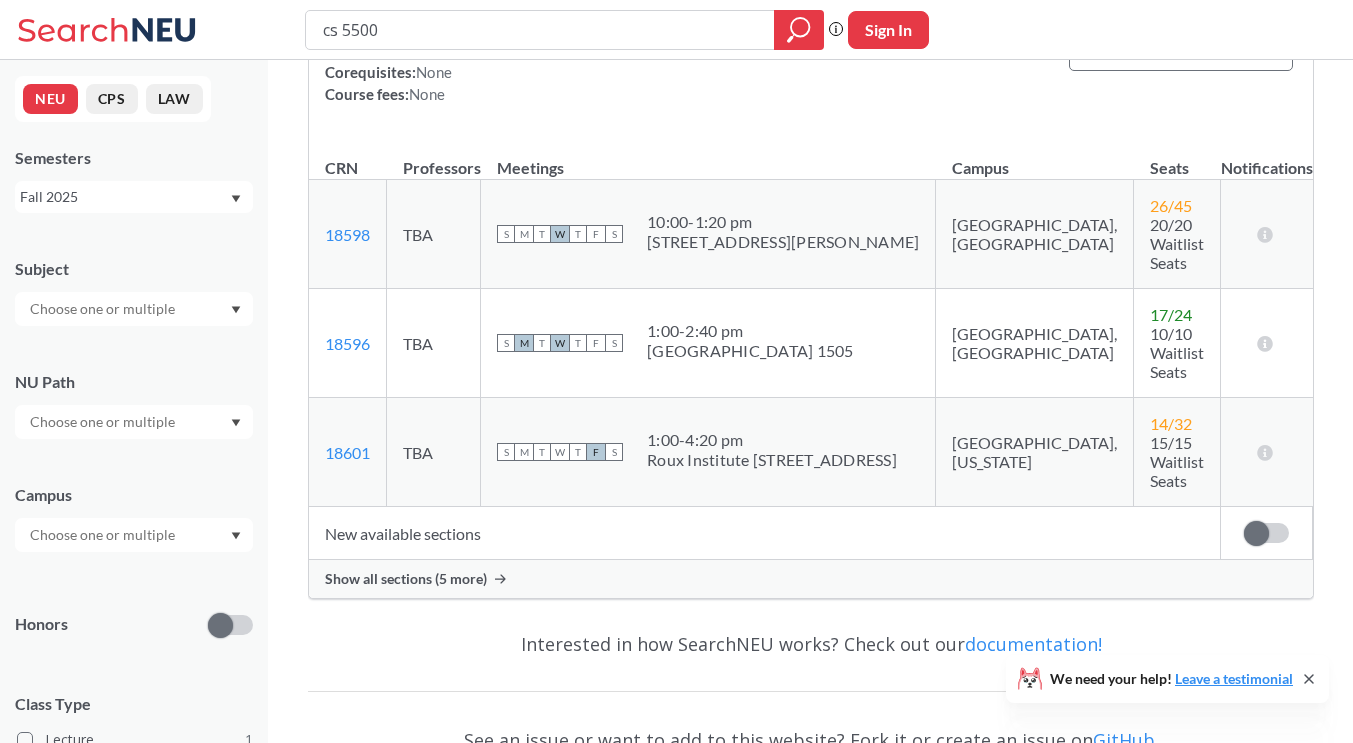 click on "Show all sections (5 more)" at bounding box center (406, 579) 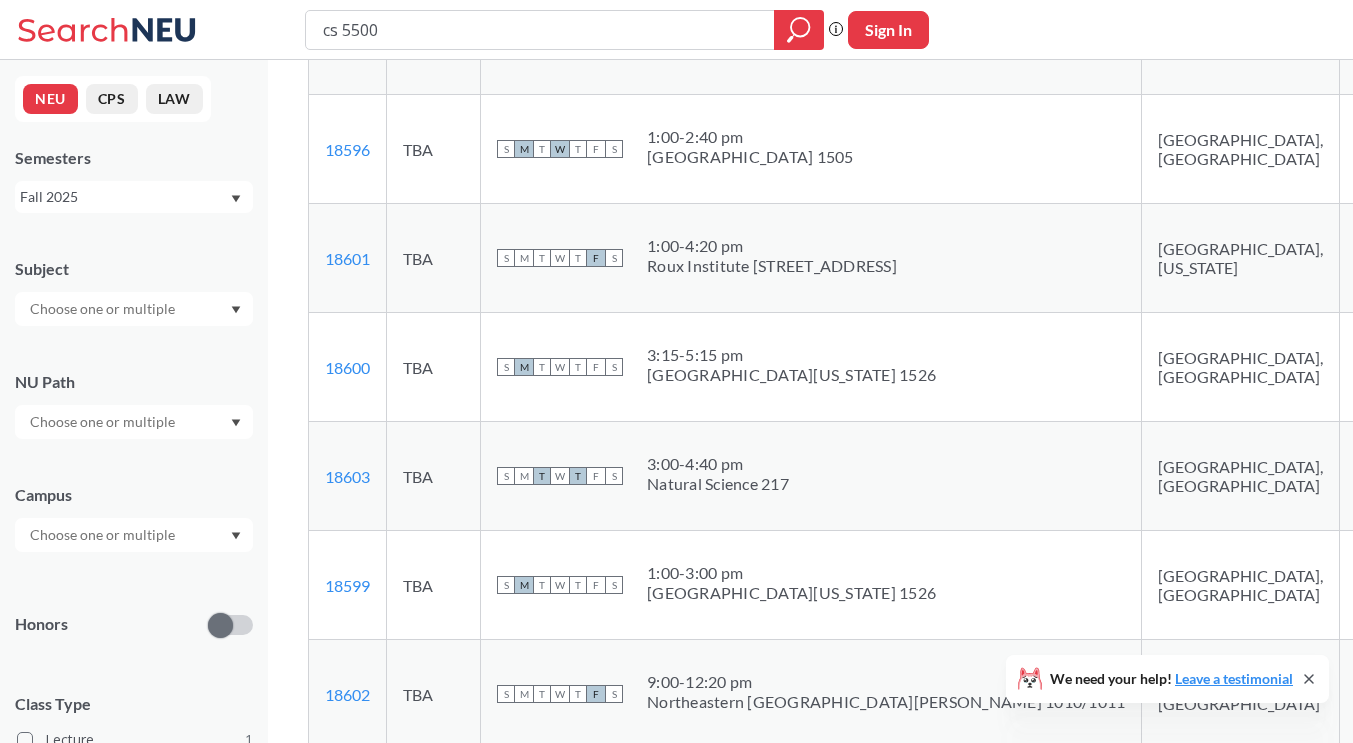 scroll, scrollTop: 500, scrollLeft: 0, axis: vertical 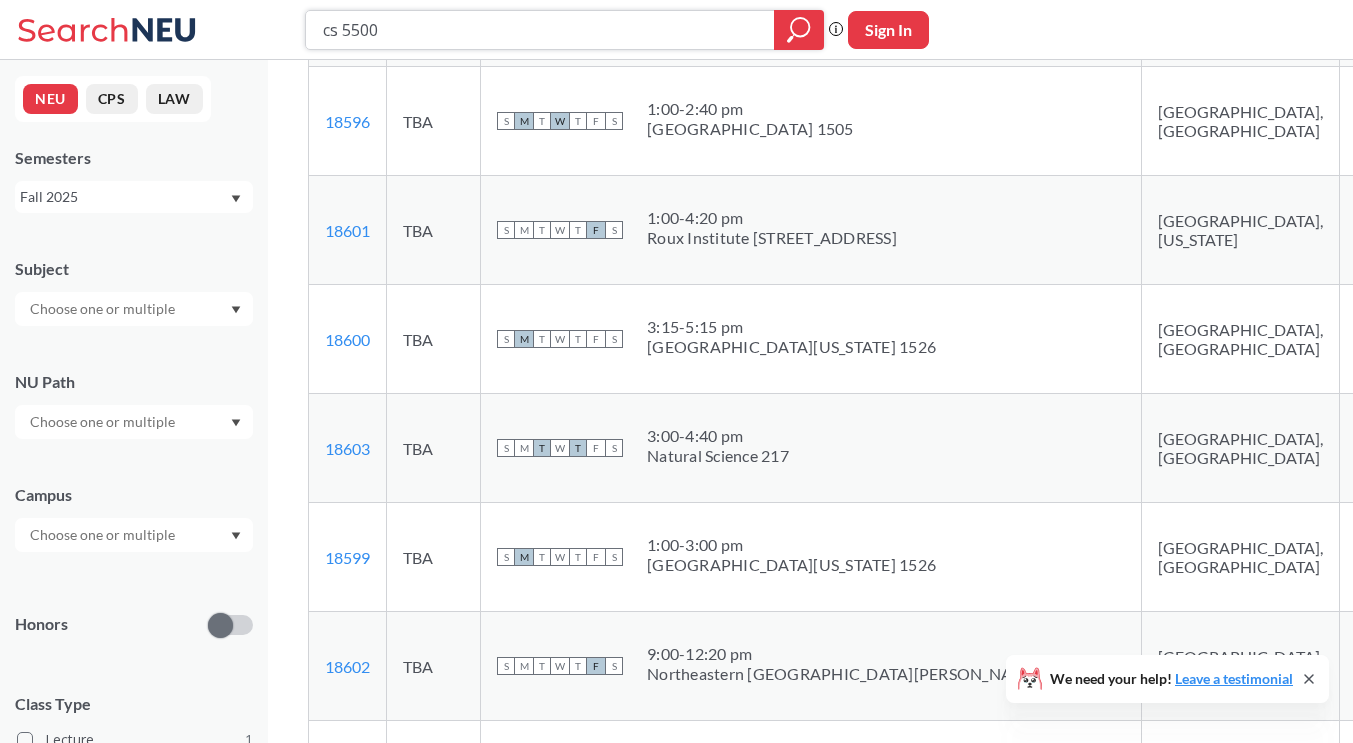 click on "cs 5500" at bounding box center [540, 30] 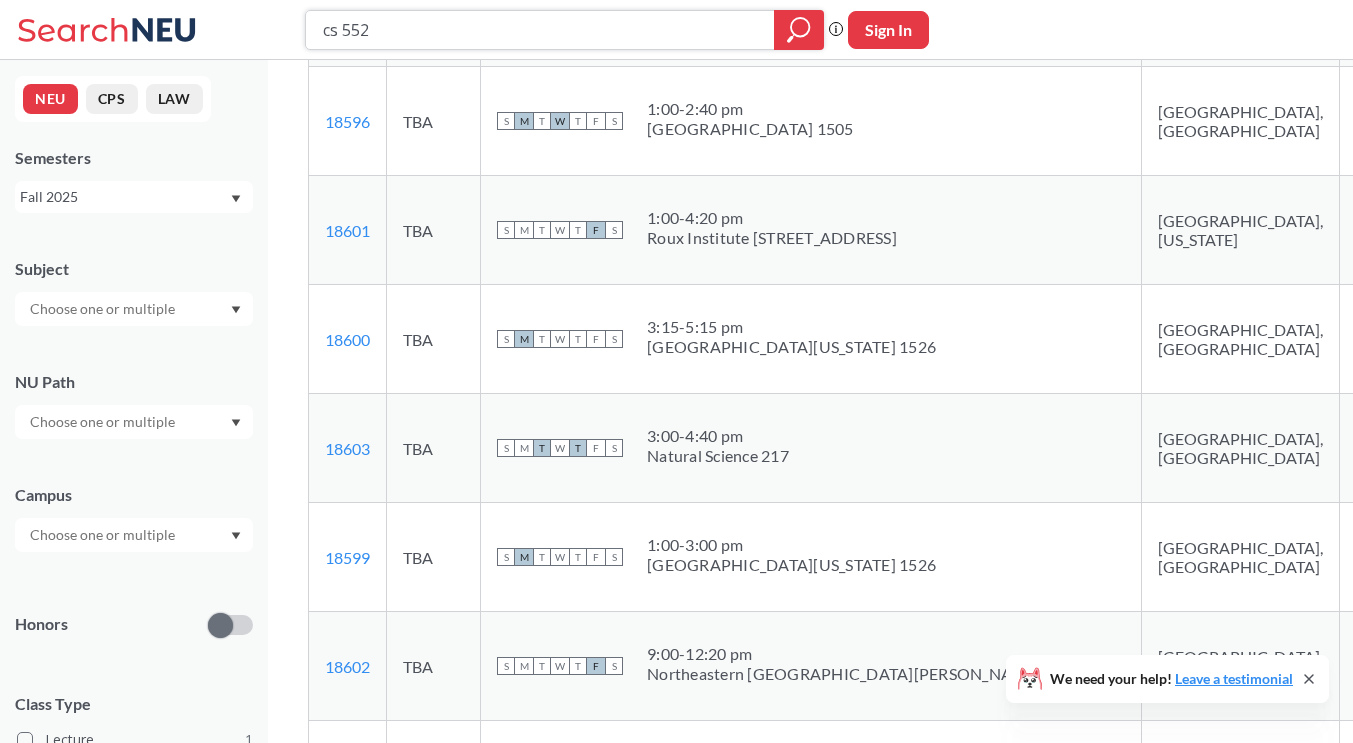 type on "cs 5520" 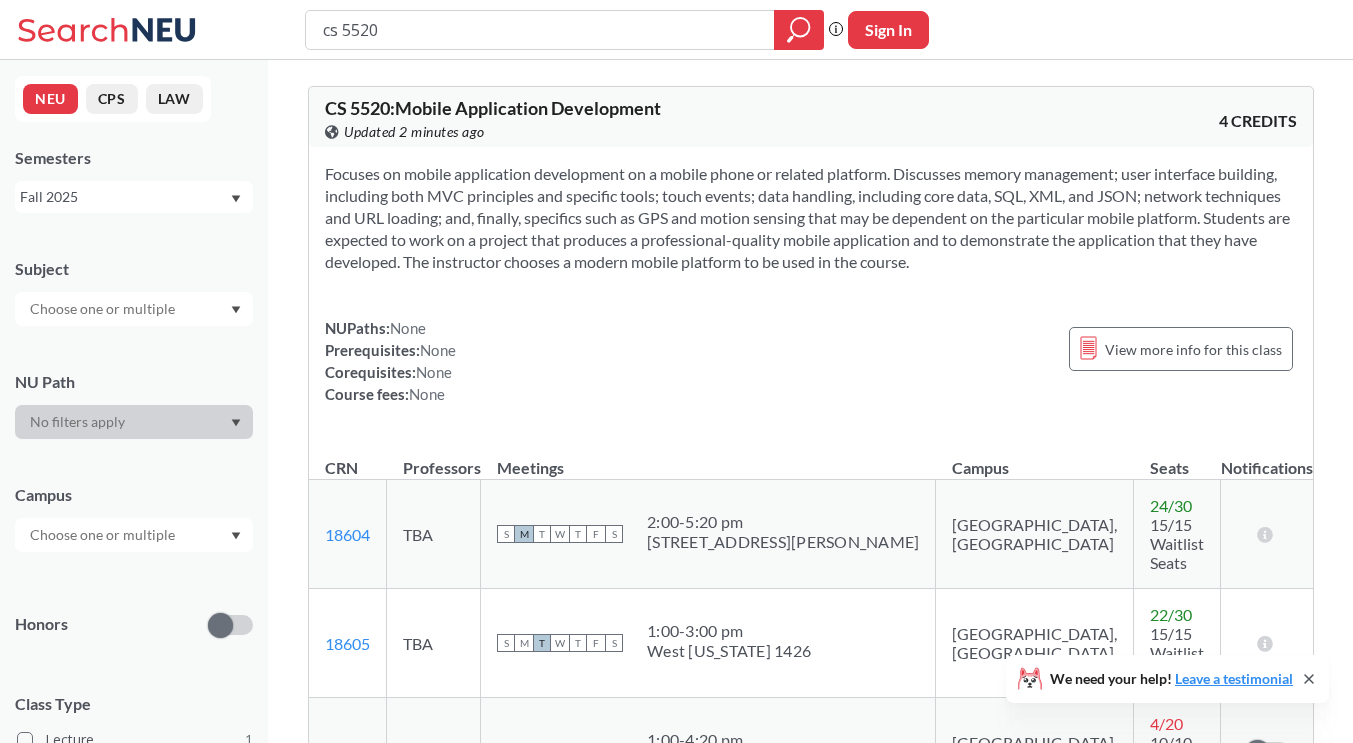 scroll, scrollTop: 200, scrollLeft: 0, axis: vertical 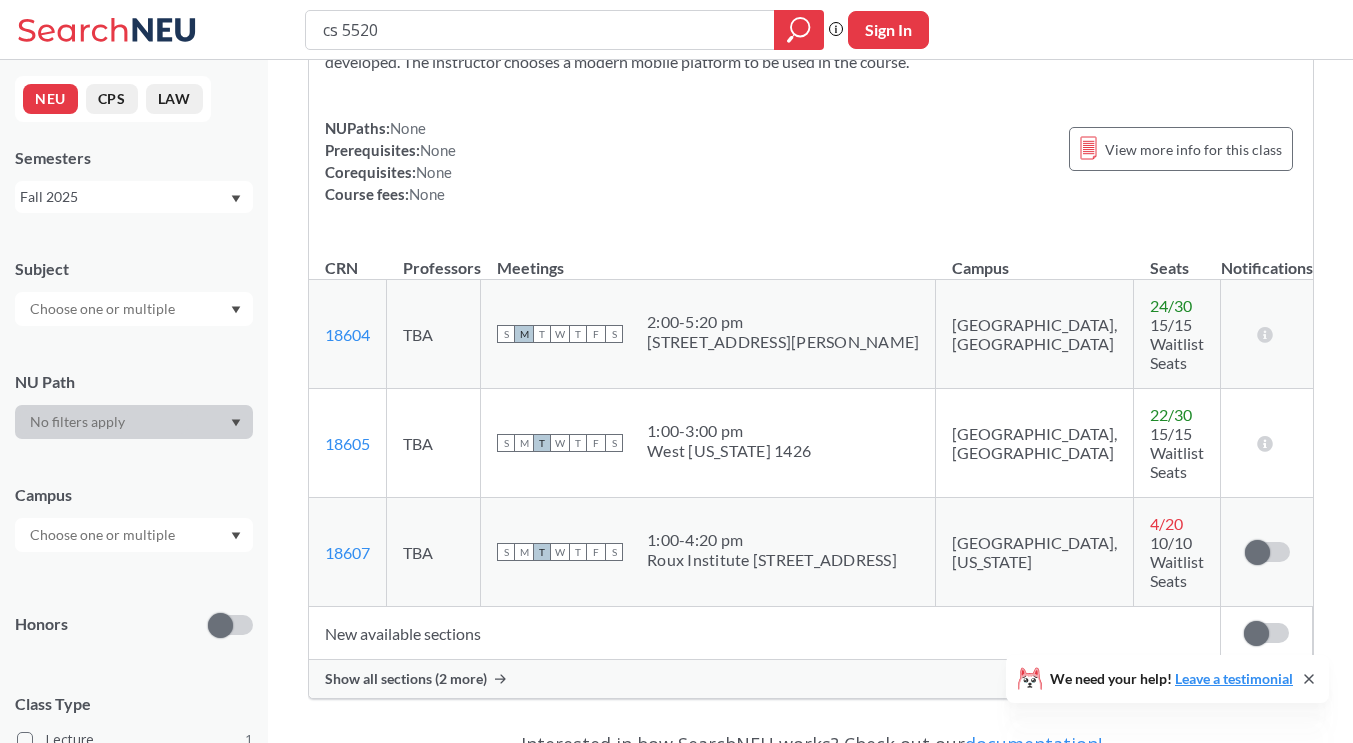 click on "cs 5520" at bounding box center (564, 30) 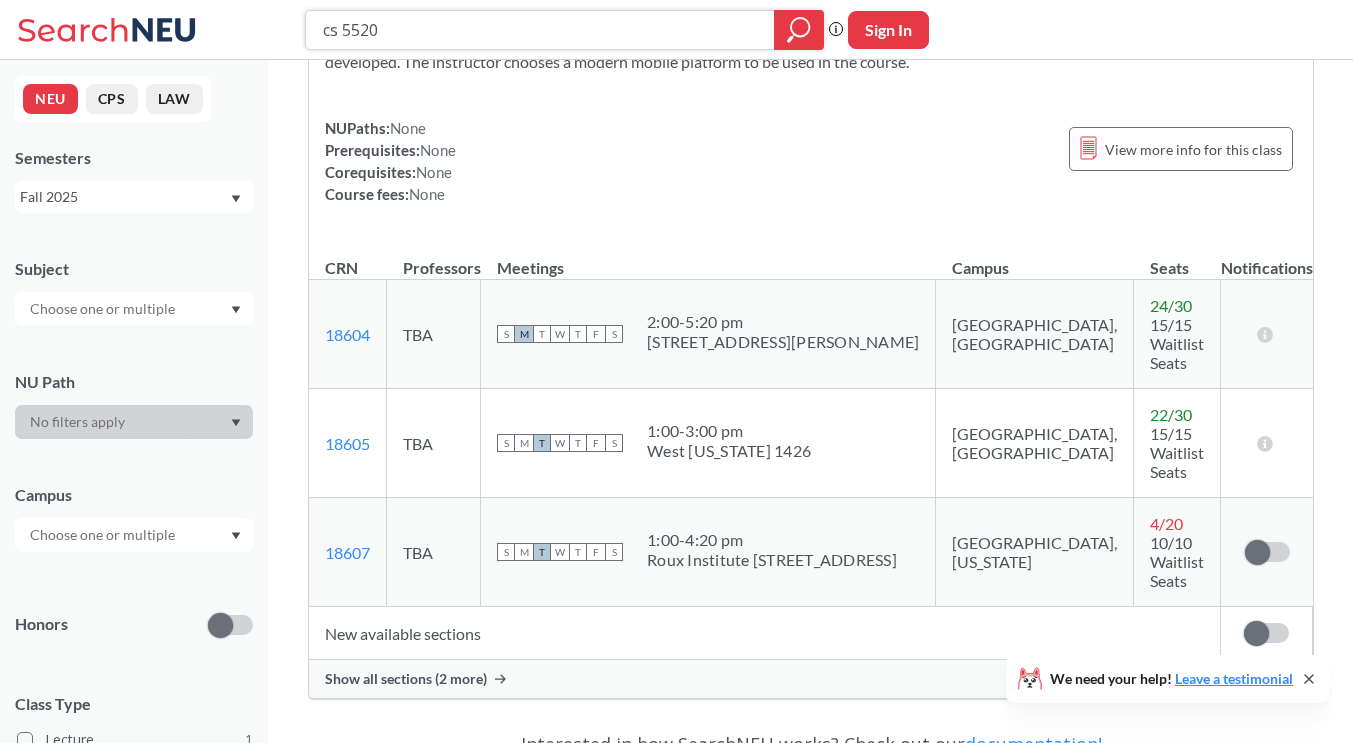click on "cs 5520" at bounding box center (540, 30) 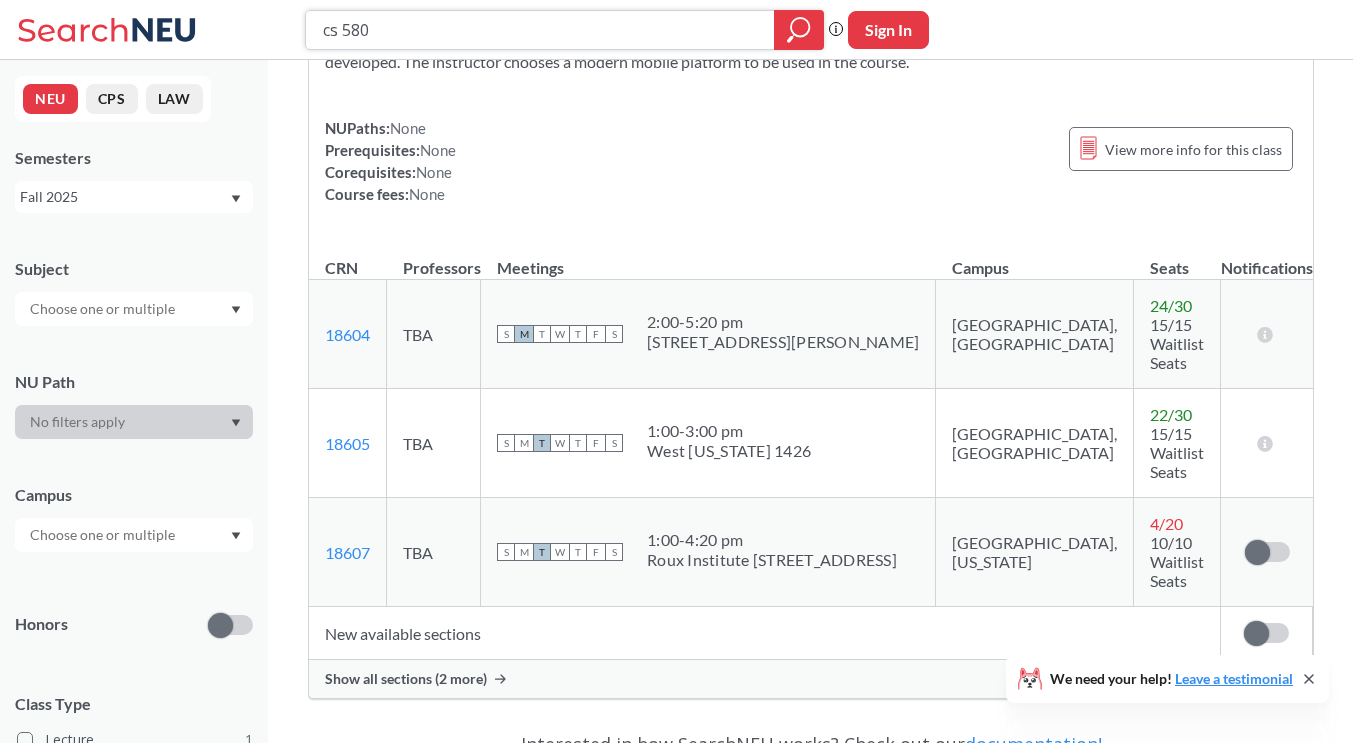 type on "cs 5800" 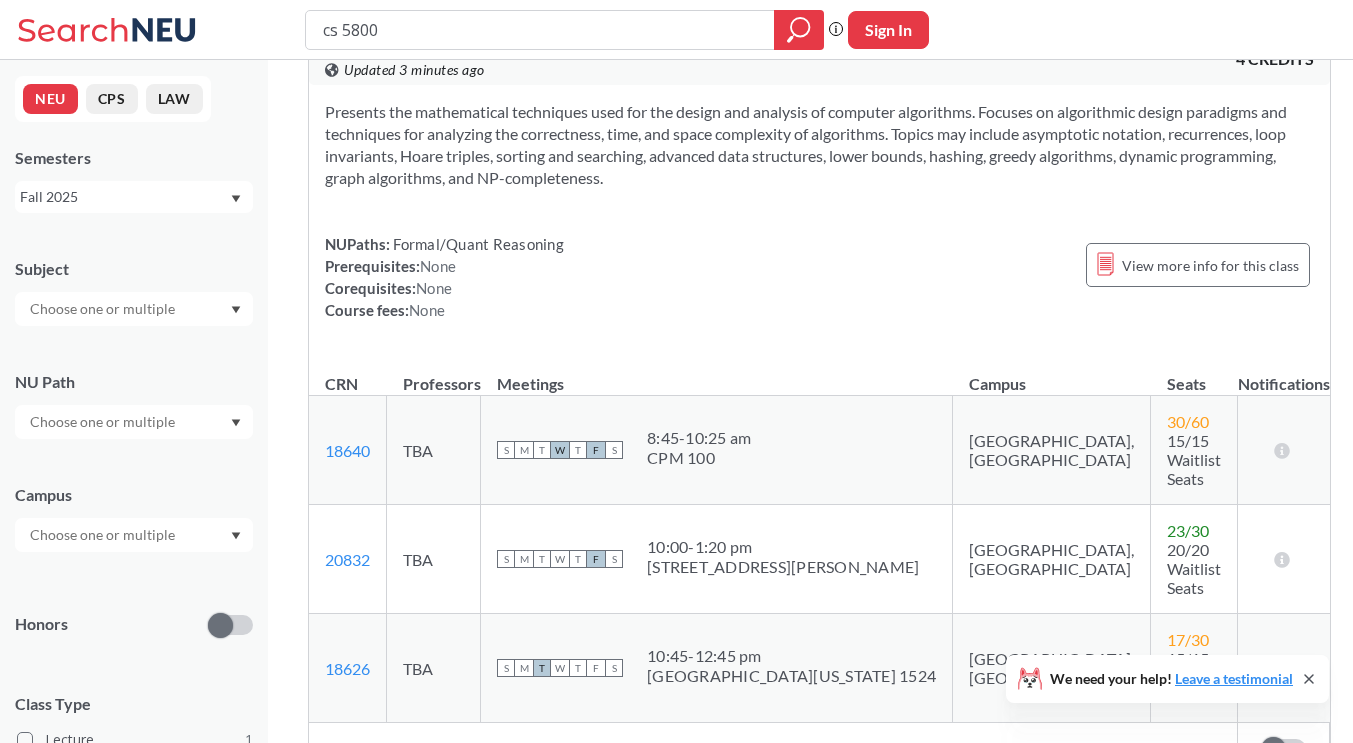 scroll, scrollTop: 100, scrollLeft: 0, axis: vertical 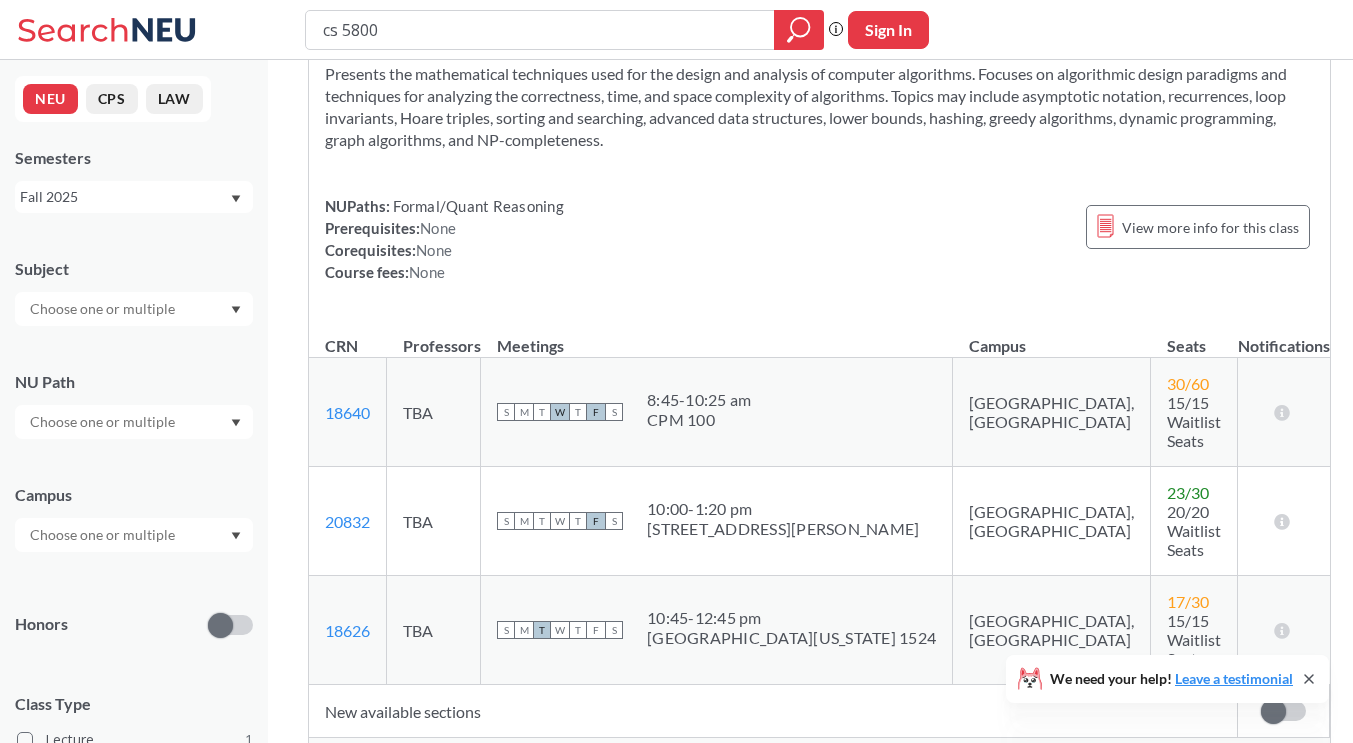 click on "Show all sections (16 more)" at bounding box center [410, 757] 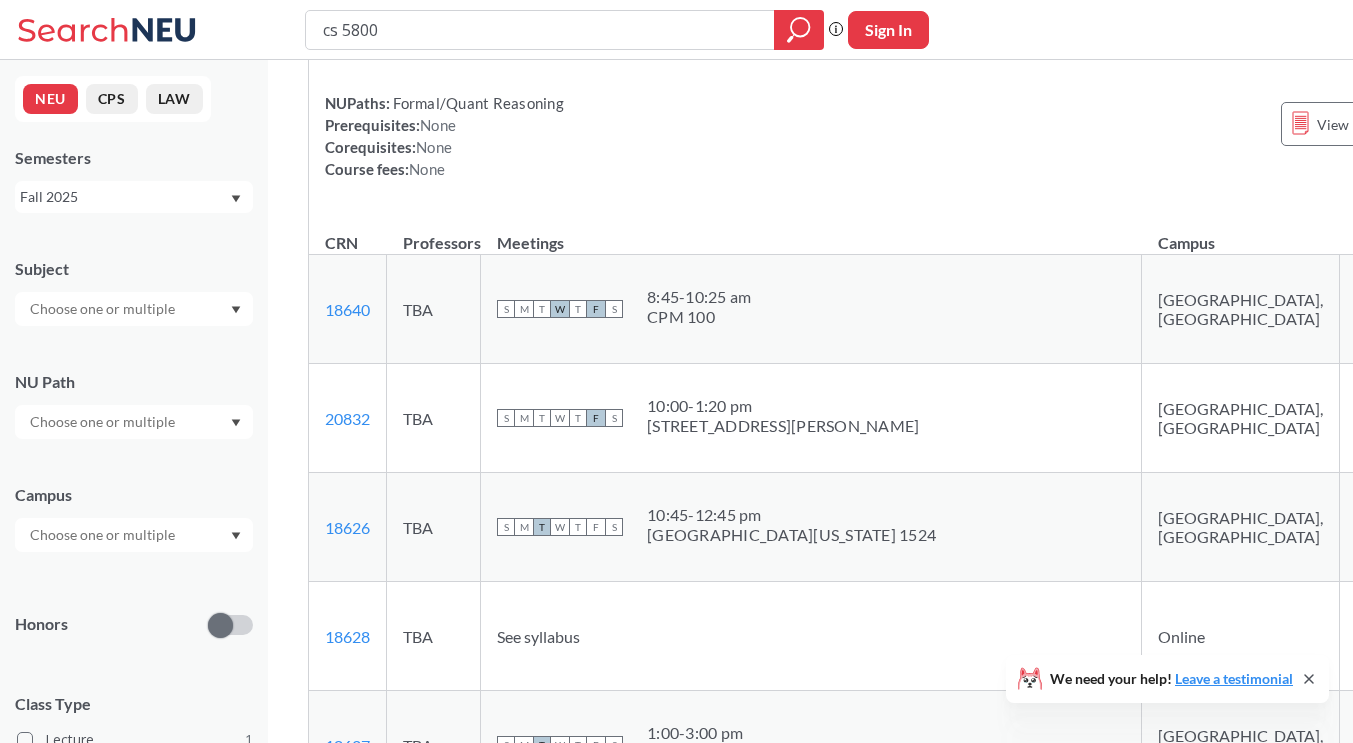 scroll, scrollTop: 200, scrollLeft: 0, axis: vertical 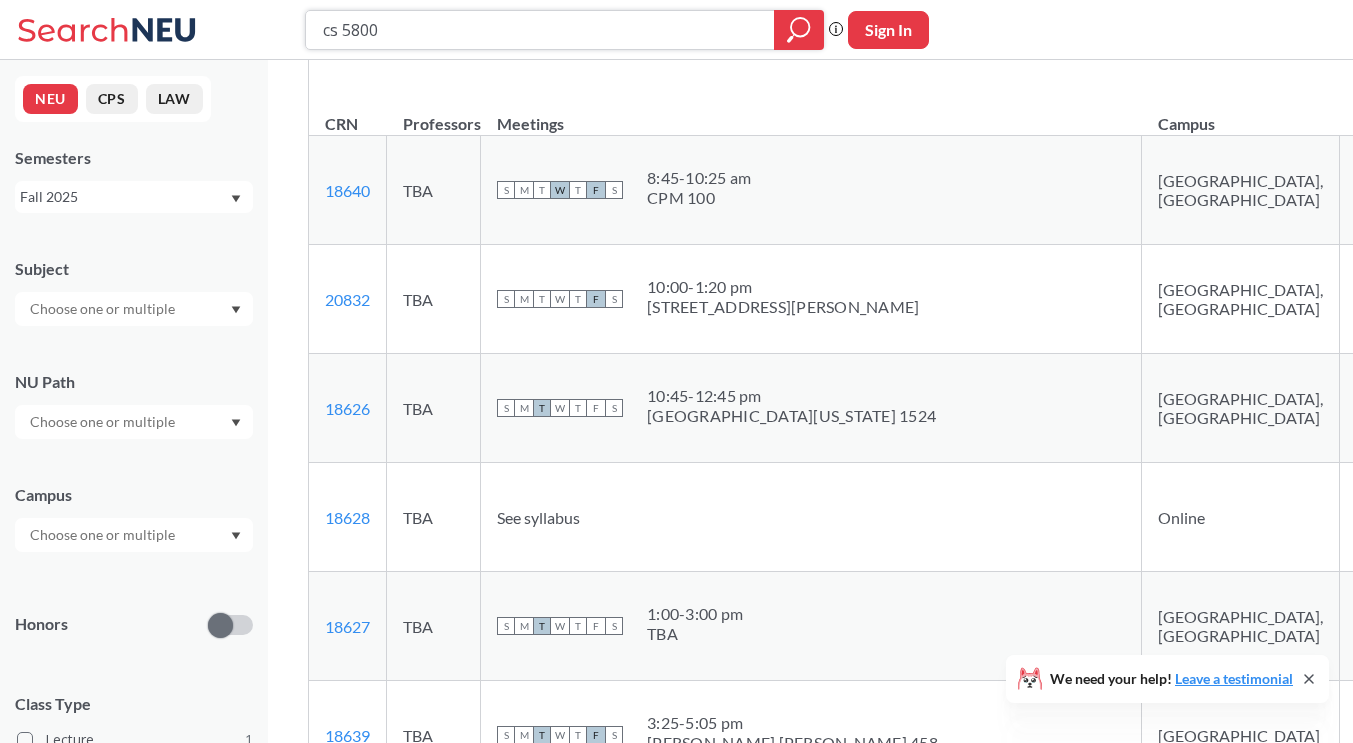 click on "cs 5800" at bounding box center [540, 30] 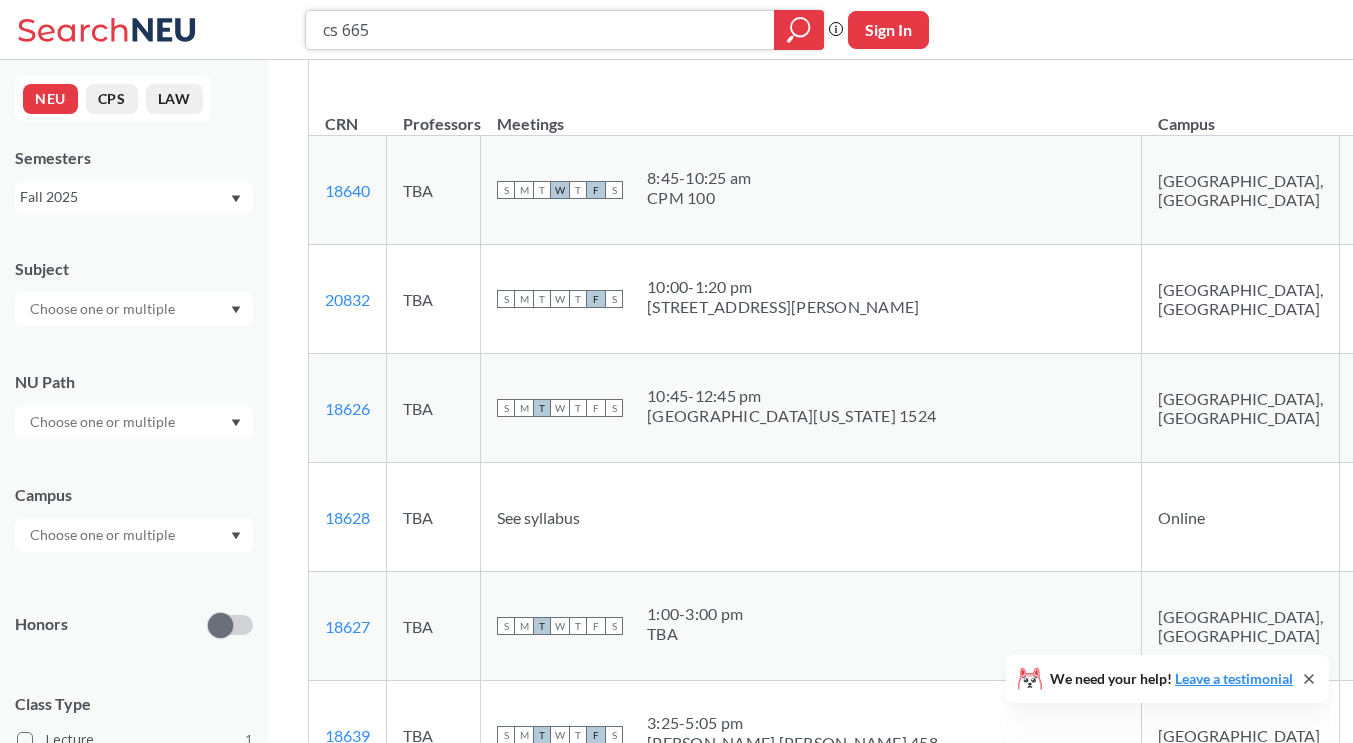 type on "cs 6650" 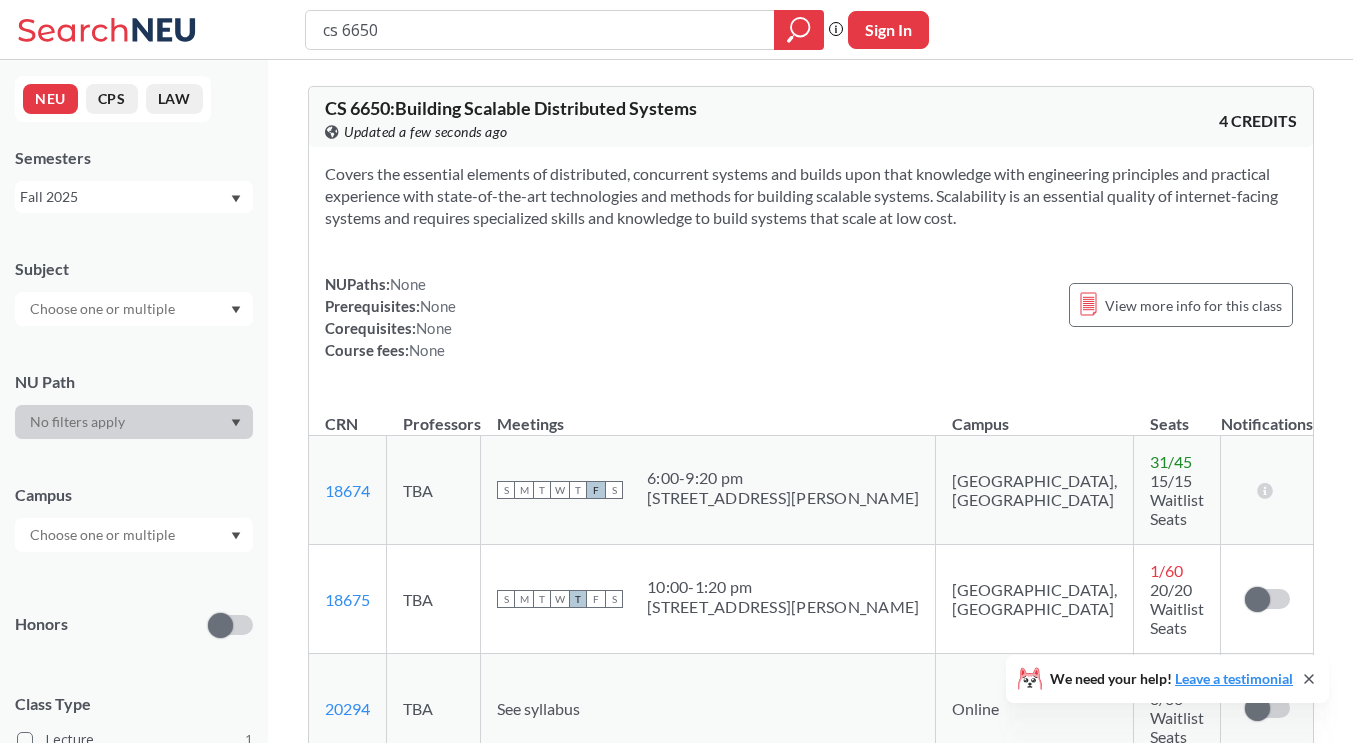 scroll, scrollTop: 100, scrollLeft: 0, axis: vertical 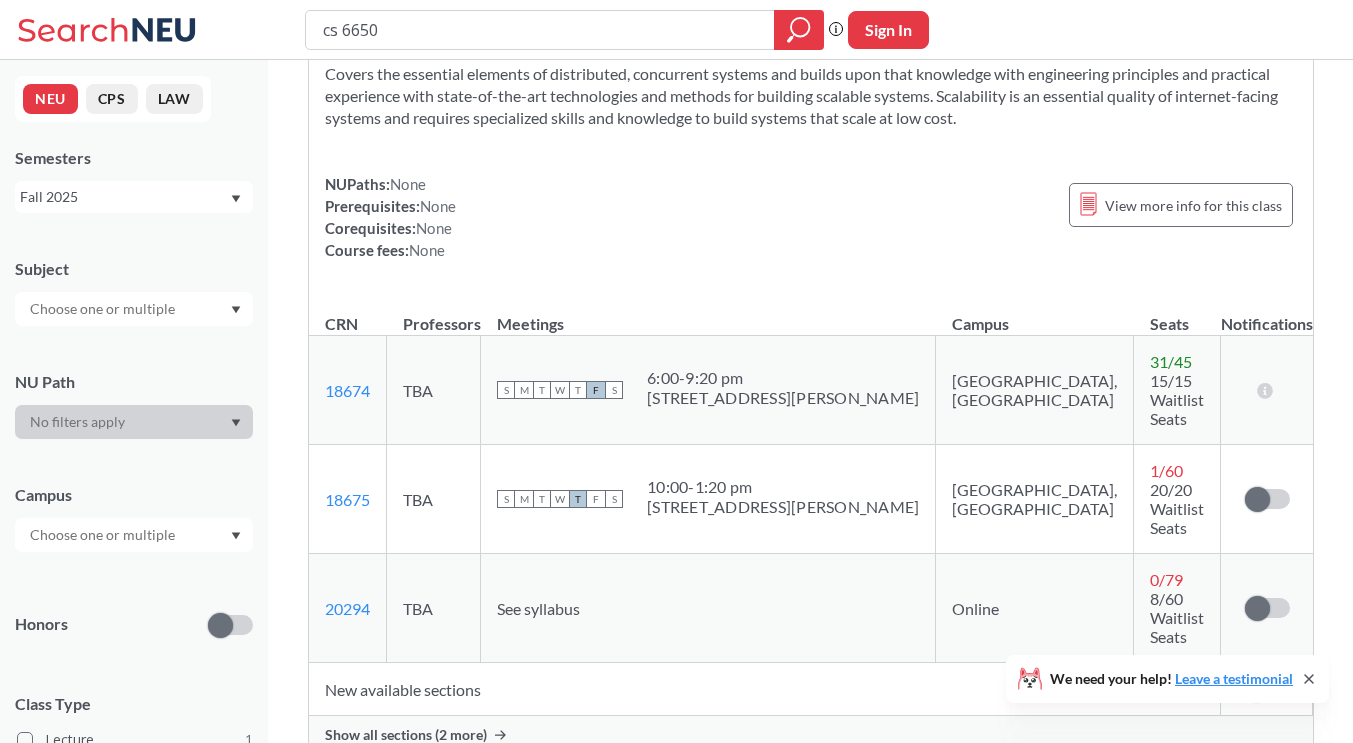 click on "Show all sections (2 more)" at bounding box center [406, 735] 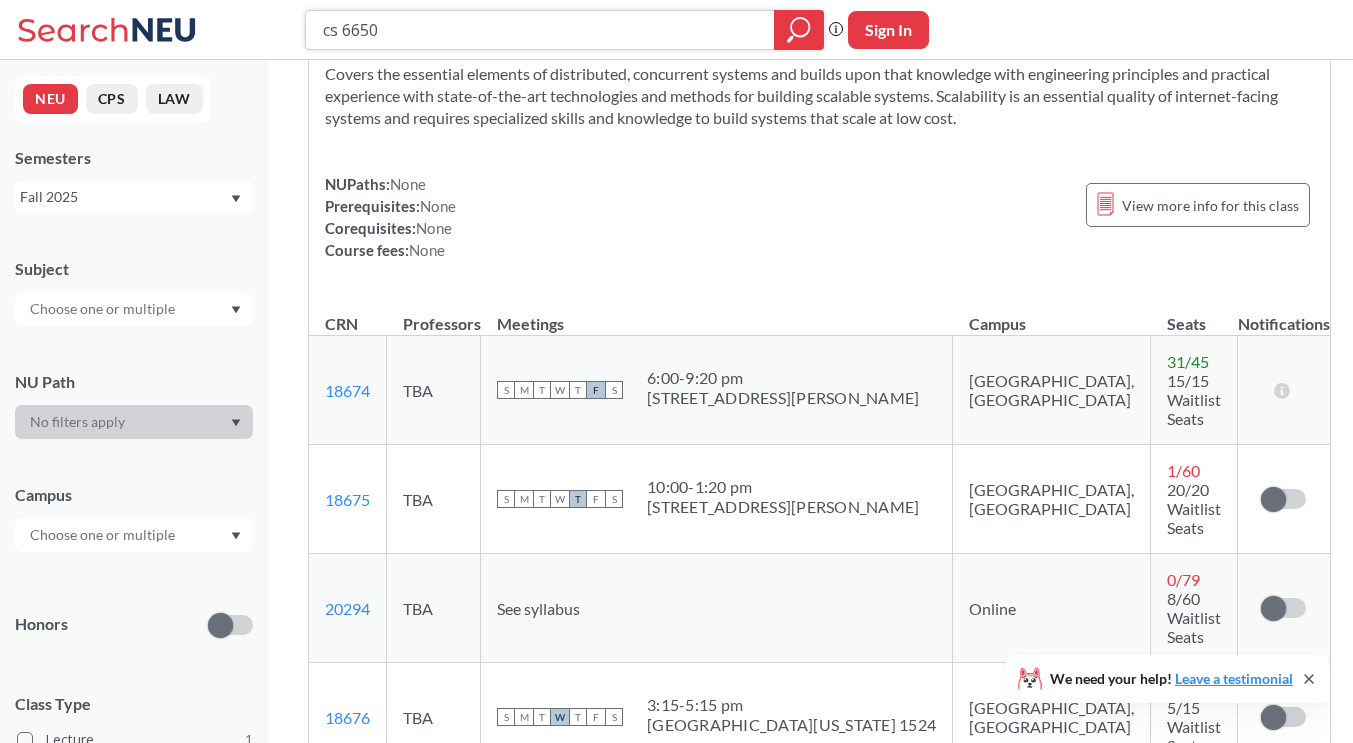 drag, startPoint x: 392, startPoint y: 25, endPoint x: 284, endPoint y: 21, distance: 108.07405 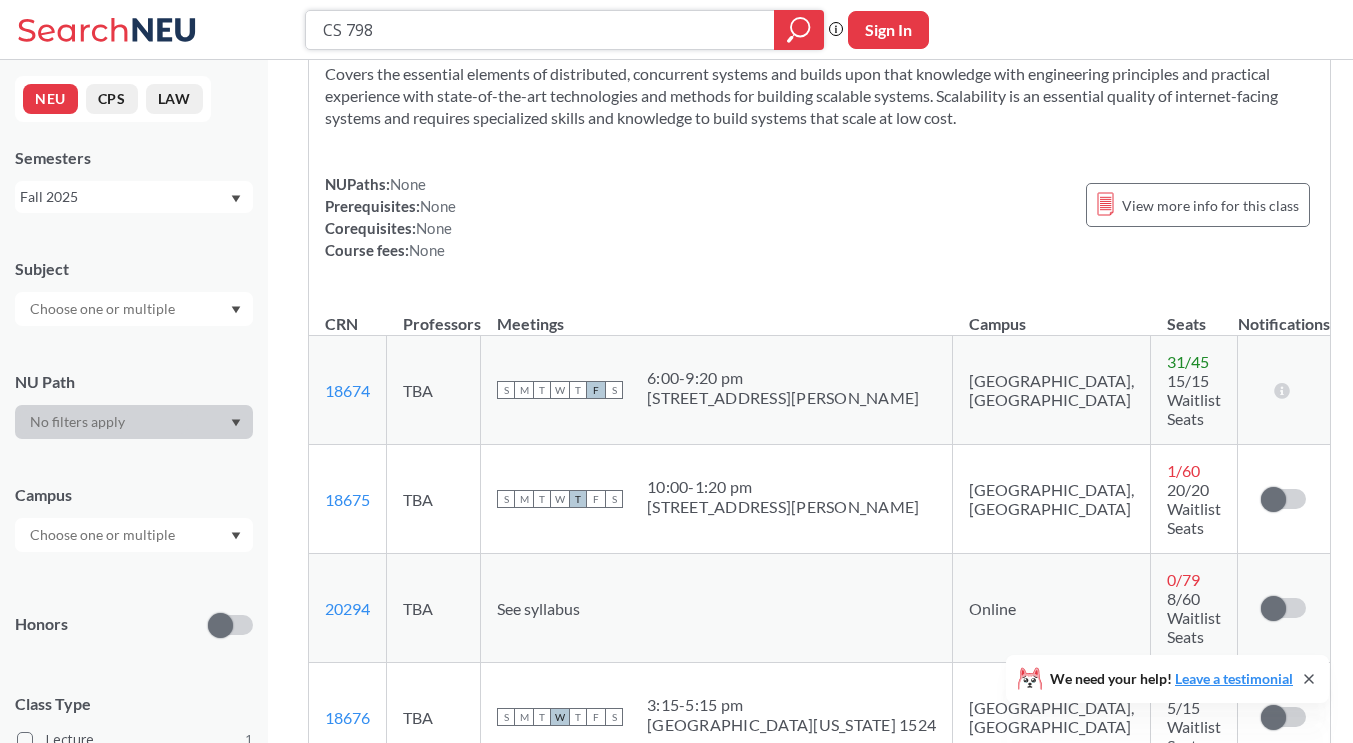 type on "CS 7980" 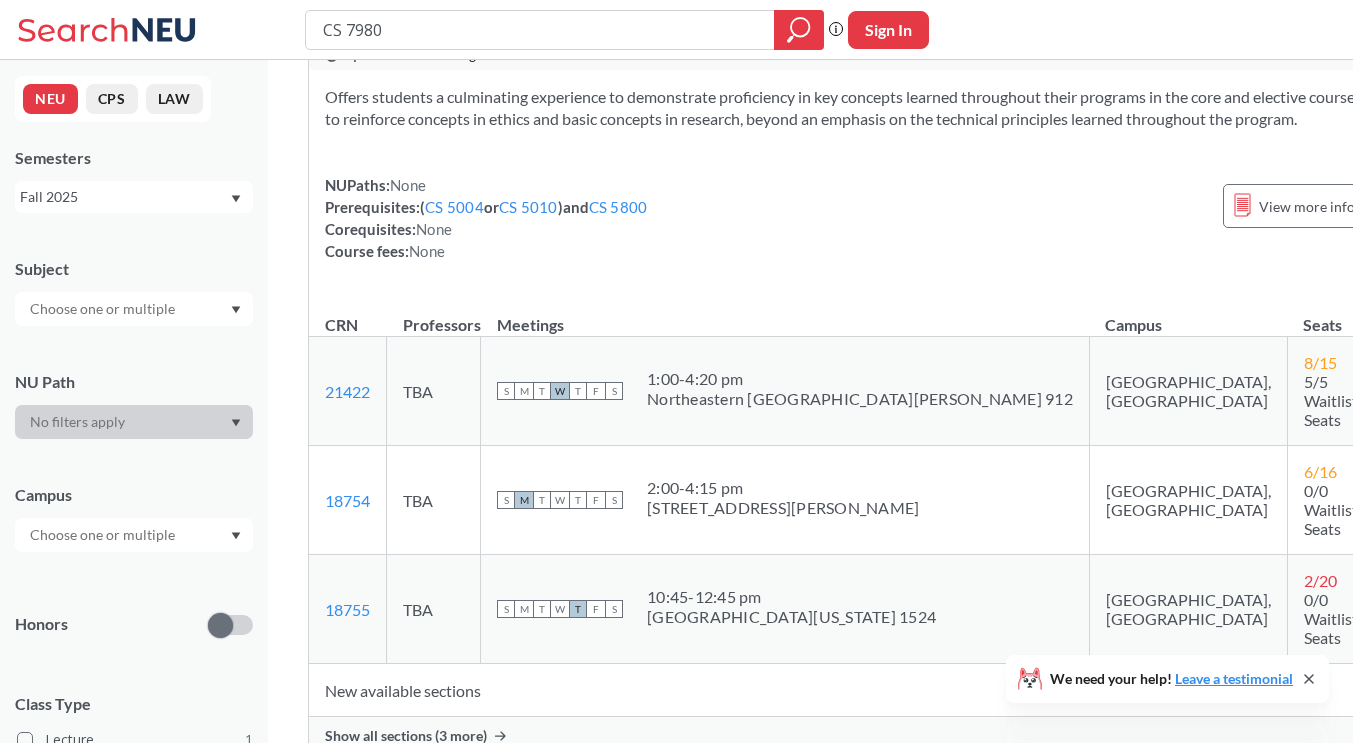 scroll, scrollTop: 100, scrollLeft: 0, axis: vertical 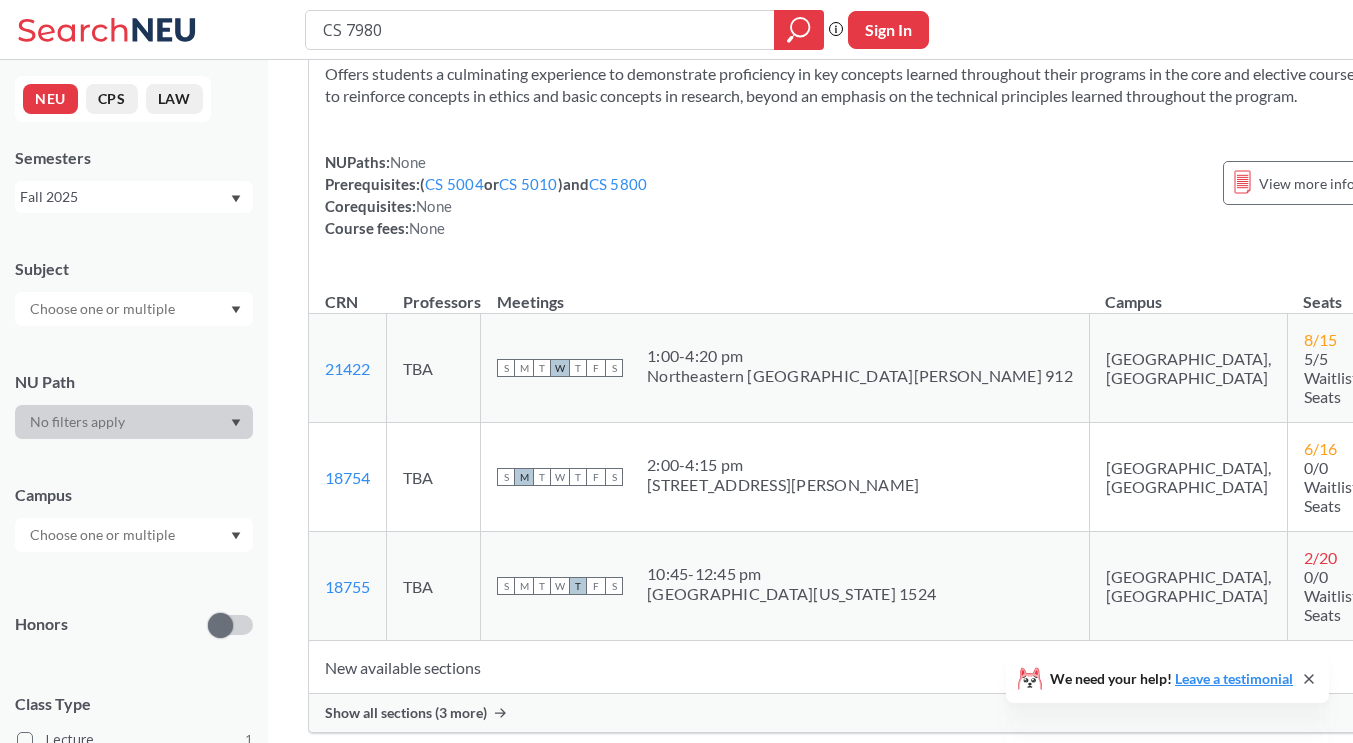 click on "Show all sections (3 more)" at bounding box center (406, 713) 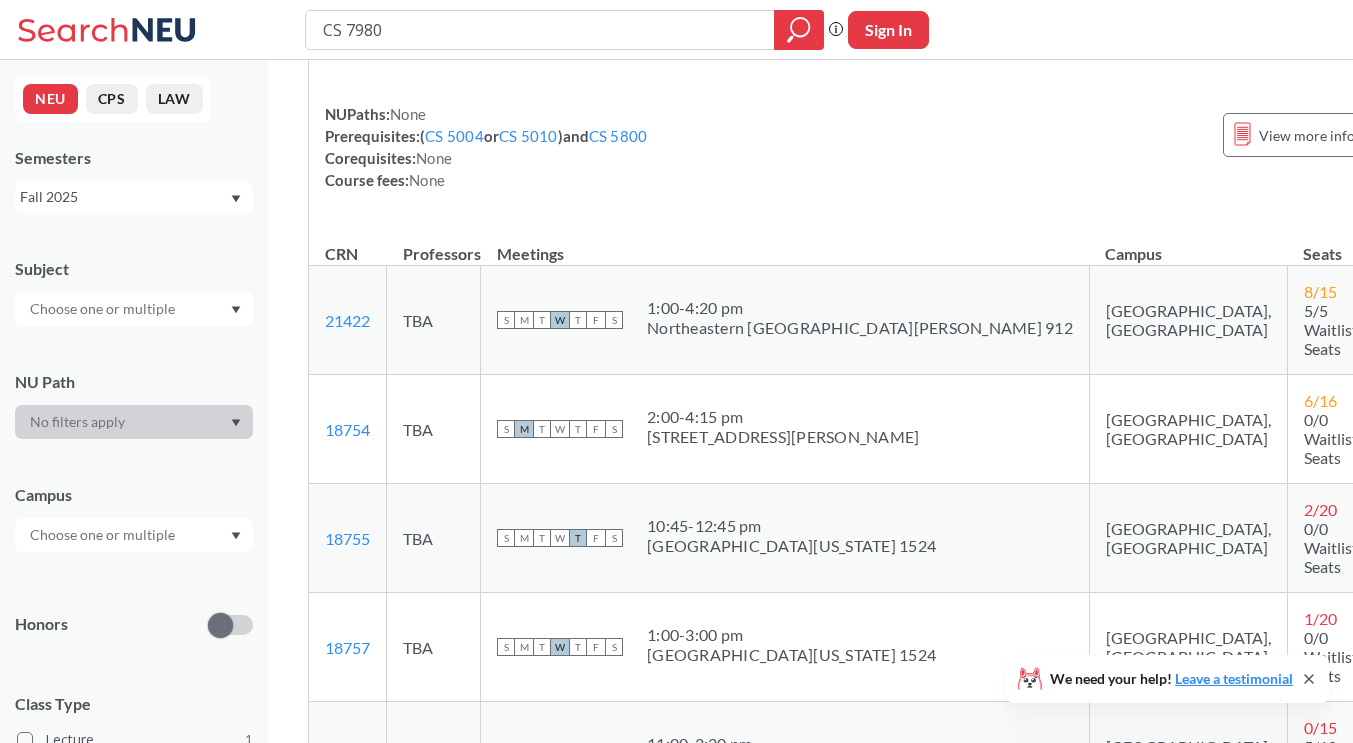scroll, scrollTop: 200, scrollLeft: 0, axis: vertical 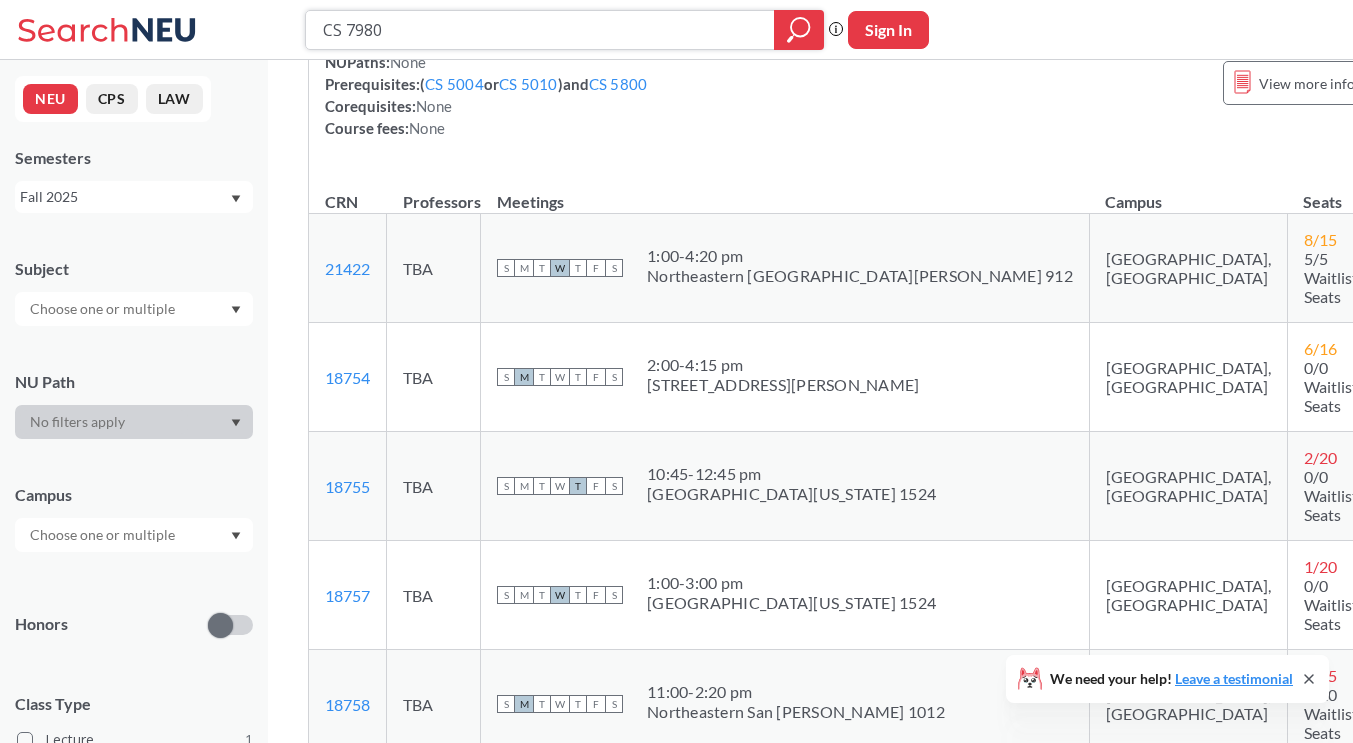 drag, startPoint x: 393, startPoint y: 34, endPoint x: 343, endPoint y: 34, distance: 50 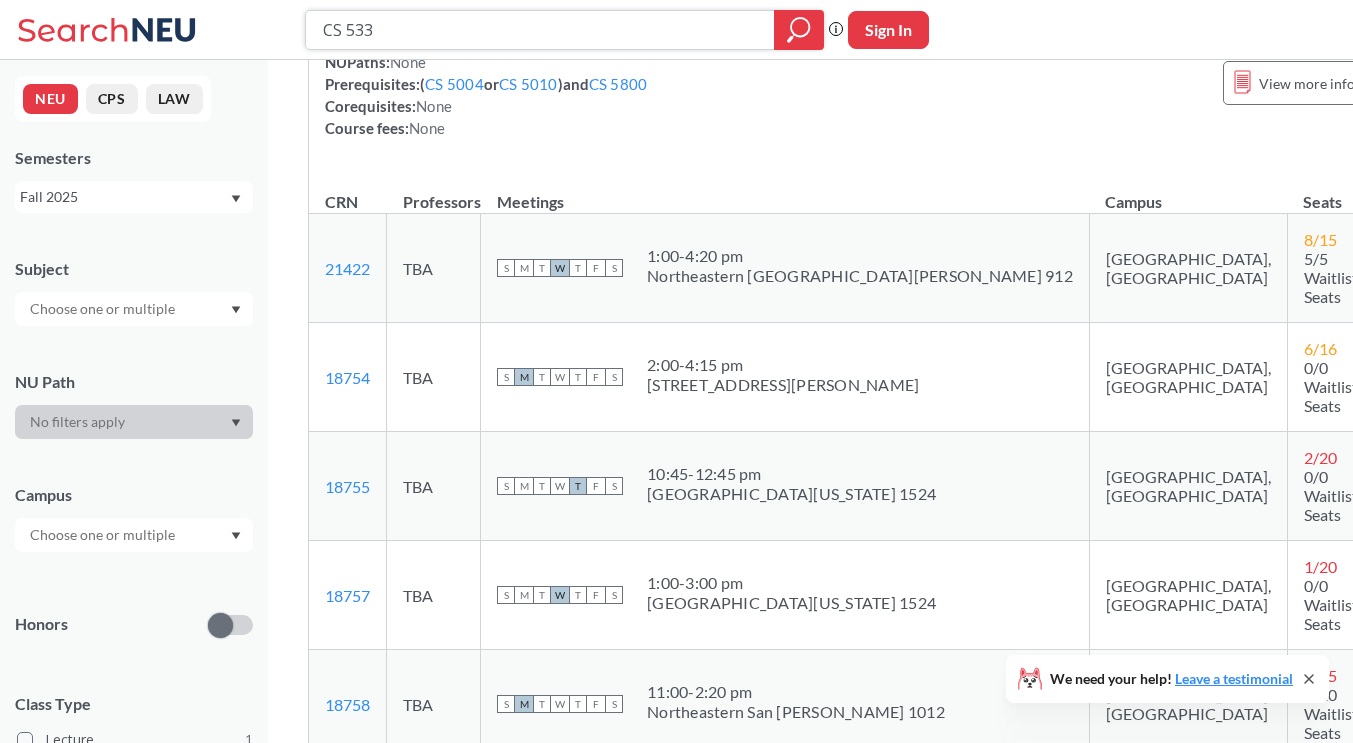 type on "CS 5335" 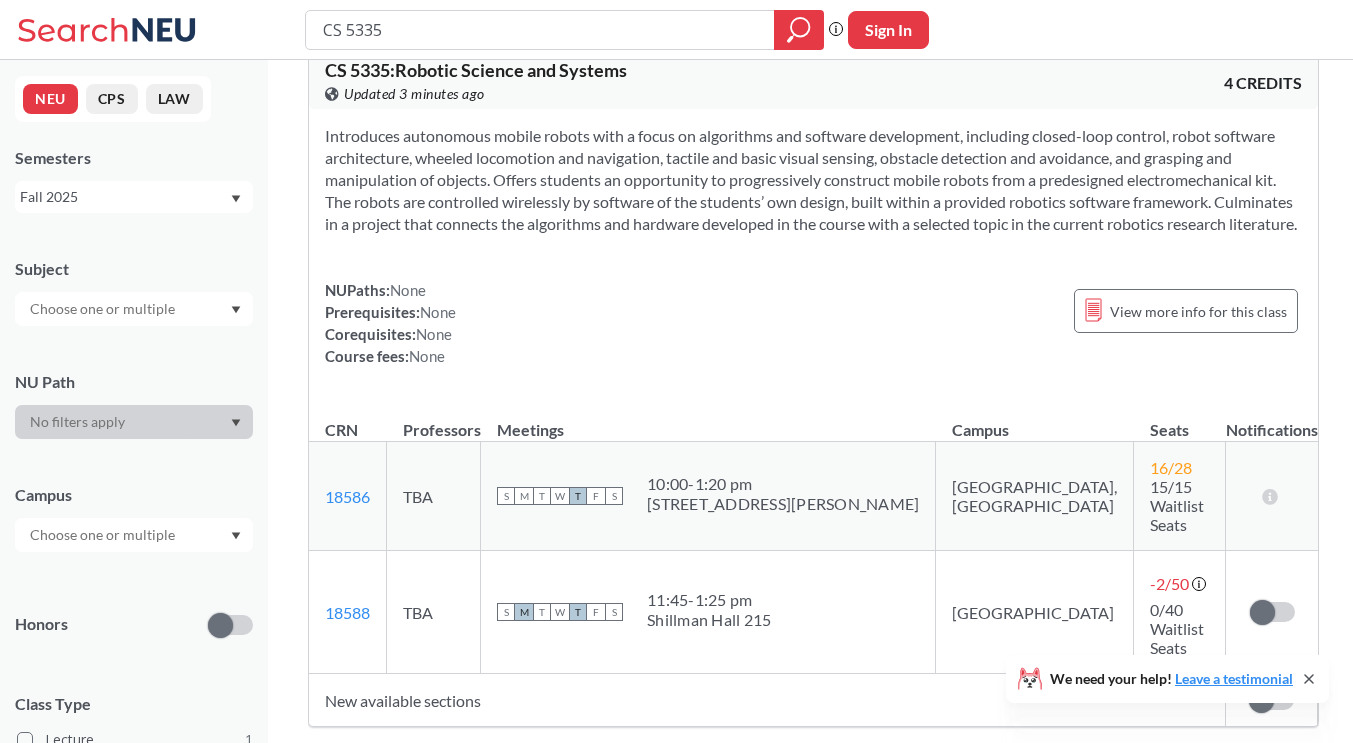 scroll, scrollTop: 0, scrollLeft: 0, axis: both 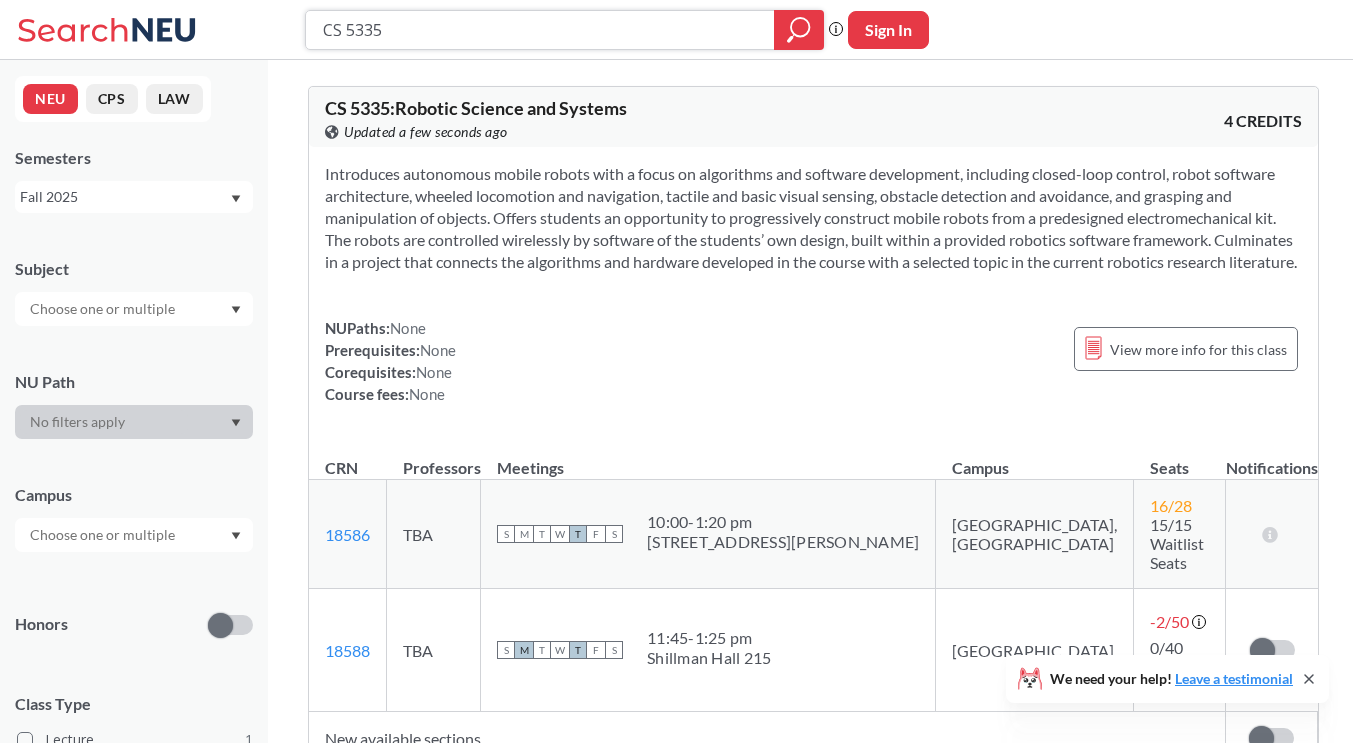 drag, startPoint x: 397, startPoint y: 26, endPoint x: 246, endPoint y: 23, distance: 151.0298 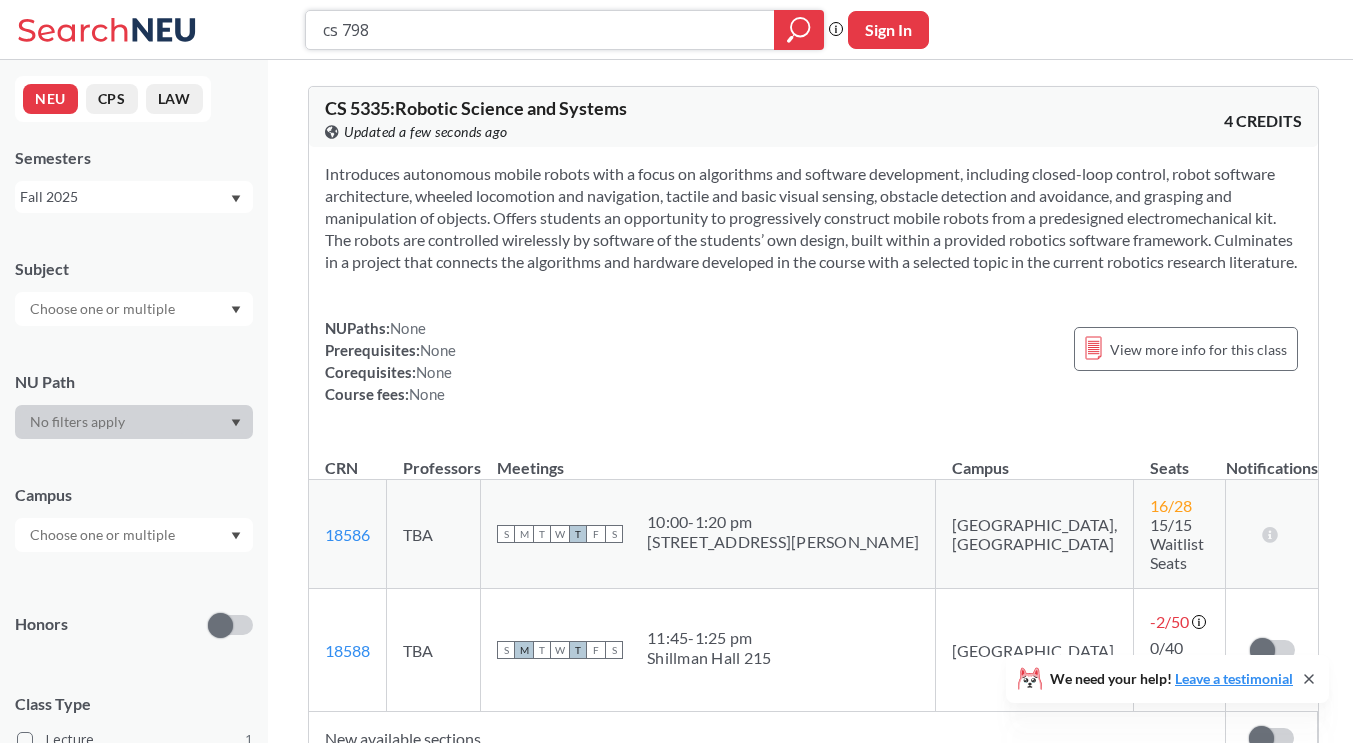 type on "cs 7980" 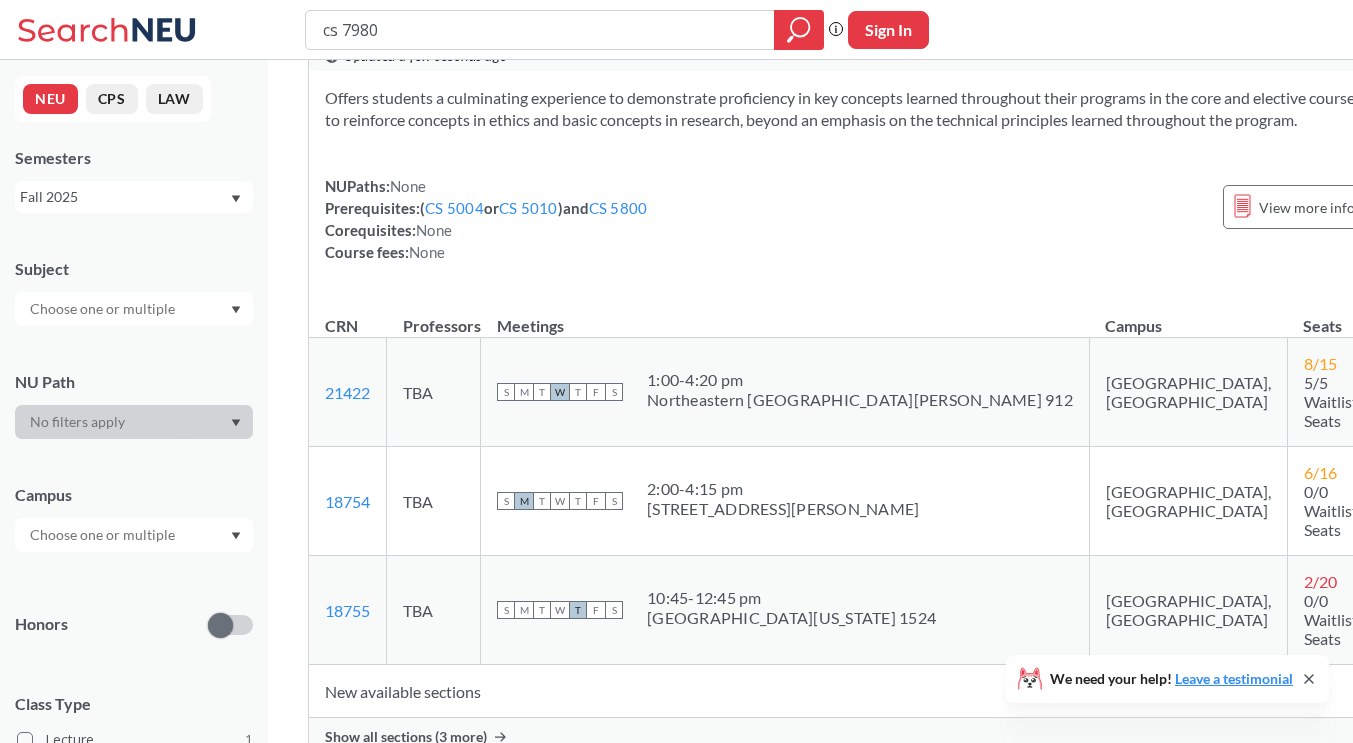 scroll, scrollTop: 200, scrollLeft: 0, axis: vertical 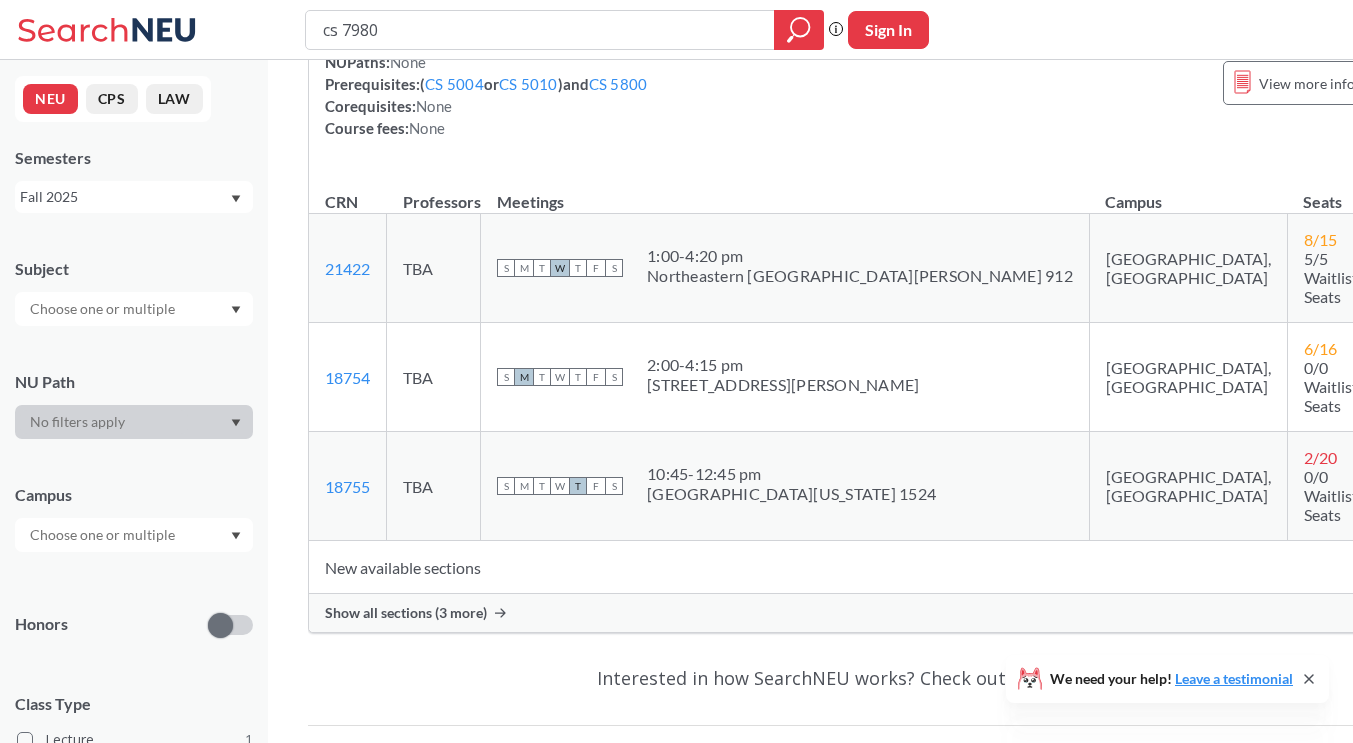 click on "Show all sections (3 more)" at bounding box center (406, 613) 